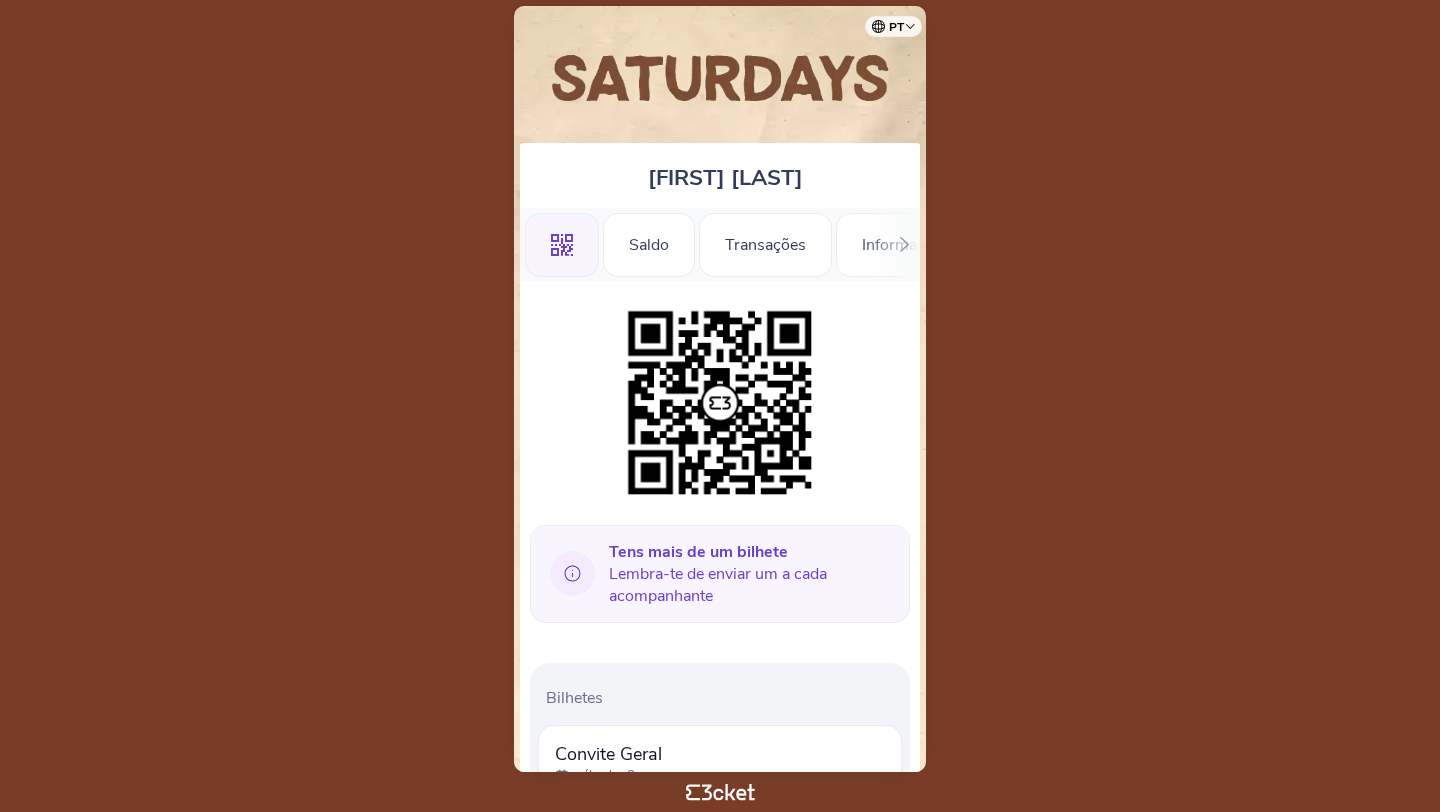 scroll, scrollTop: 0, scrollLeft: 0, axis: both 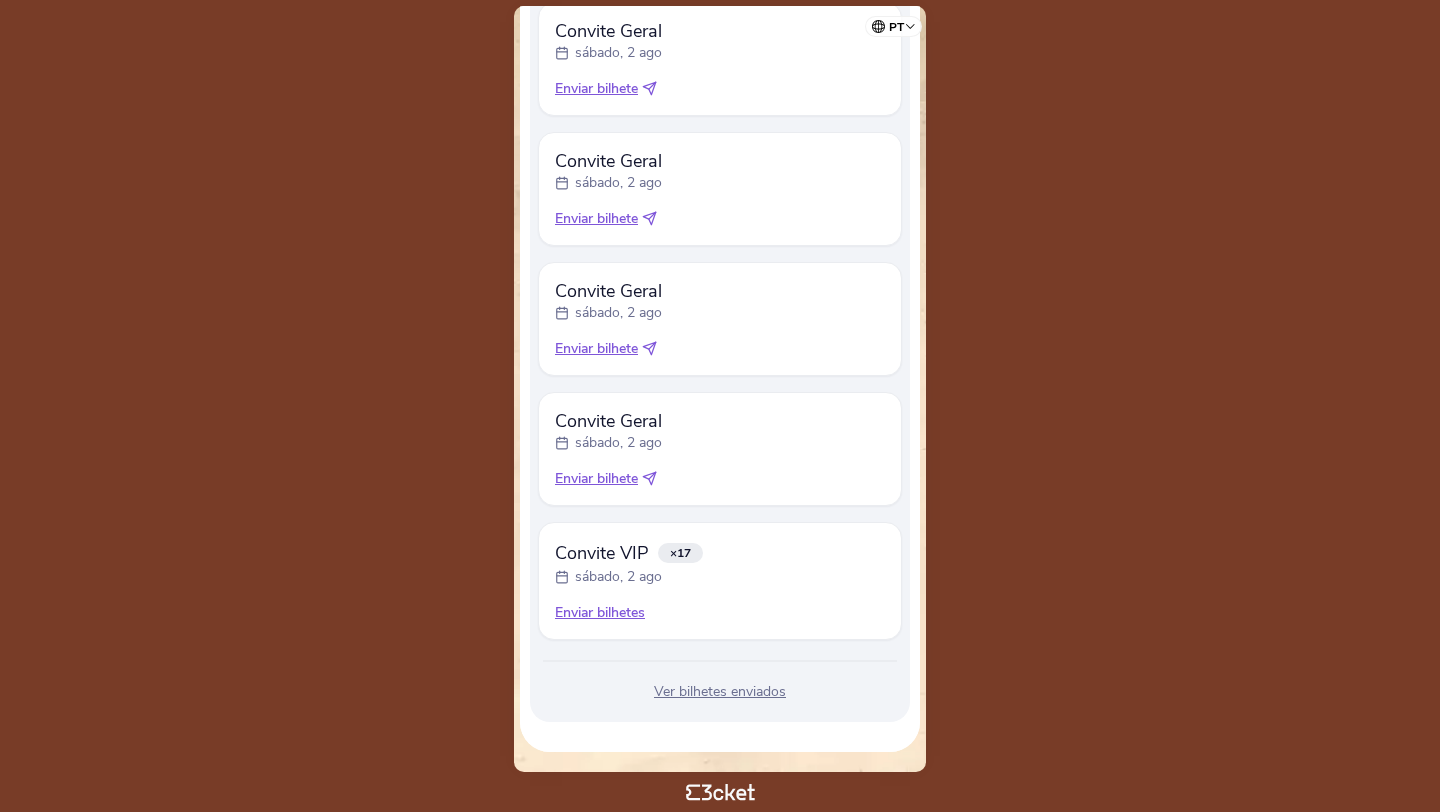 click on "Enviar bilhetes" at bounding box center (720, 613) 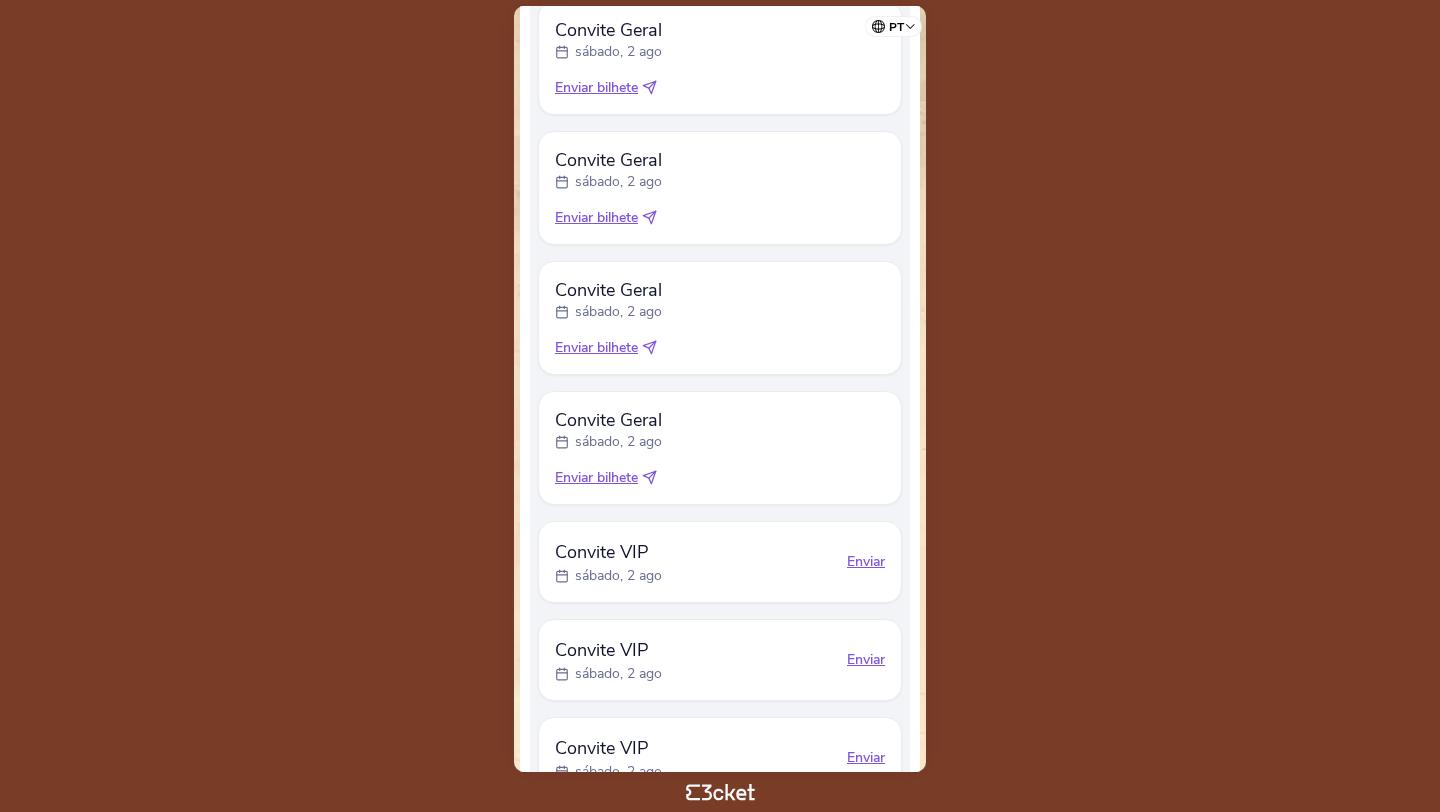 click on "Enviar" at bounding box center [866, 562] 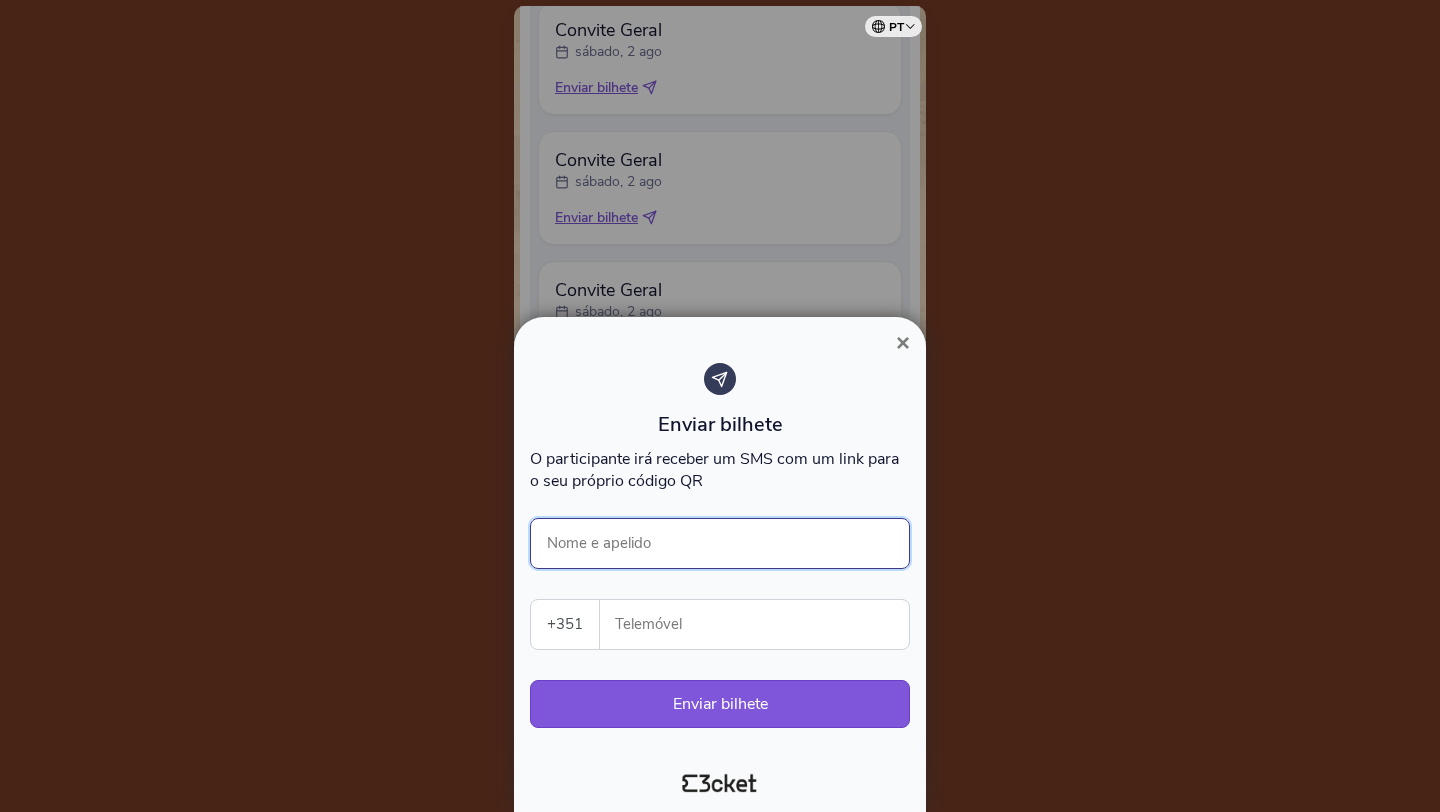 click on "Nome e apelido" at bounding box center (720, 543) 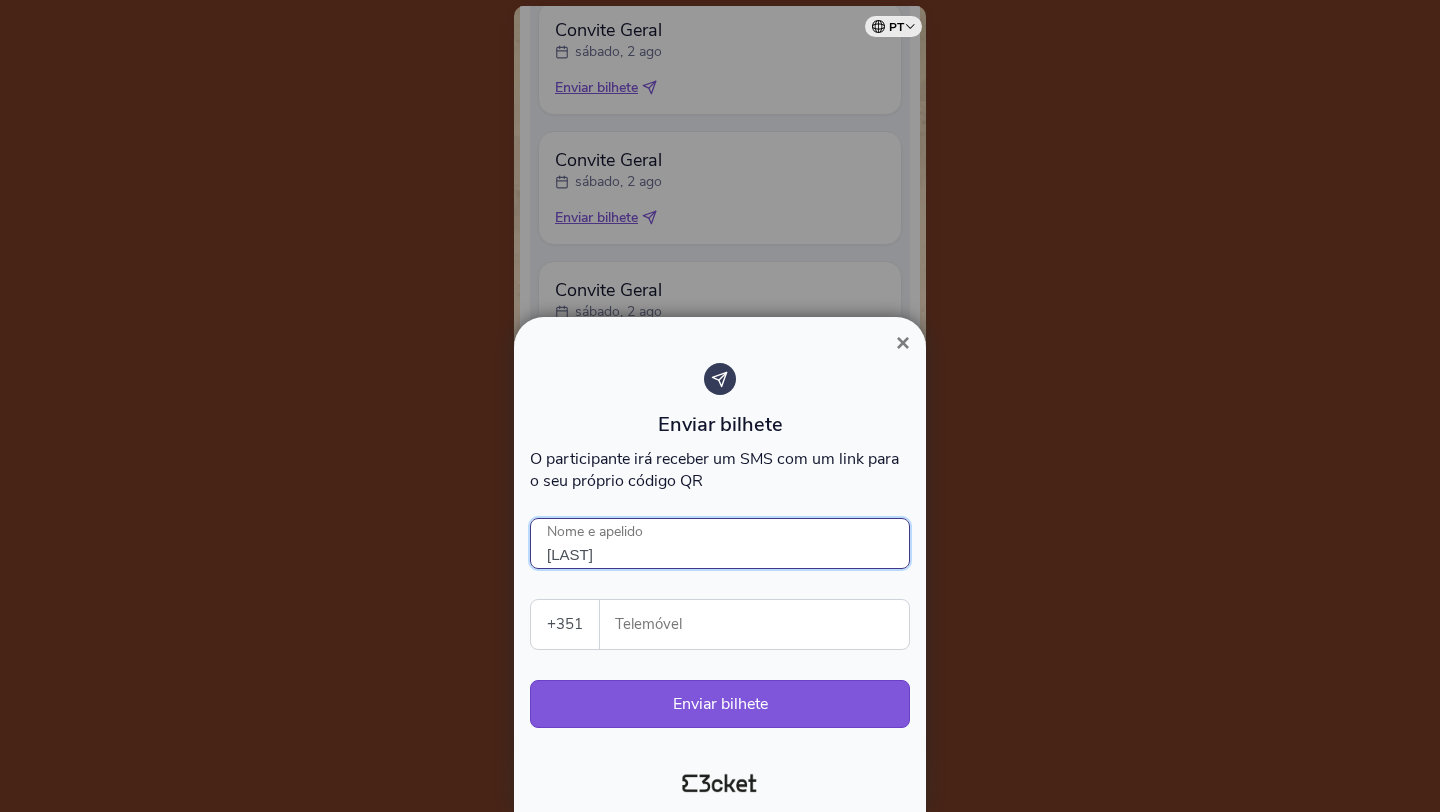 type on "Lara" 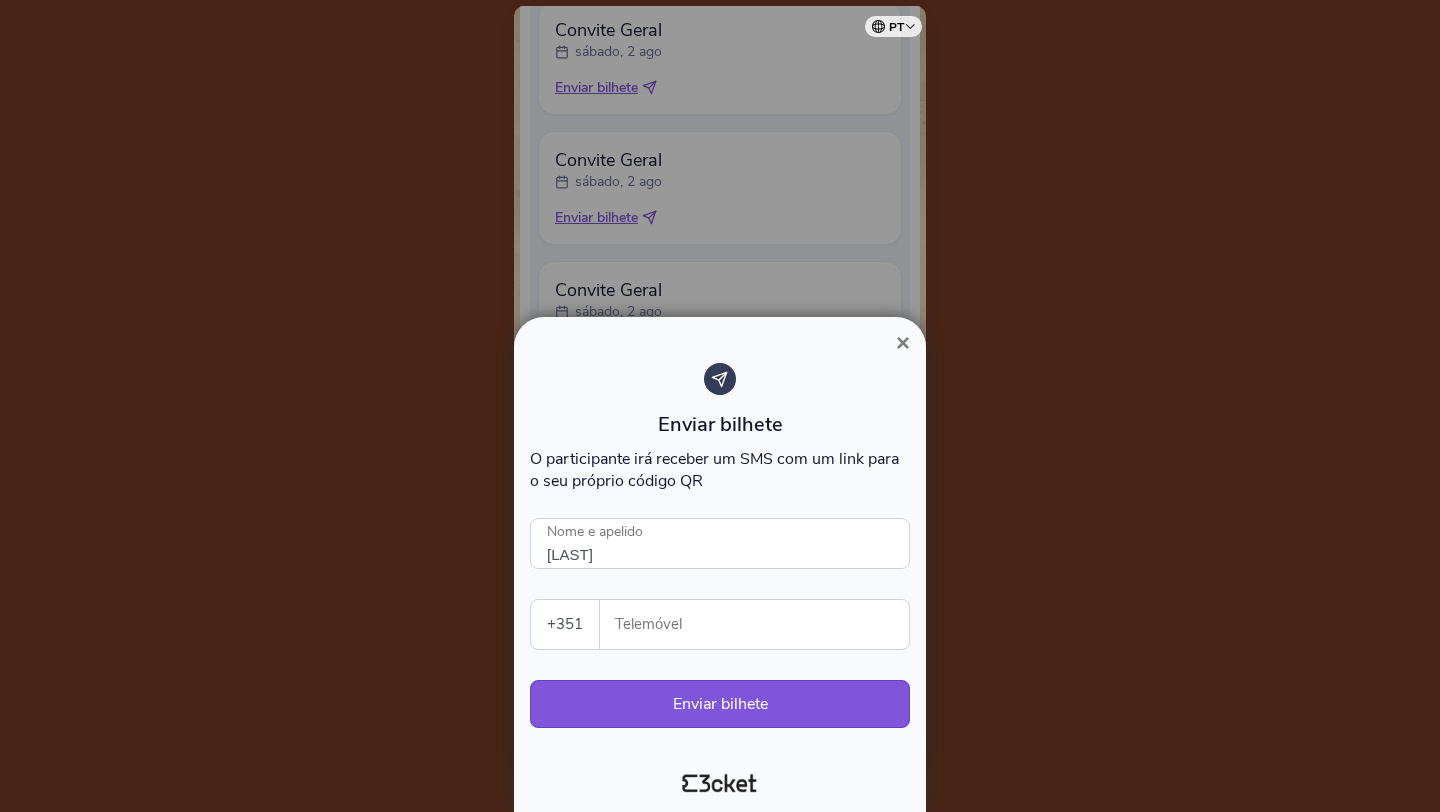 click on "Telemóvel" at bounding box center [762, 624] 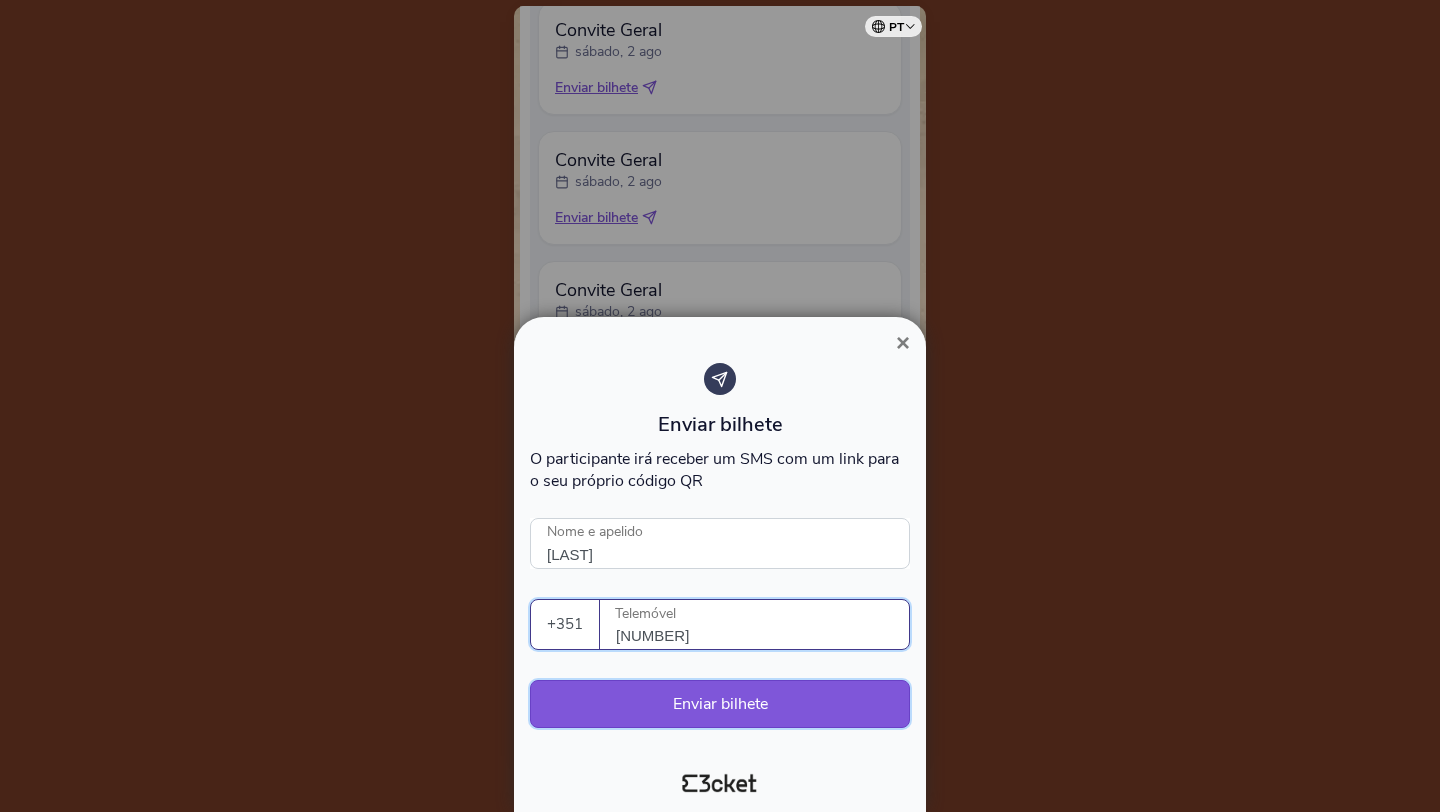 type on "934785769" 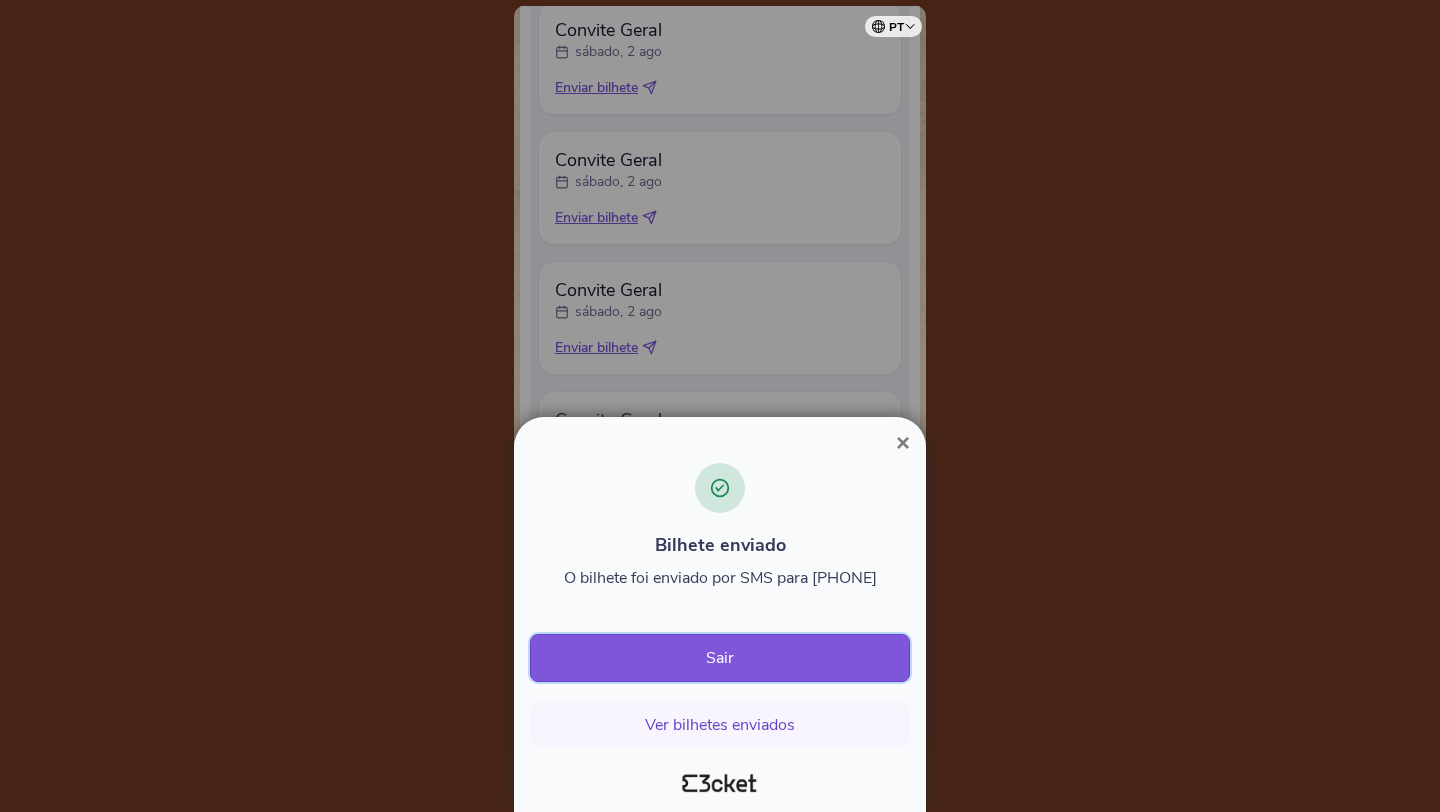 click on "Sair" at bounding box center [720, 658] 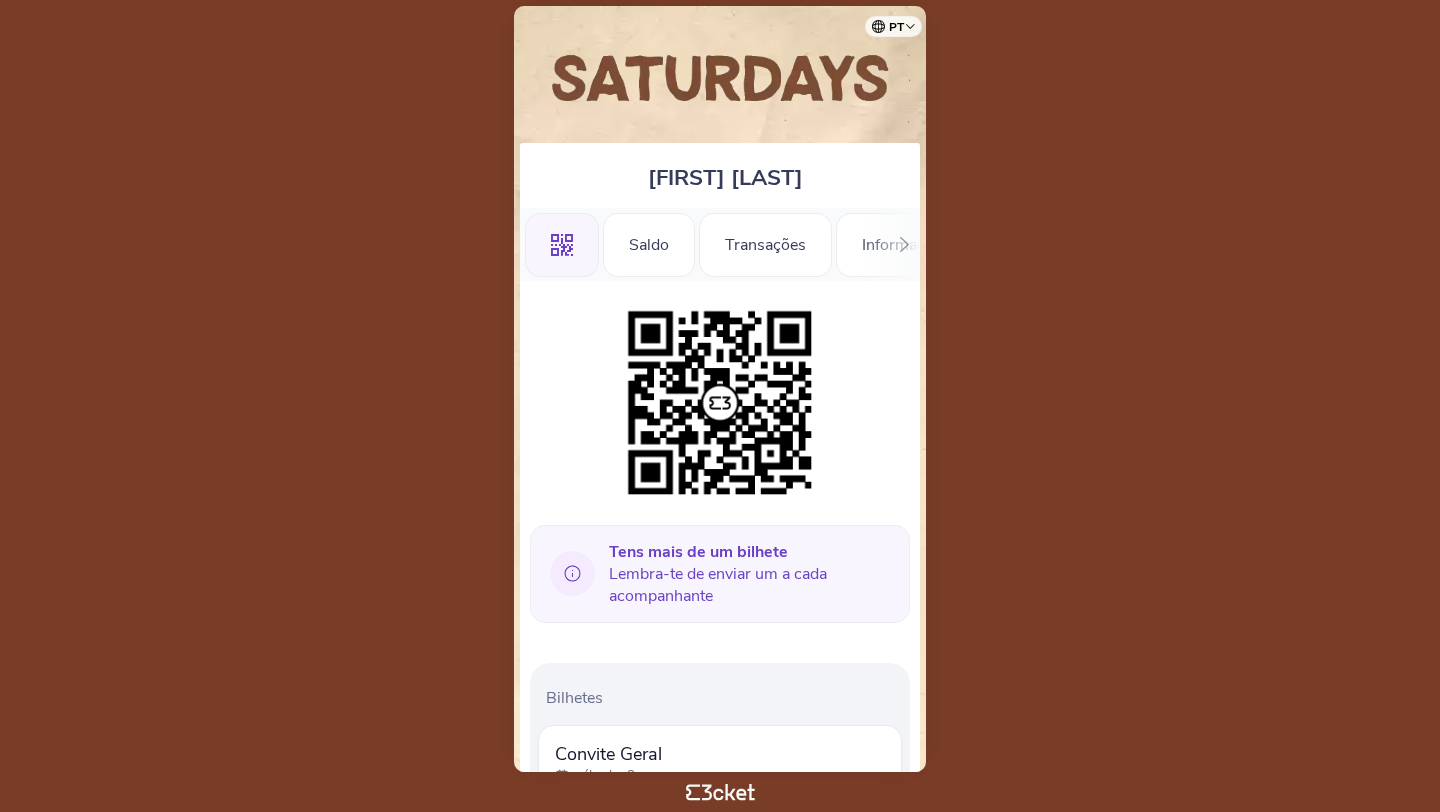 scroll, scrollTop: 0, scrollLeft: 0, axis: both 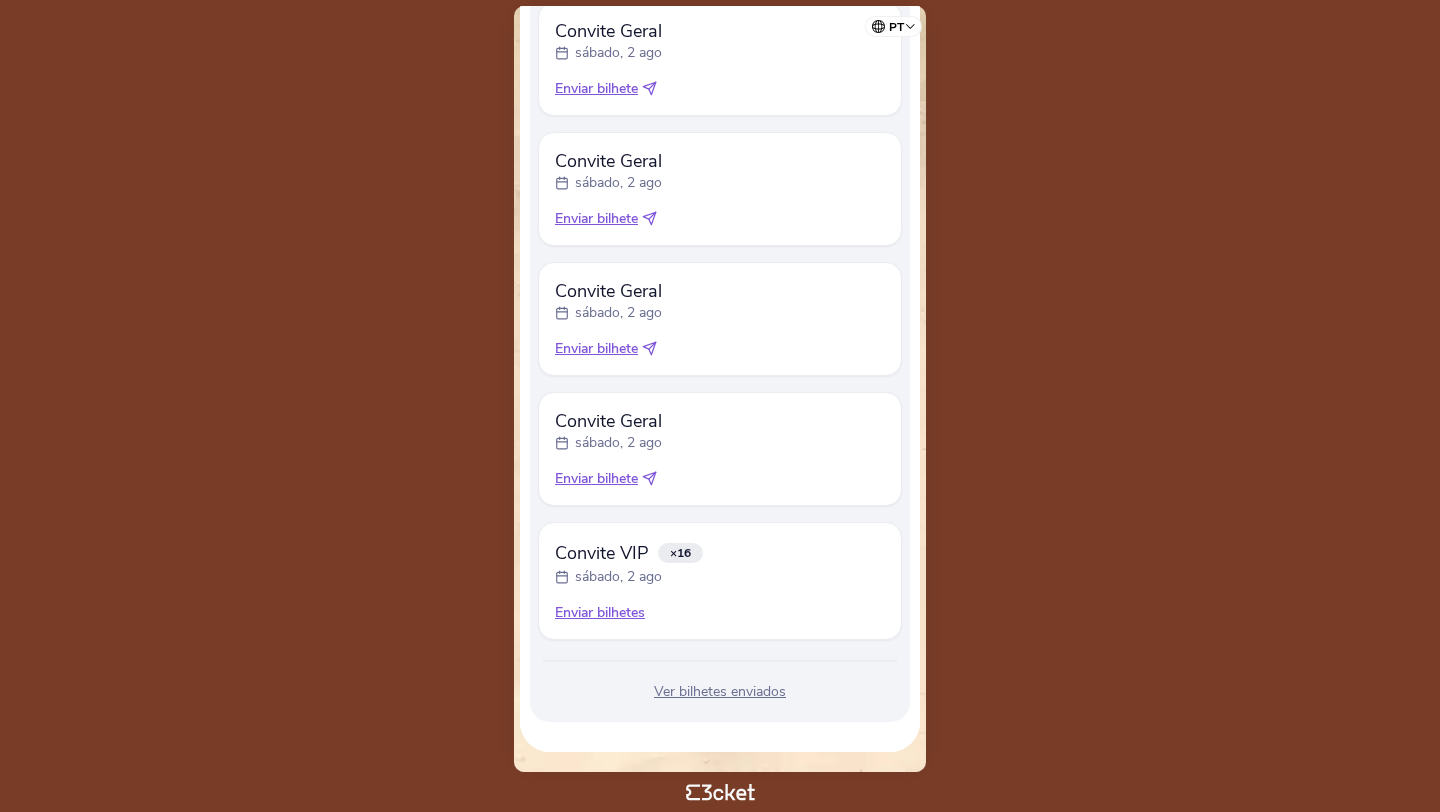 click on "Enviar bilhetes" at bounding box center (720, 613) 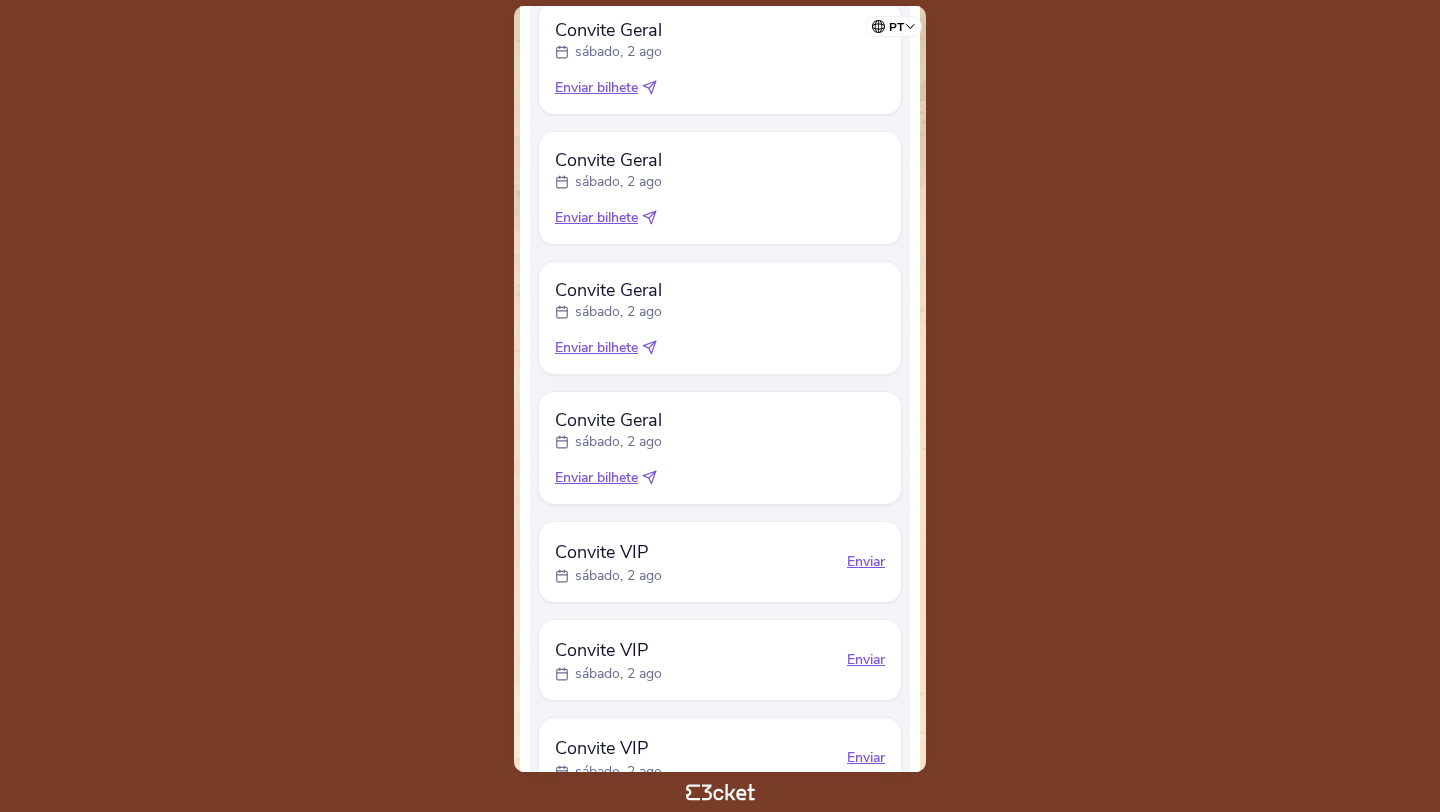 click on "Enviar" at bounding box center [866, 562] 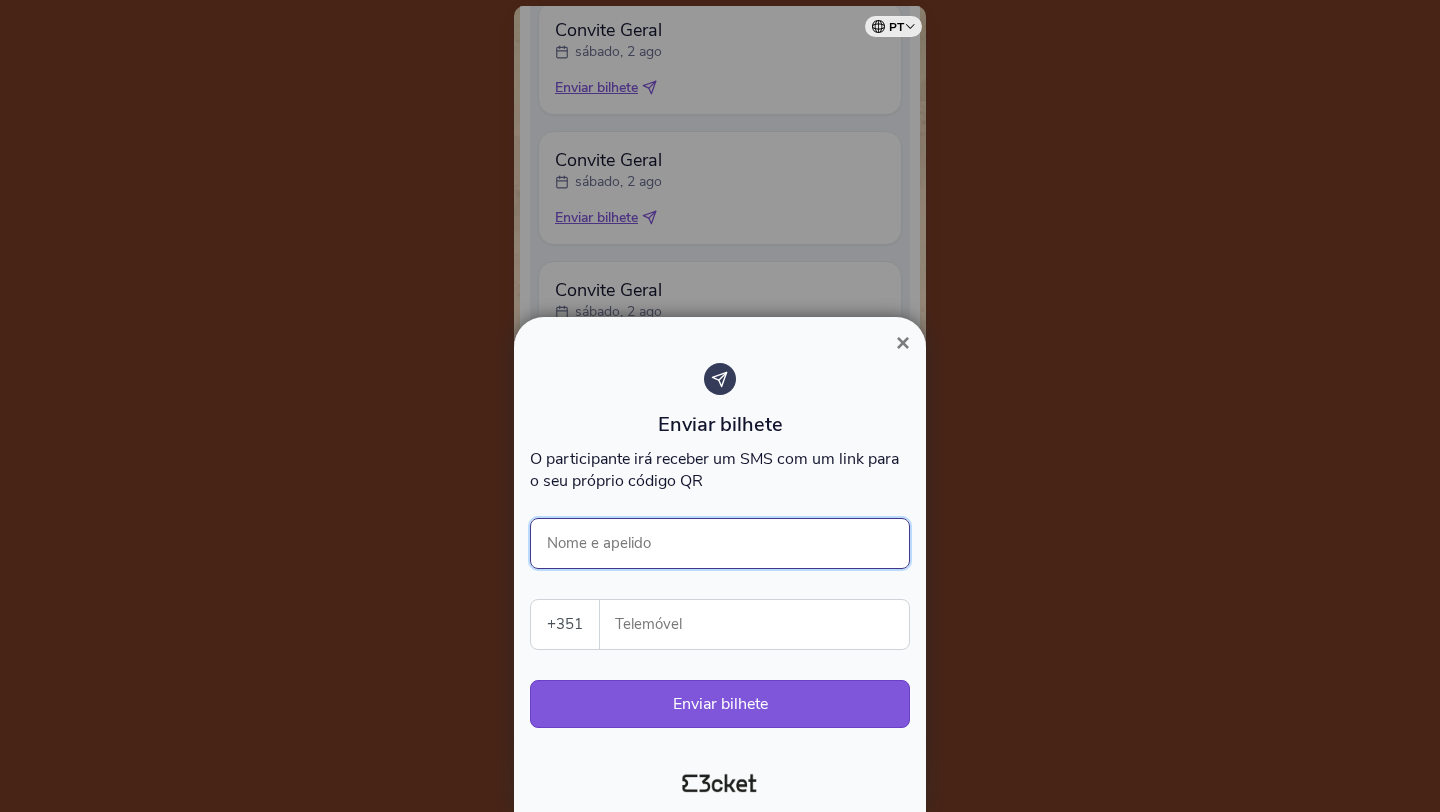 click on "Nome e apelido" at bounding box center (720, 543) 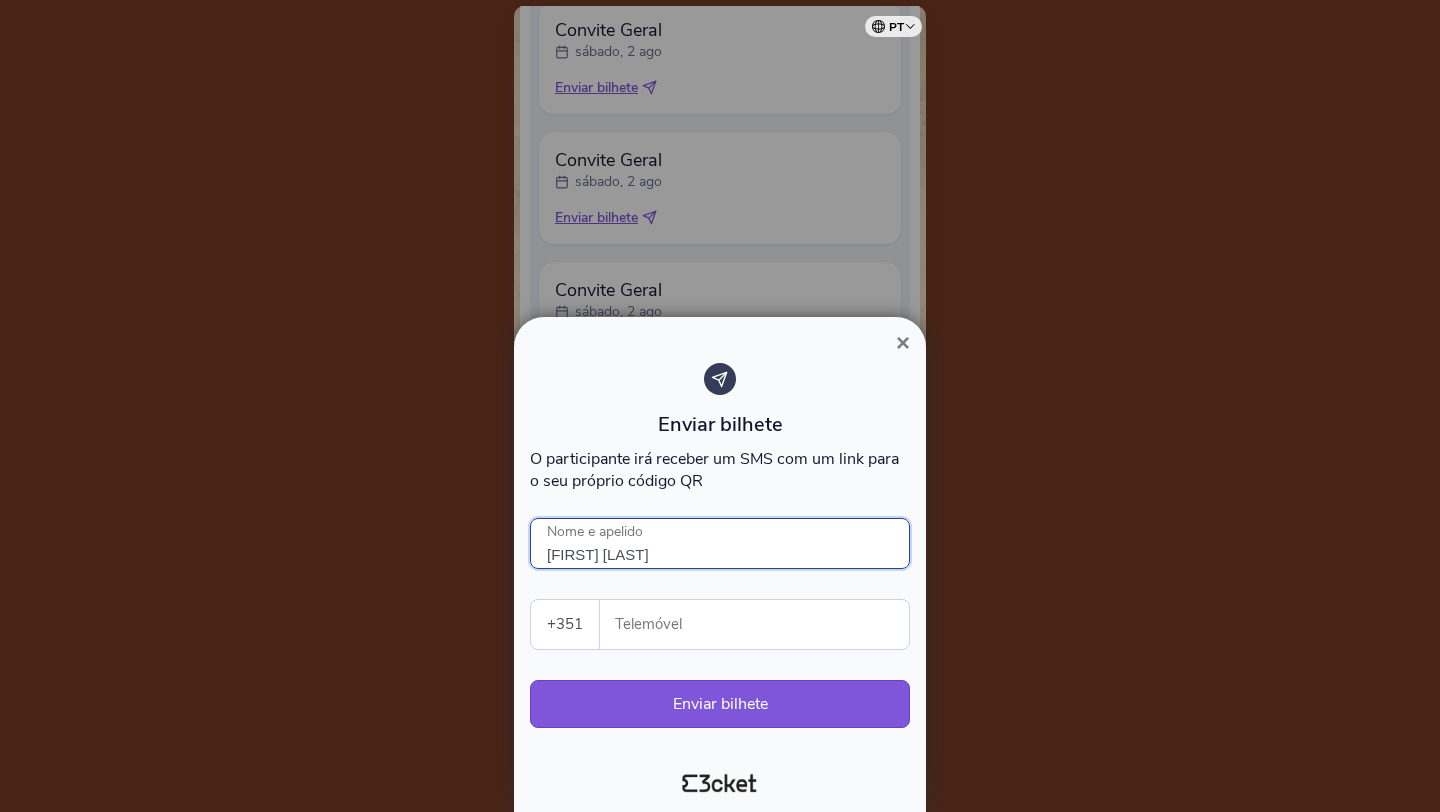 type on "João Oliveira" 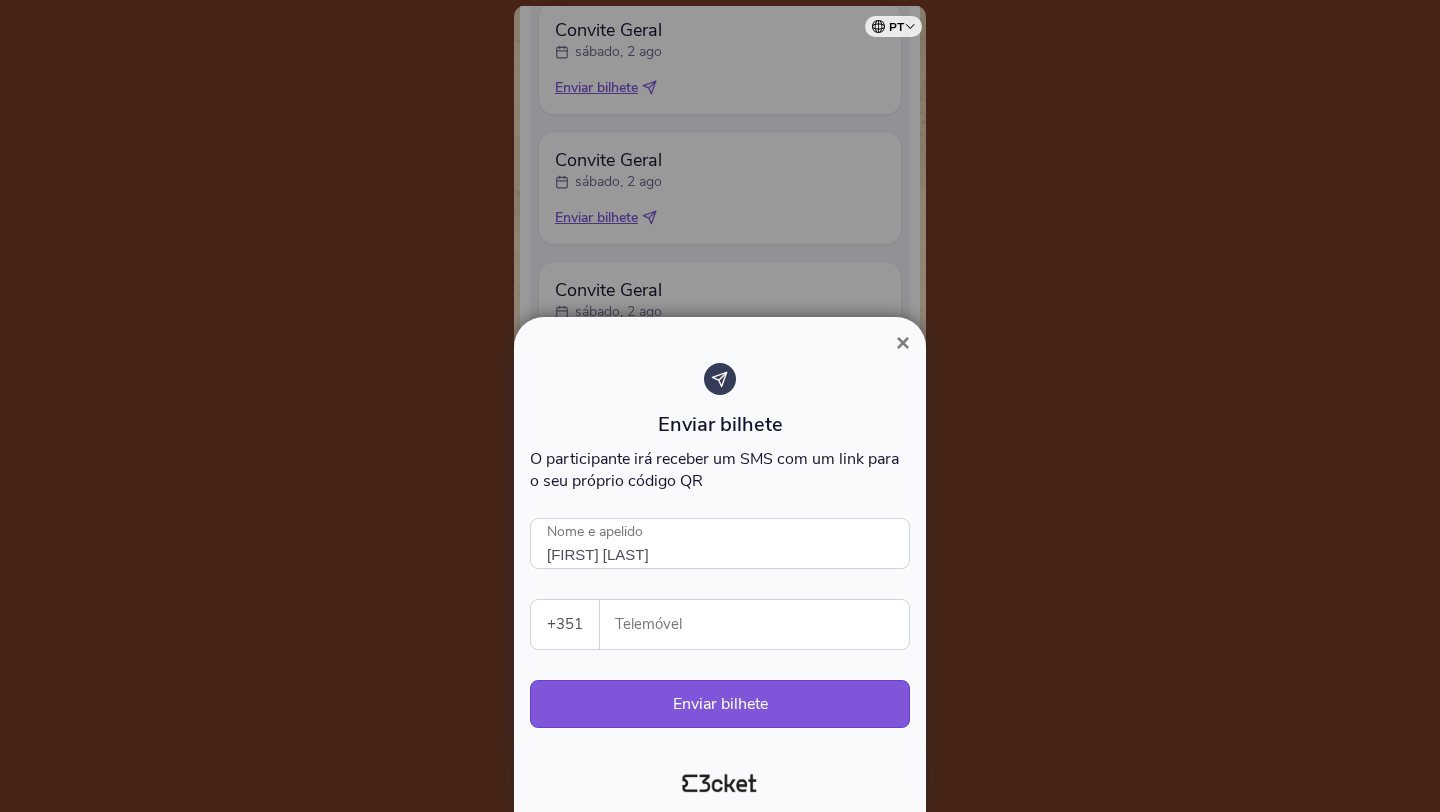click on "Telemóvel" at bounding box center (762, 624) 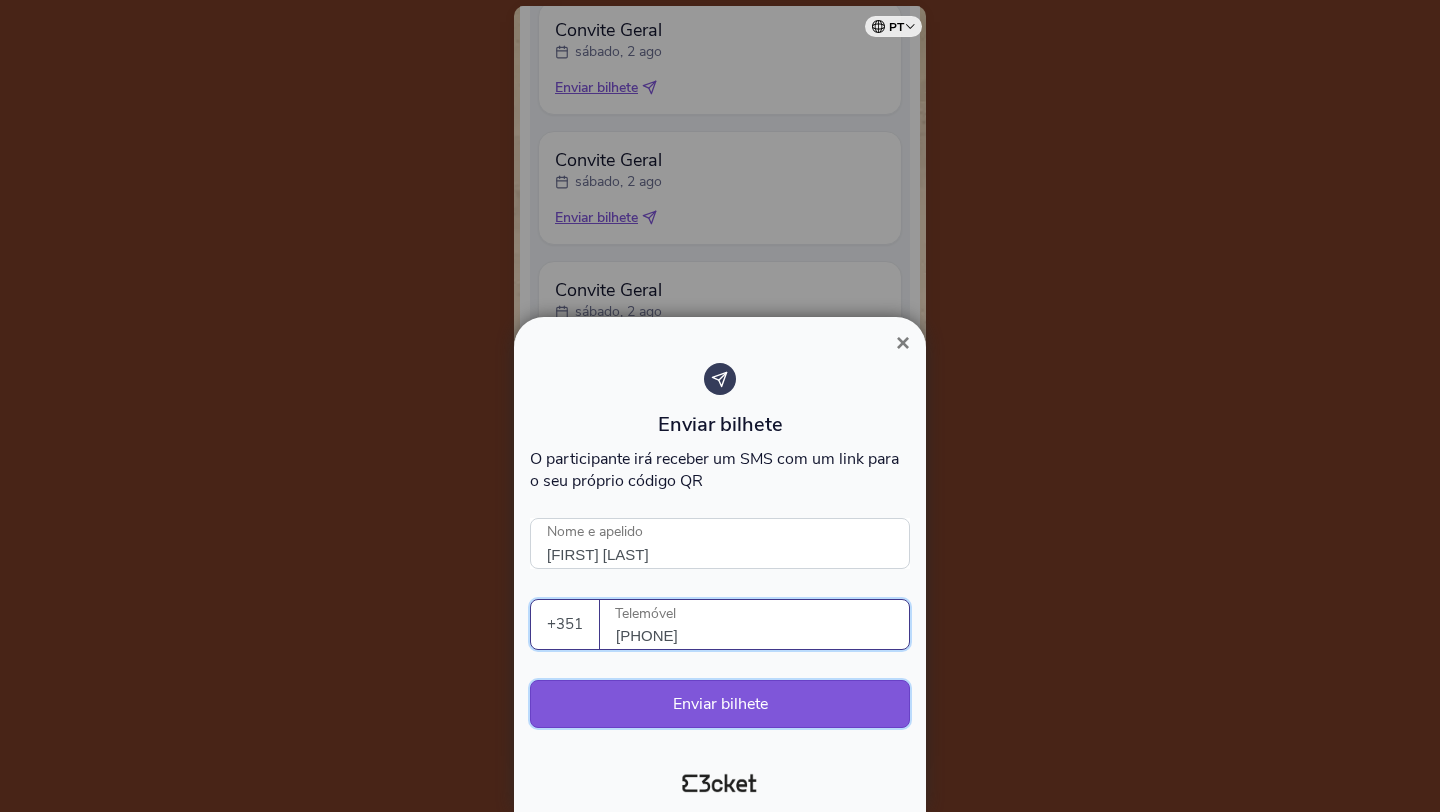 type on "911132828" 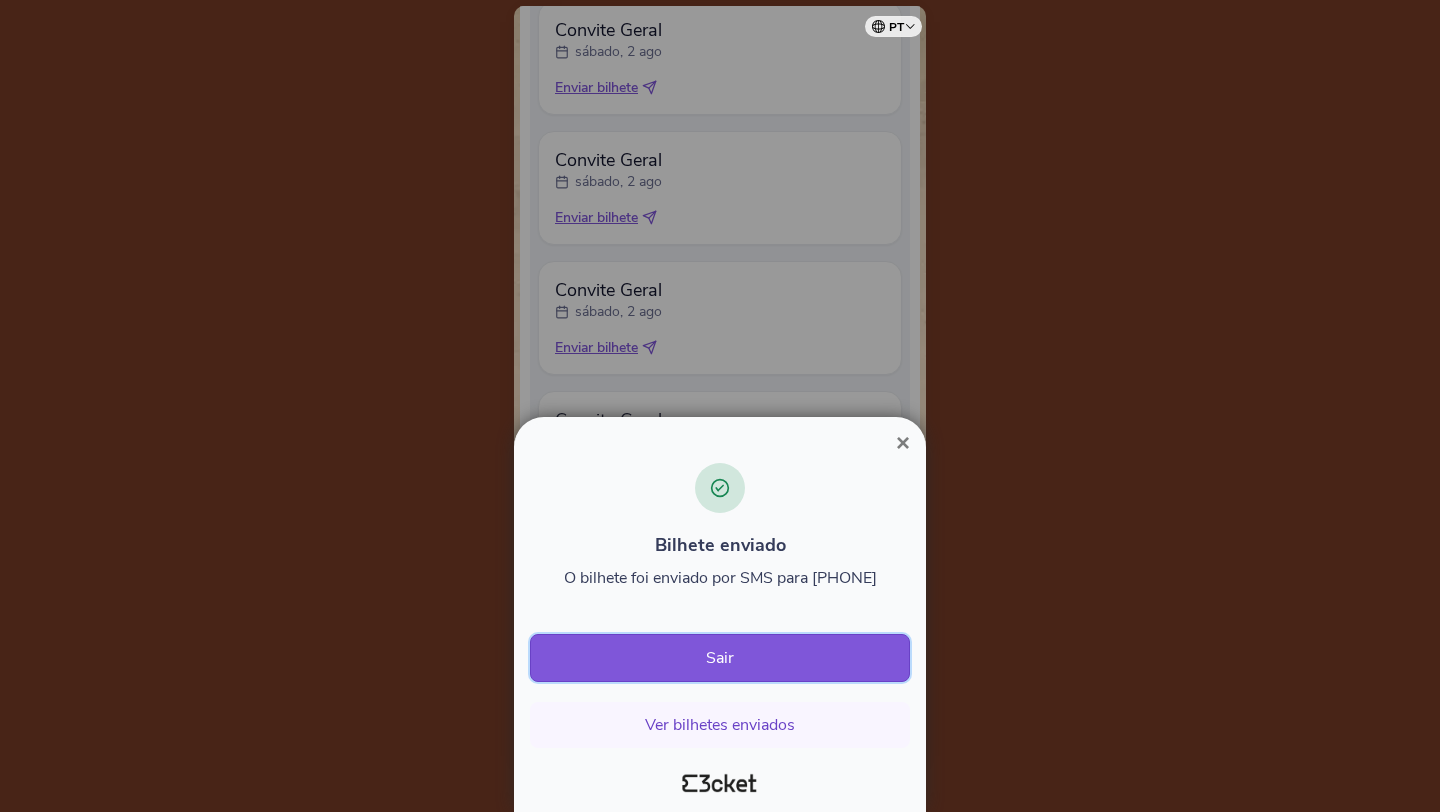 click on "Sair" at bounding box center [720, 658] 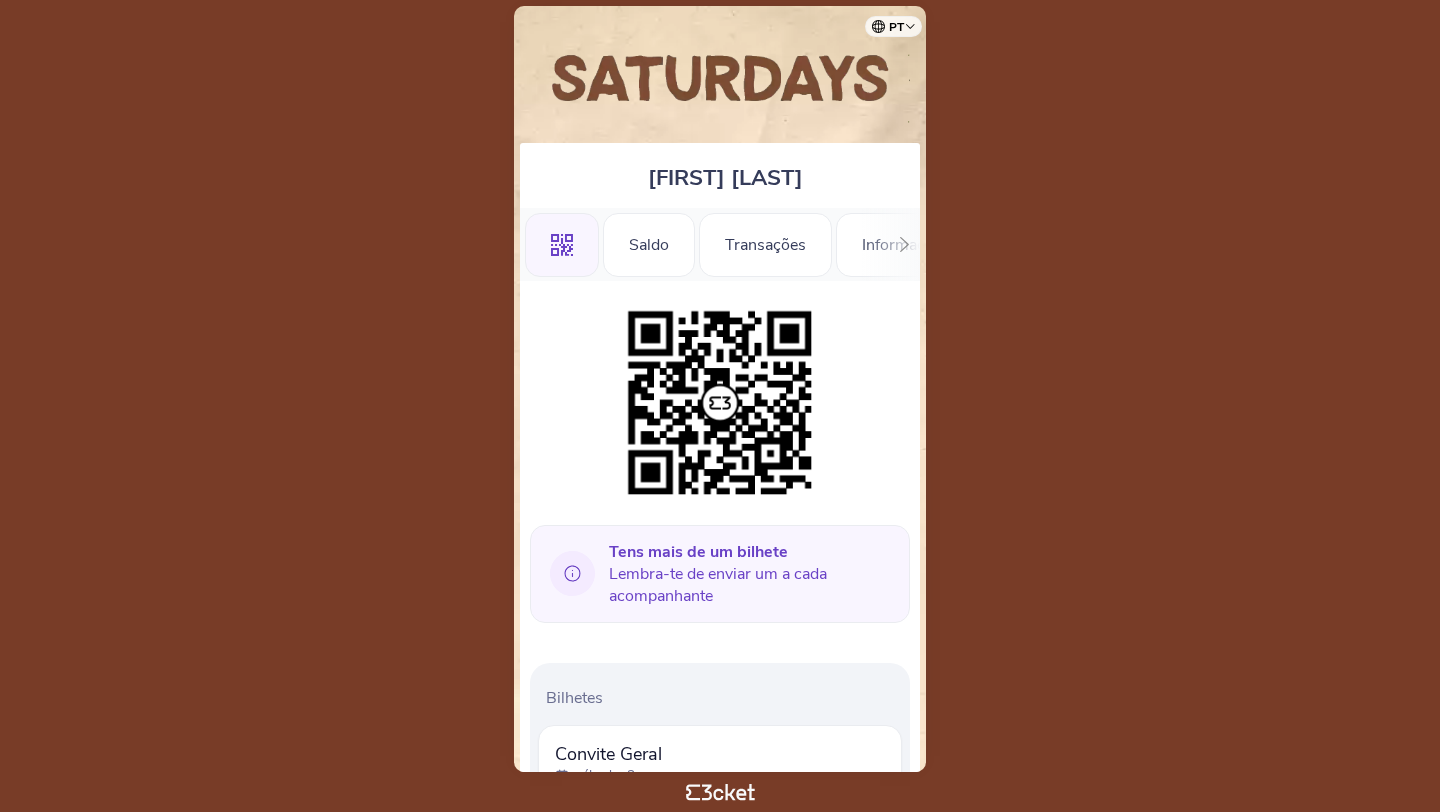 scroll, scrollTop: 0, scrollLeft: 0, axis: both 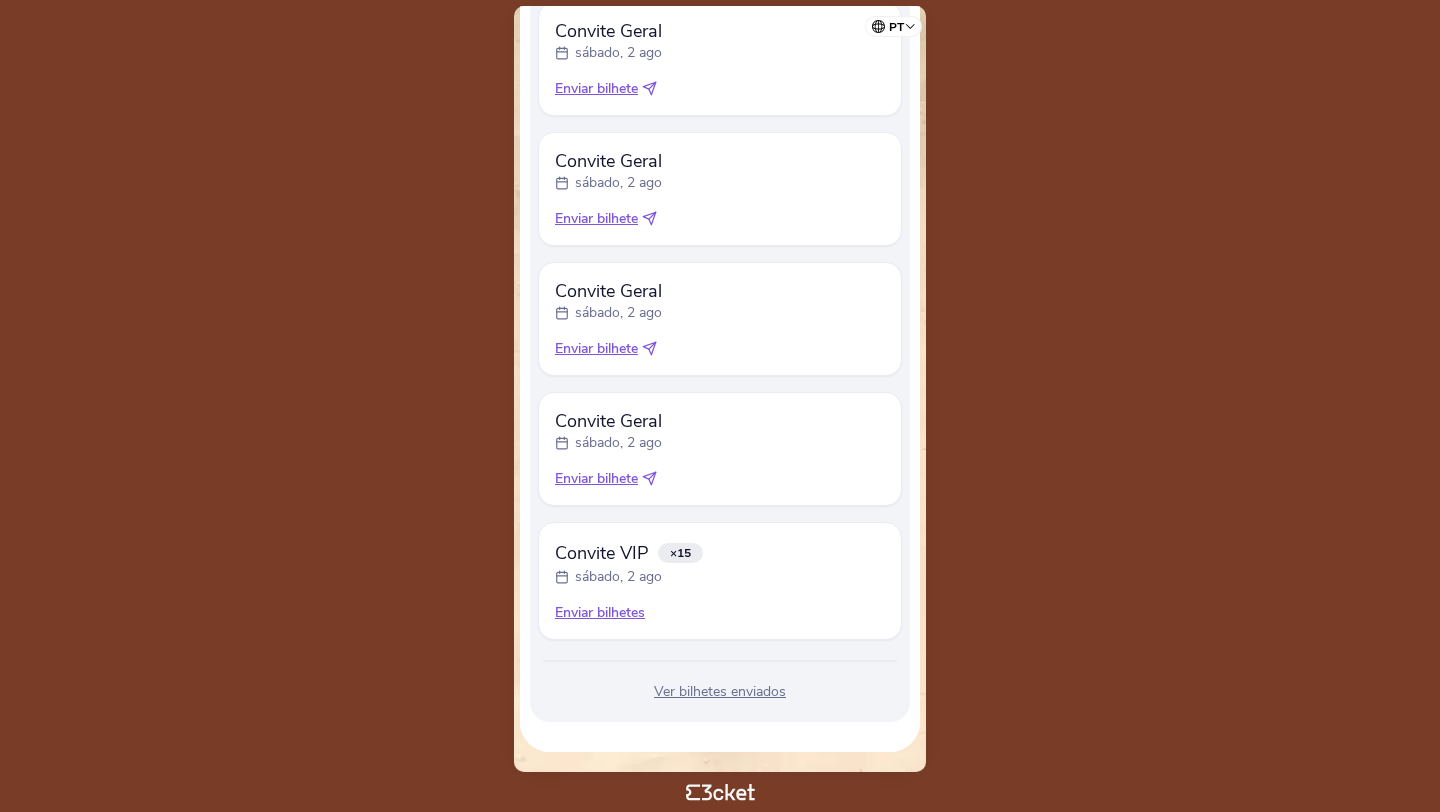 click on "Enviar bilhetes" at bounding box center [720, 613] 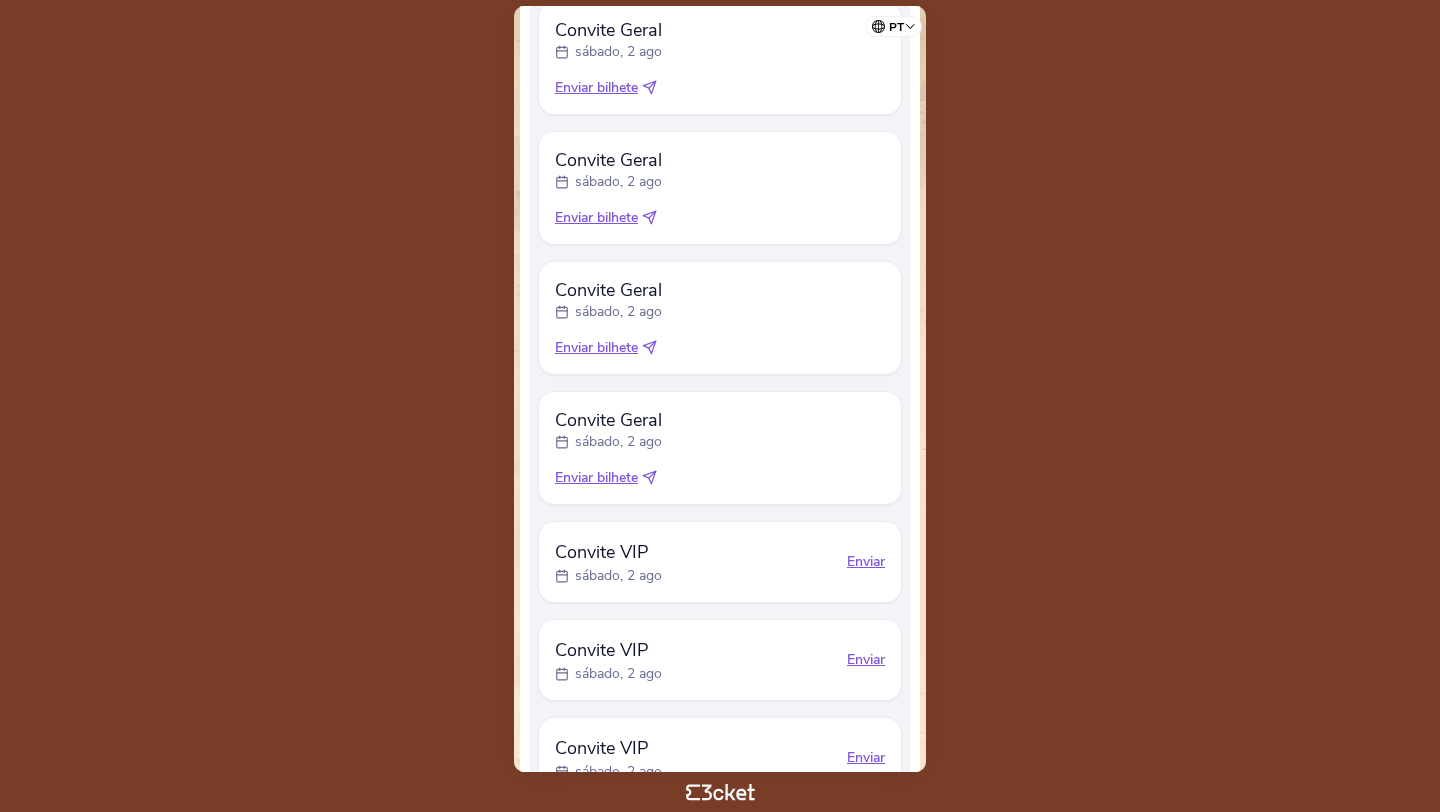 click on "Enviar" at bounding box center [866, 562] 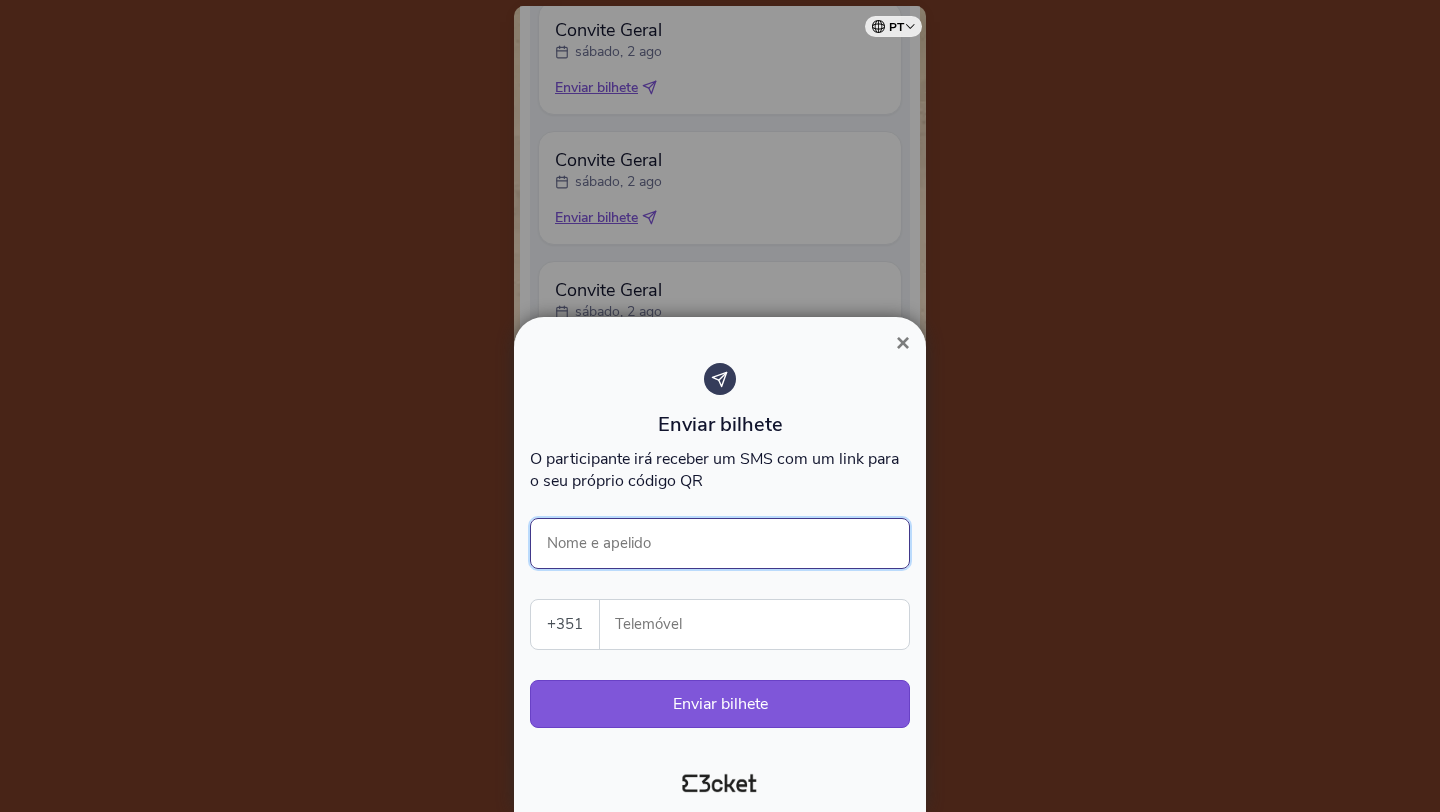click on "Nome e apelido" at bounding box center (720, 543) 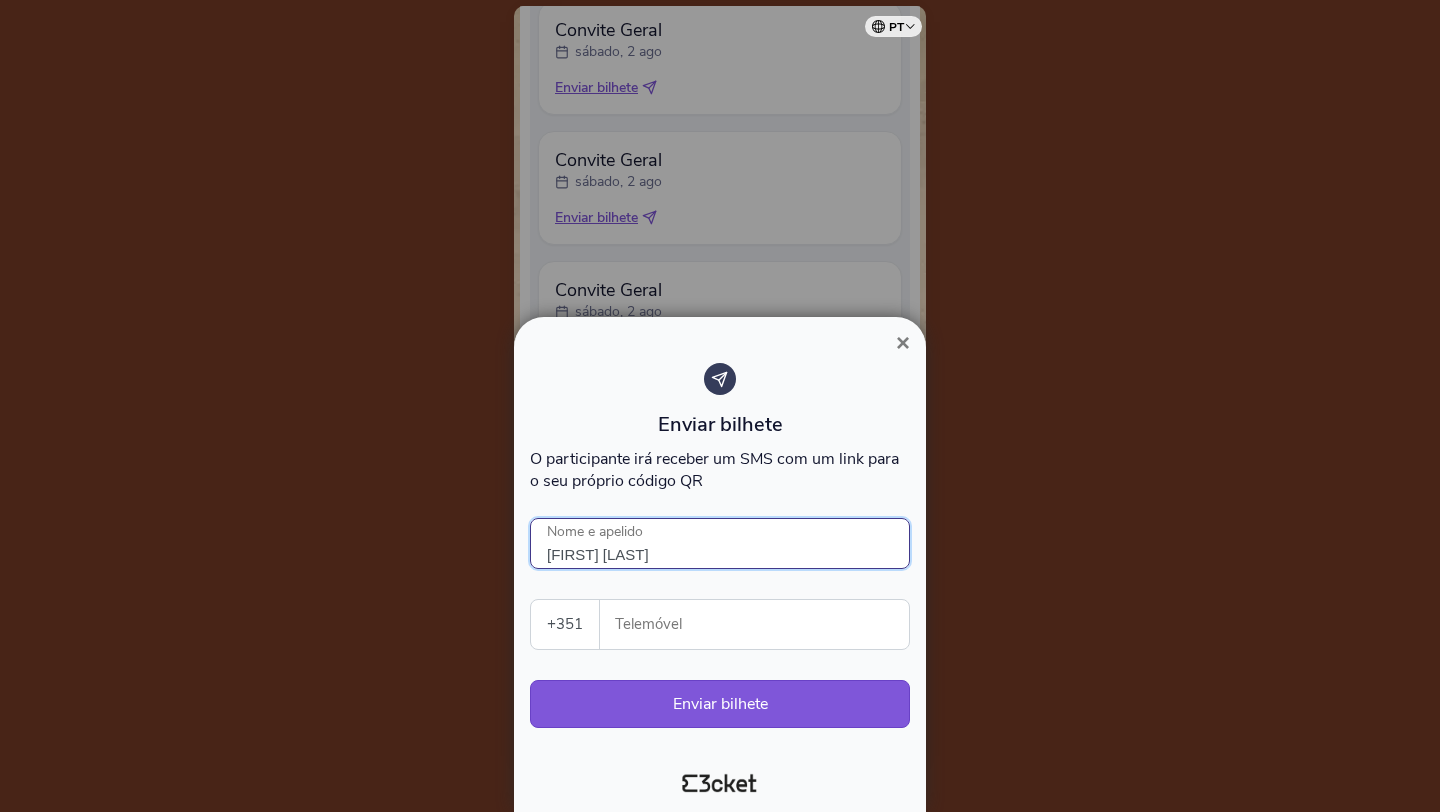 type on "Rogerio Real" 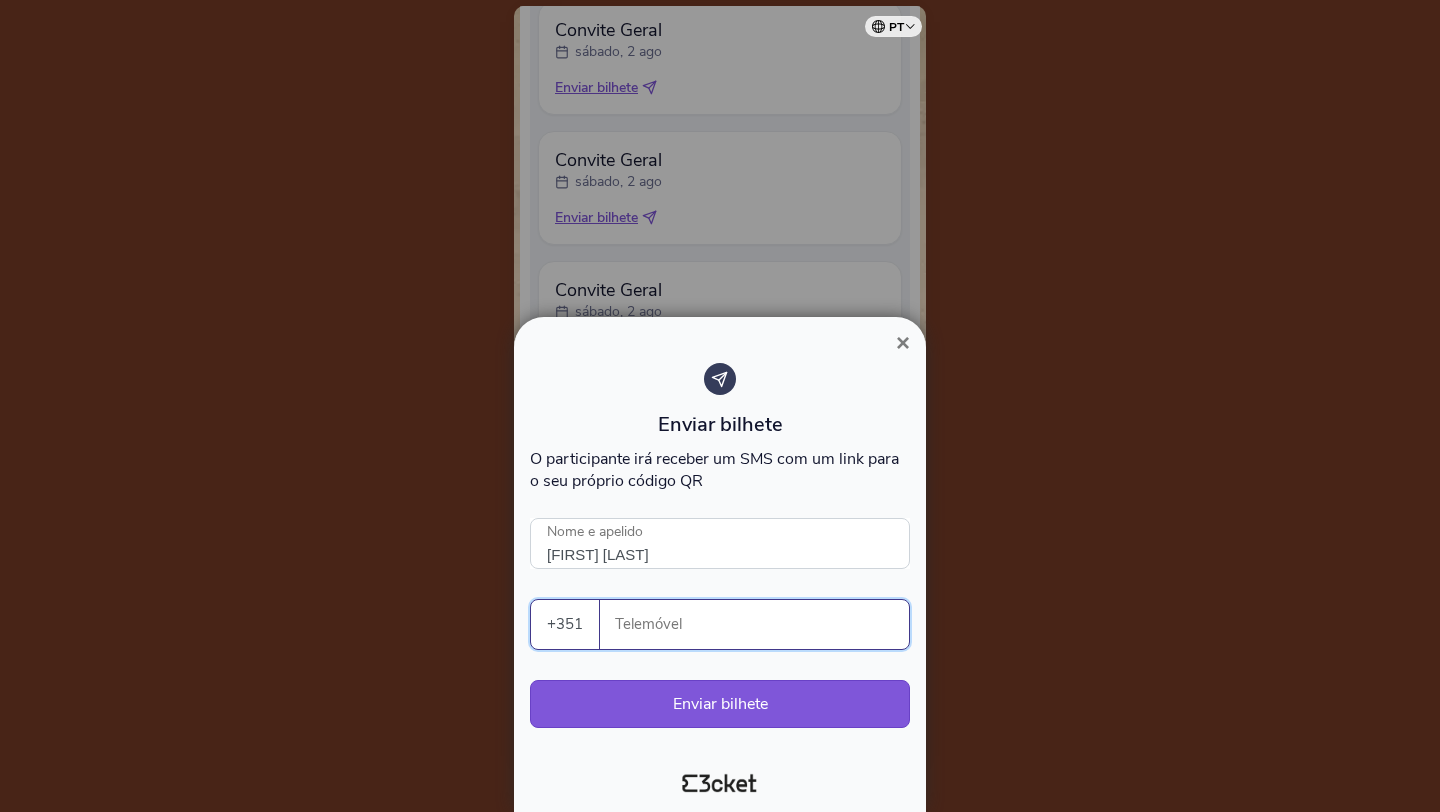 click on "Telemóvel" at bounding box center (762, 624) 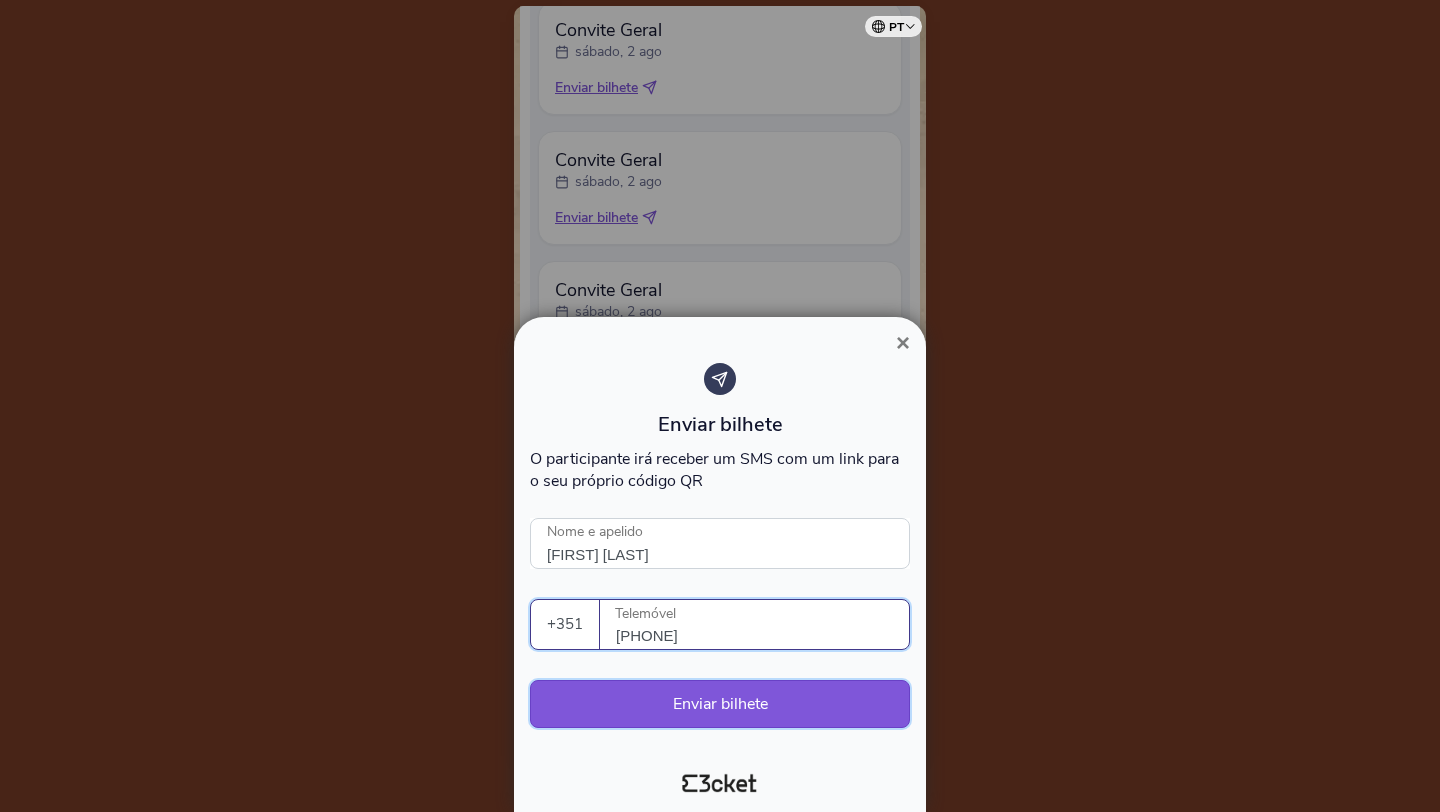 type on "932313561" 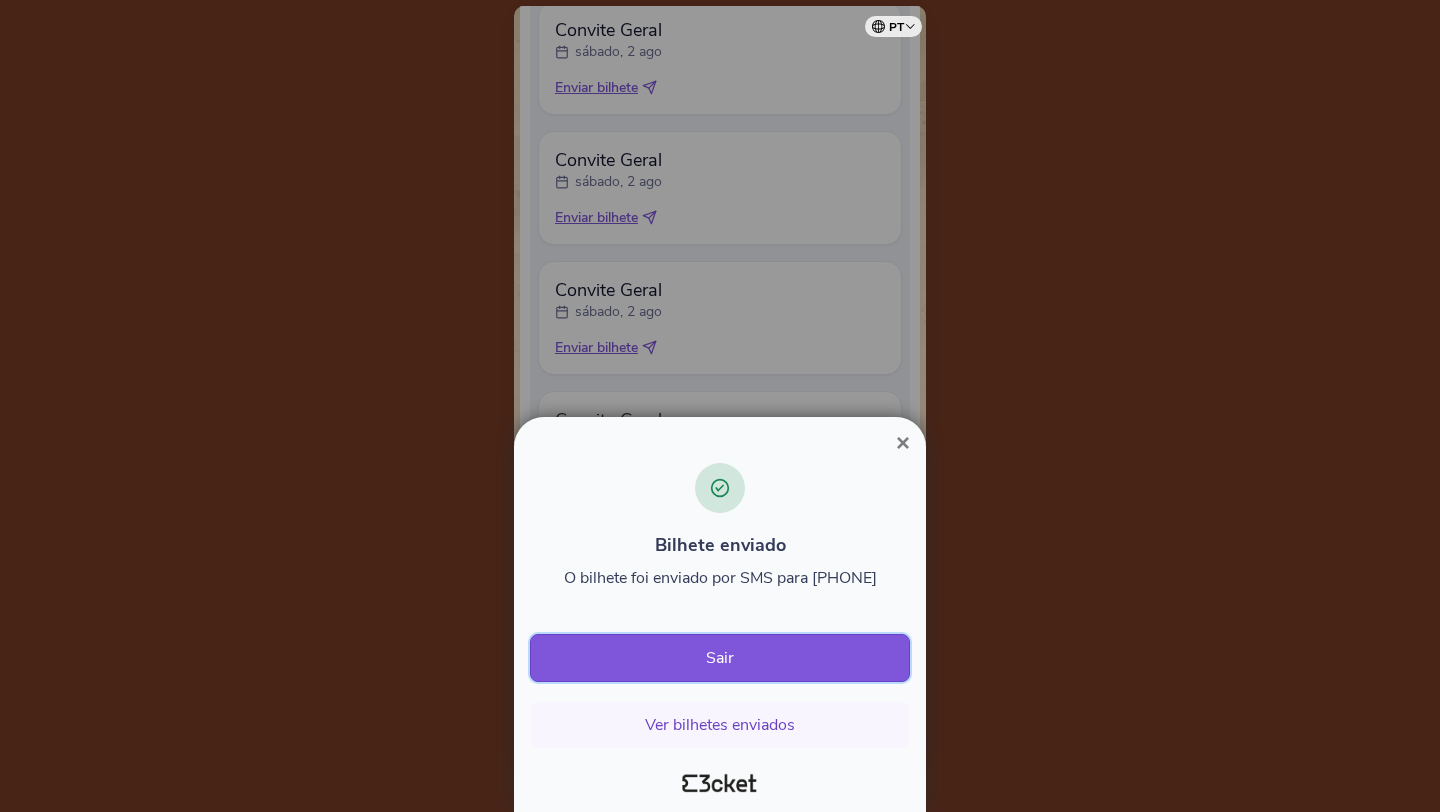 click on "Sair" at bounding box center (720, 658) 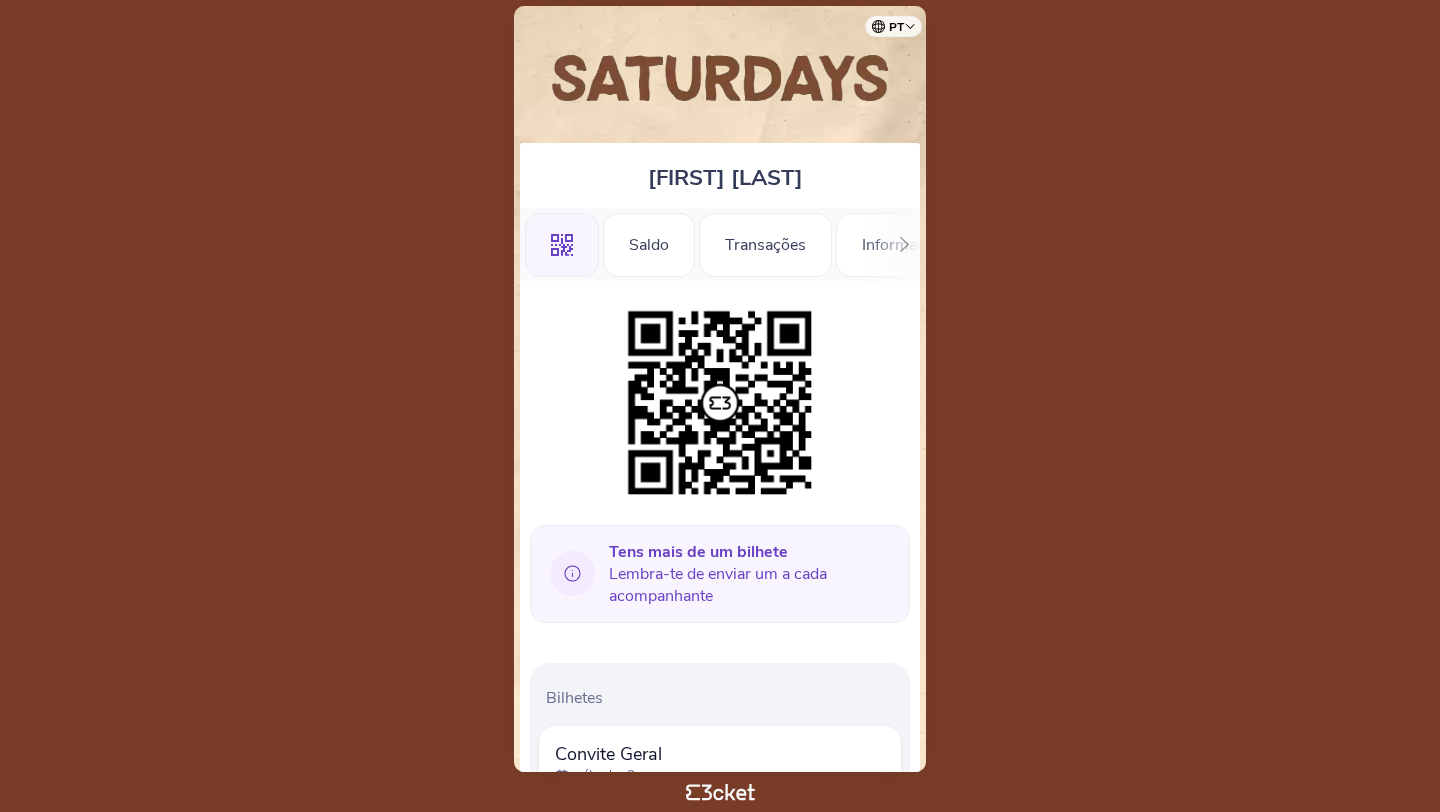 scroll, scrollTop: 0, scrollLeft: 0, axis: both 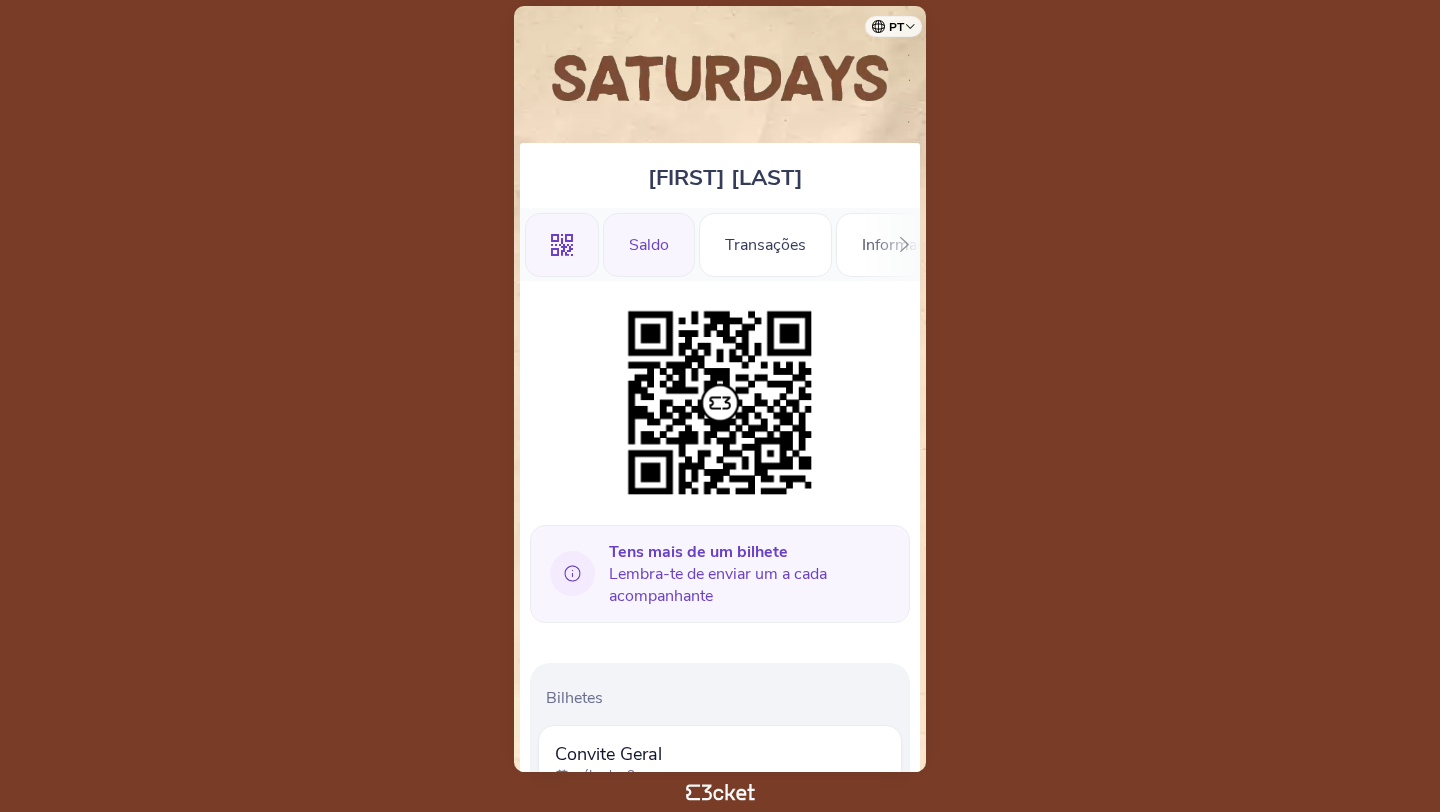 click on "Saldo" at bounding box center (649, 245) 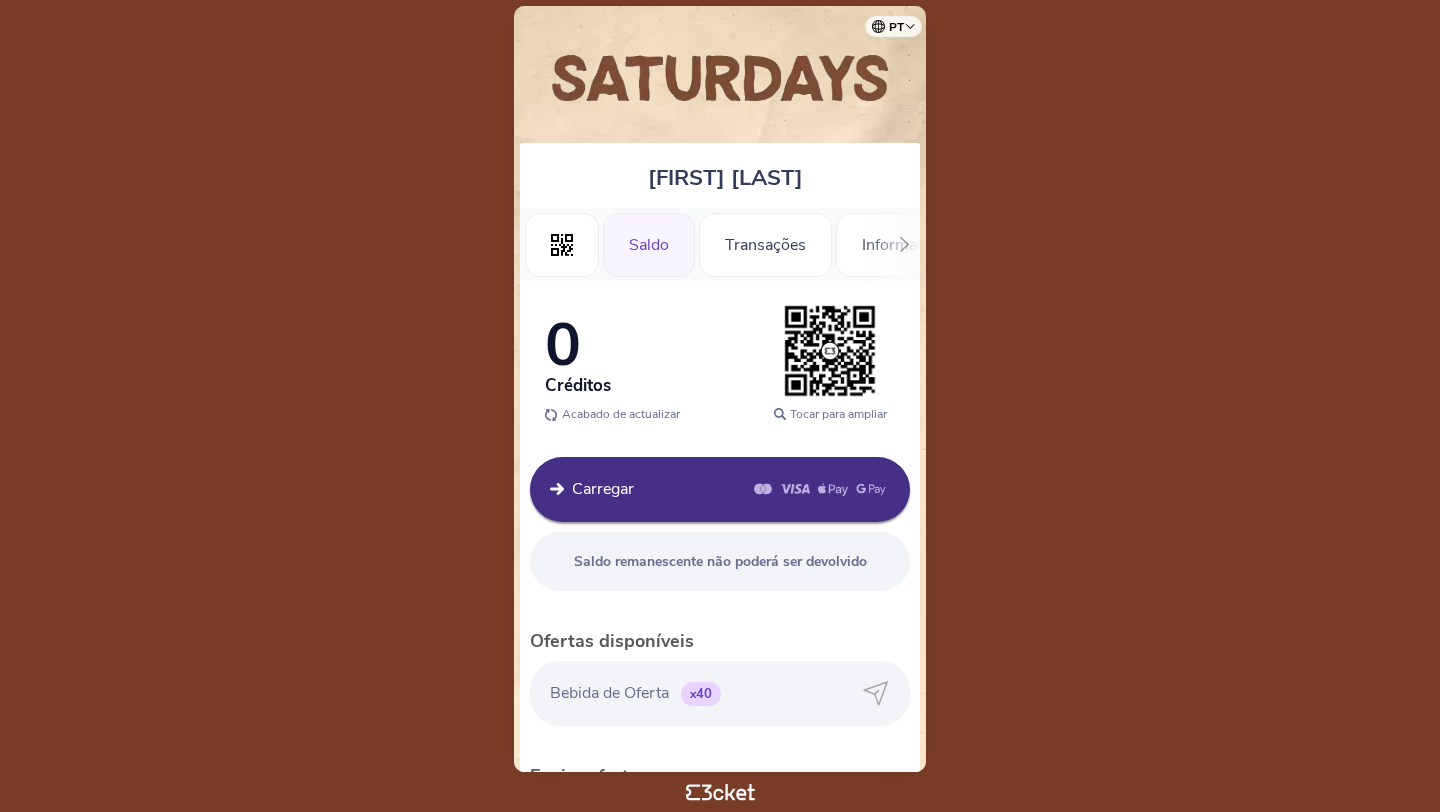 scroll, scrollTop: 0, scrollLeft: 0, axis: both 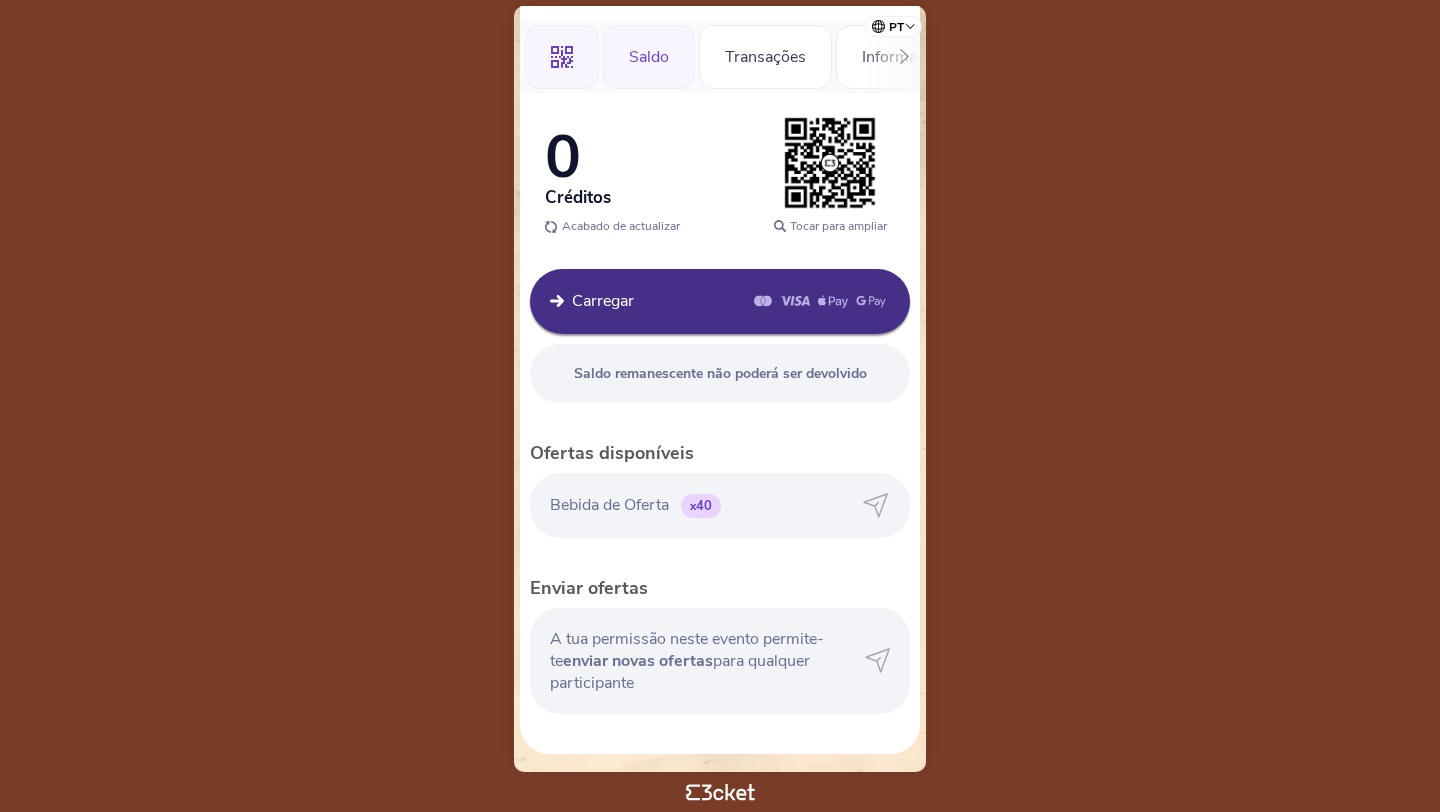 click on ".st0{fill-rule:evenodd;clip-rule:evenodd;}" 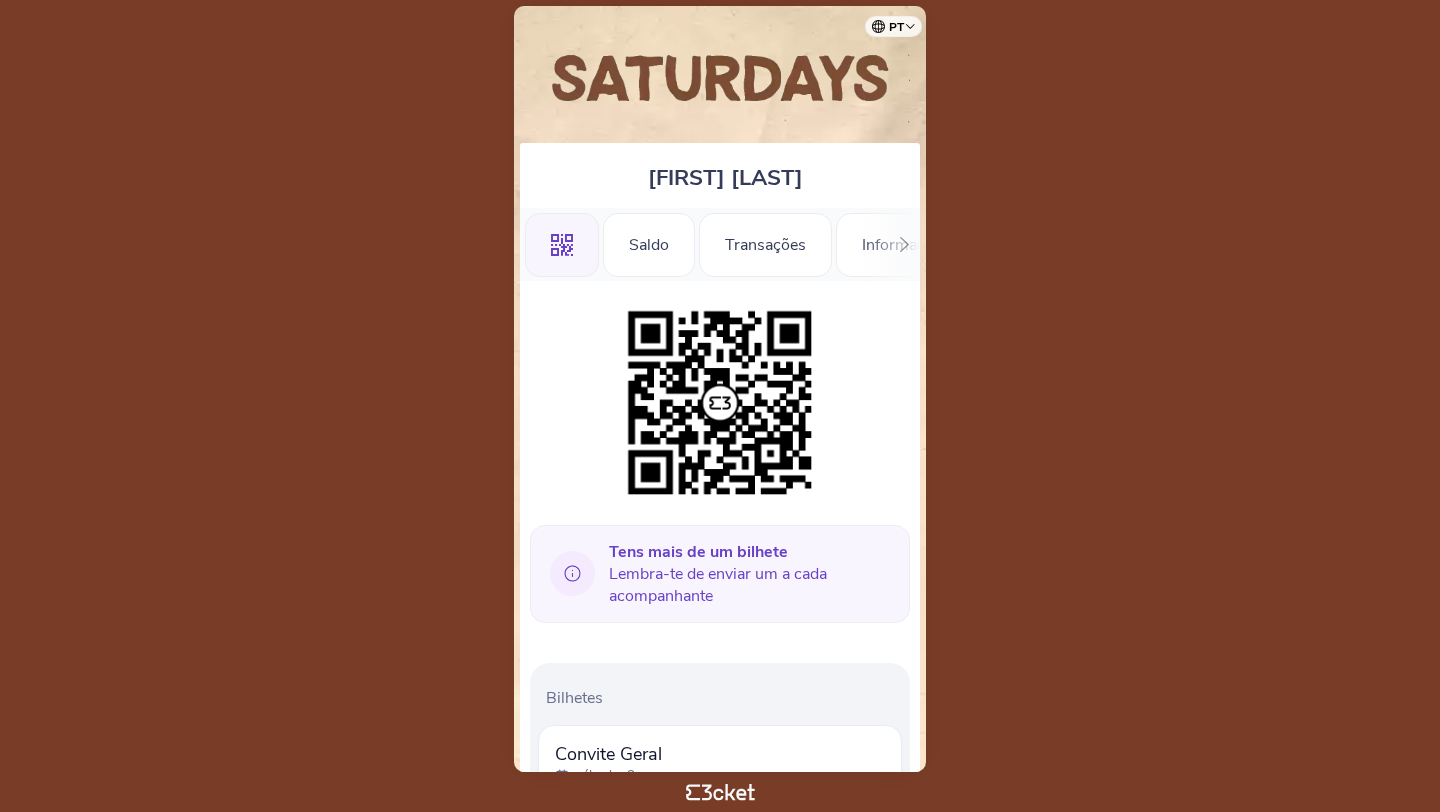 scroll, scrollTop: 0, scrollLeft: 0, axis: both 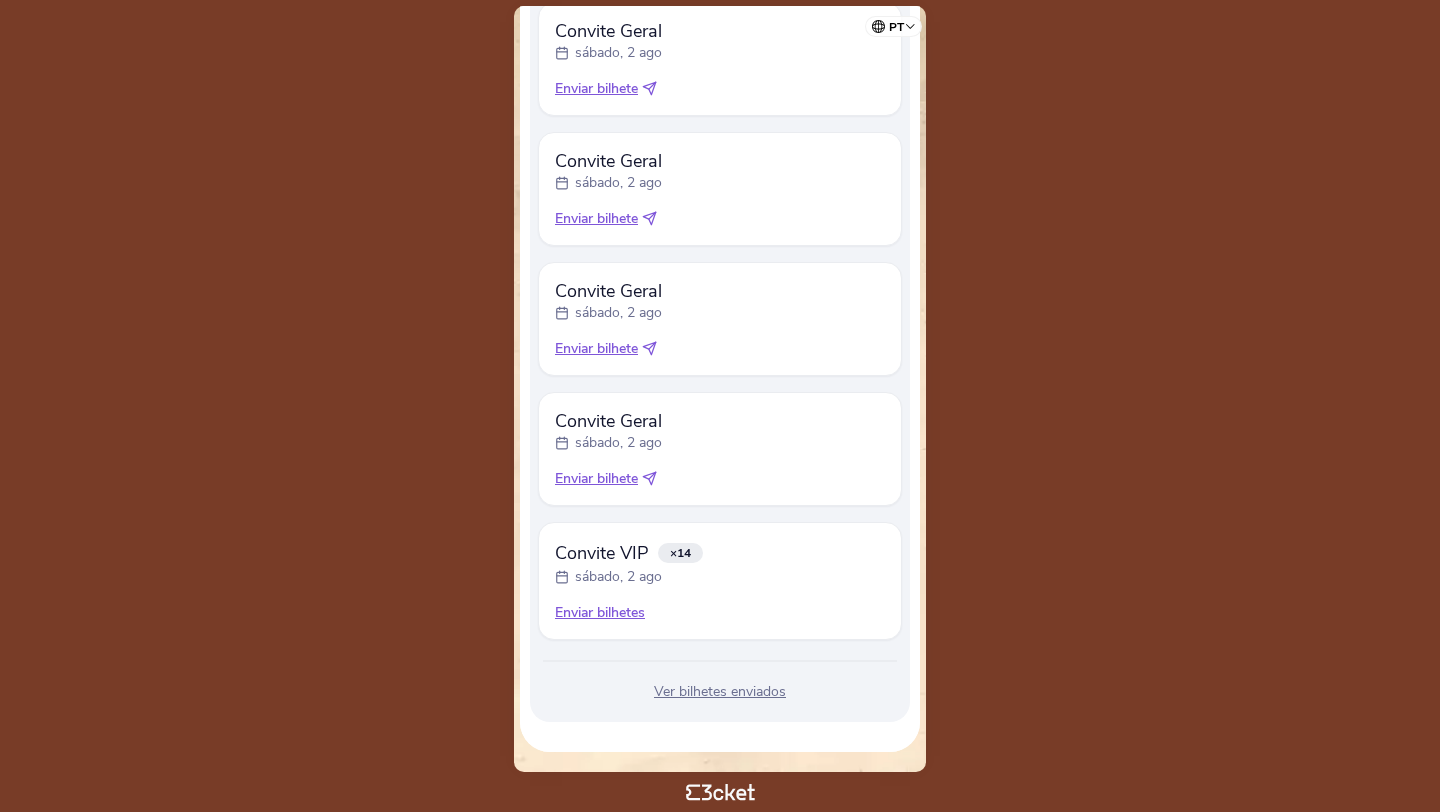 click on "Enviar bilhetes" at bounding box center (720, 613) 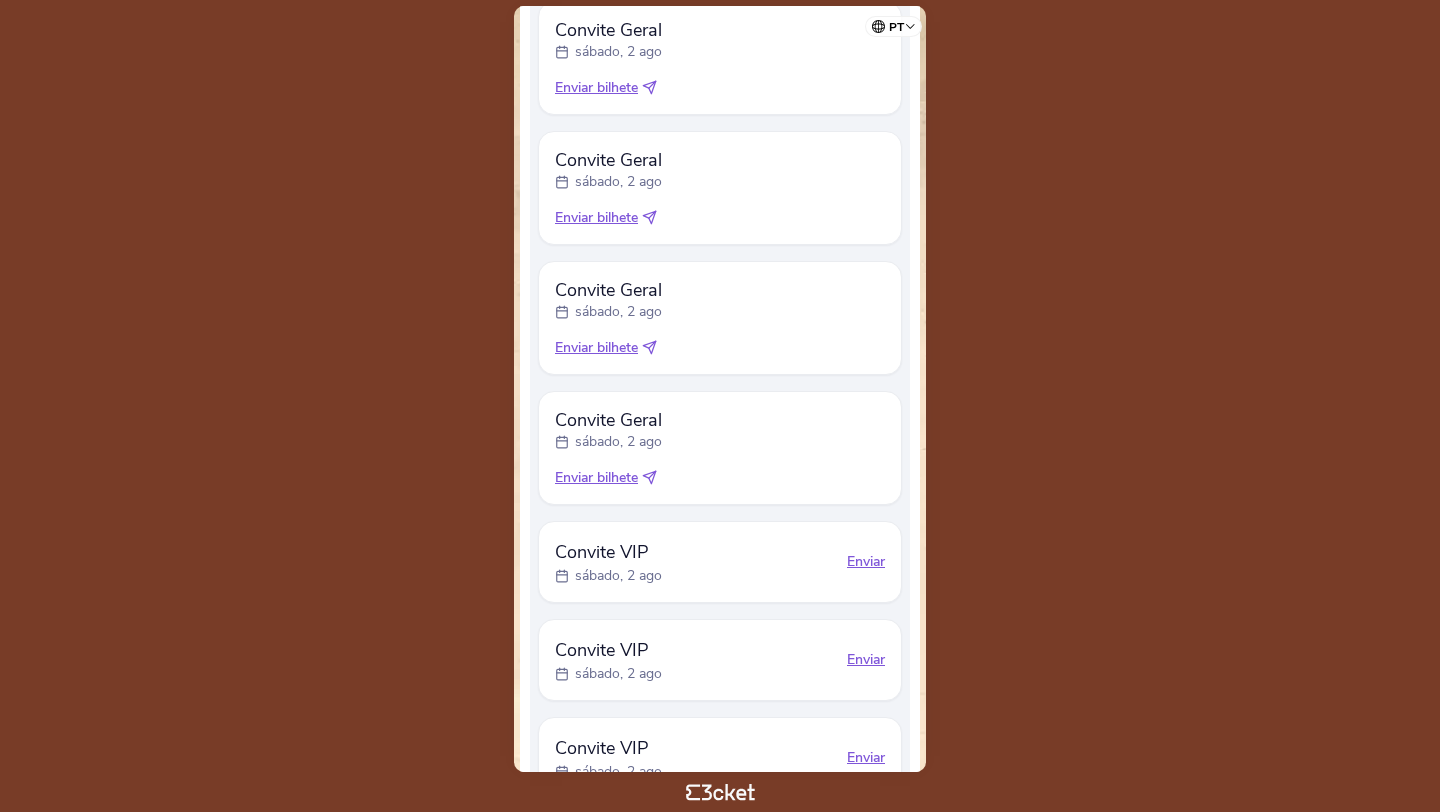 click on "Enviar" at bounding box center (866, 562) 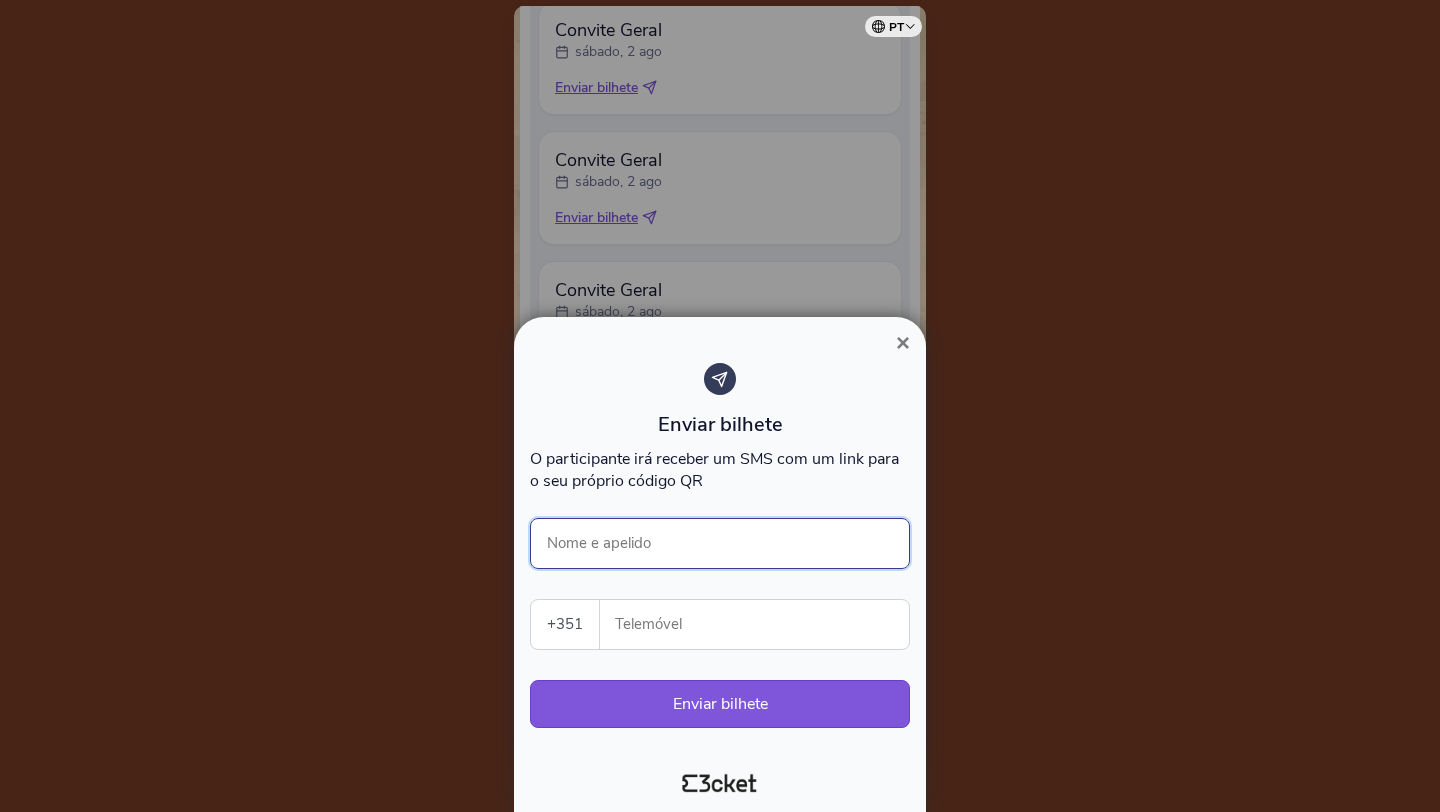 click on "Nome e apelido" at bounding box center (720, 543) 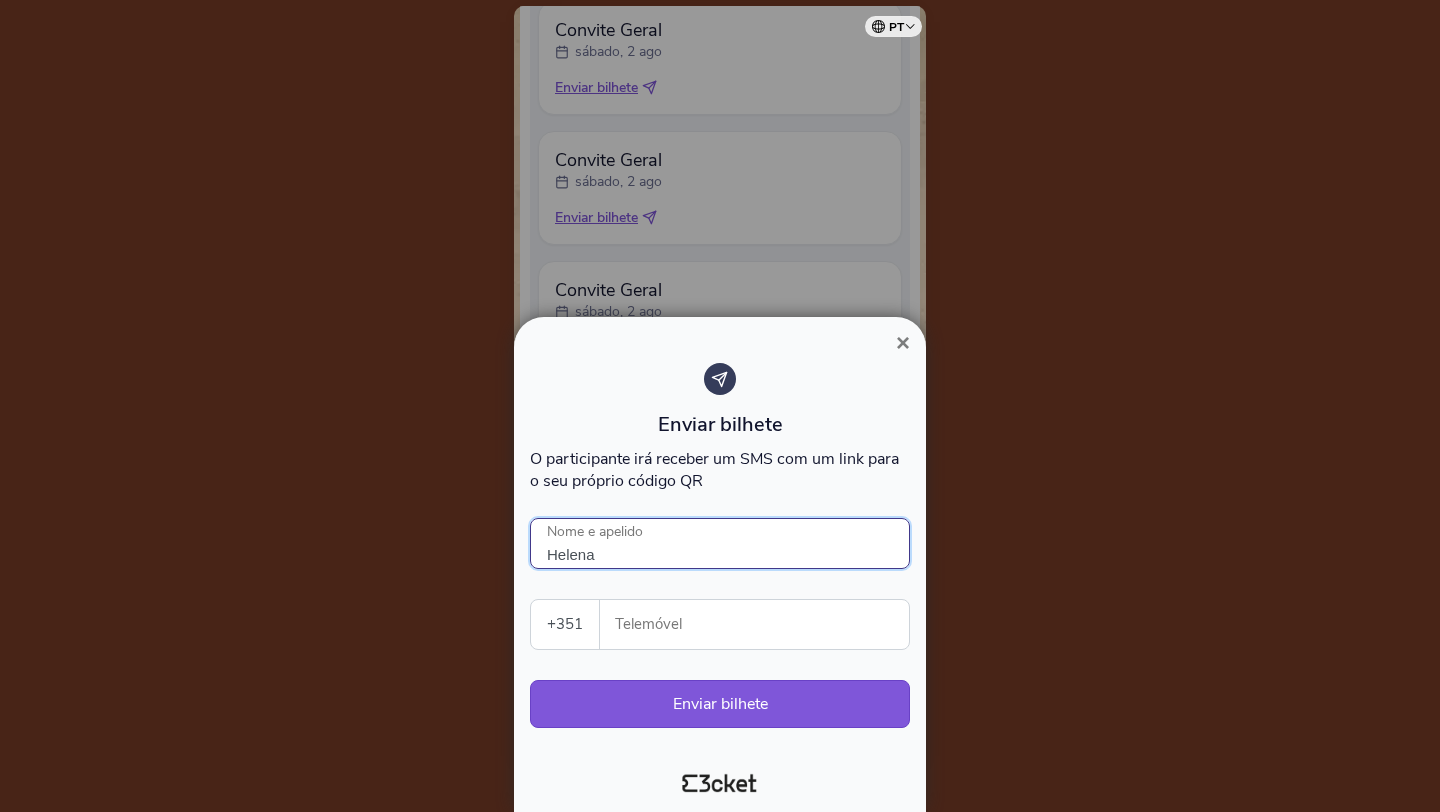 type on "Helena" 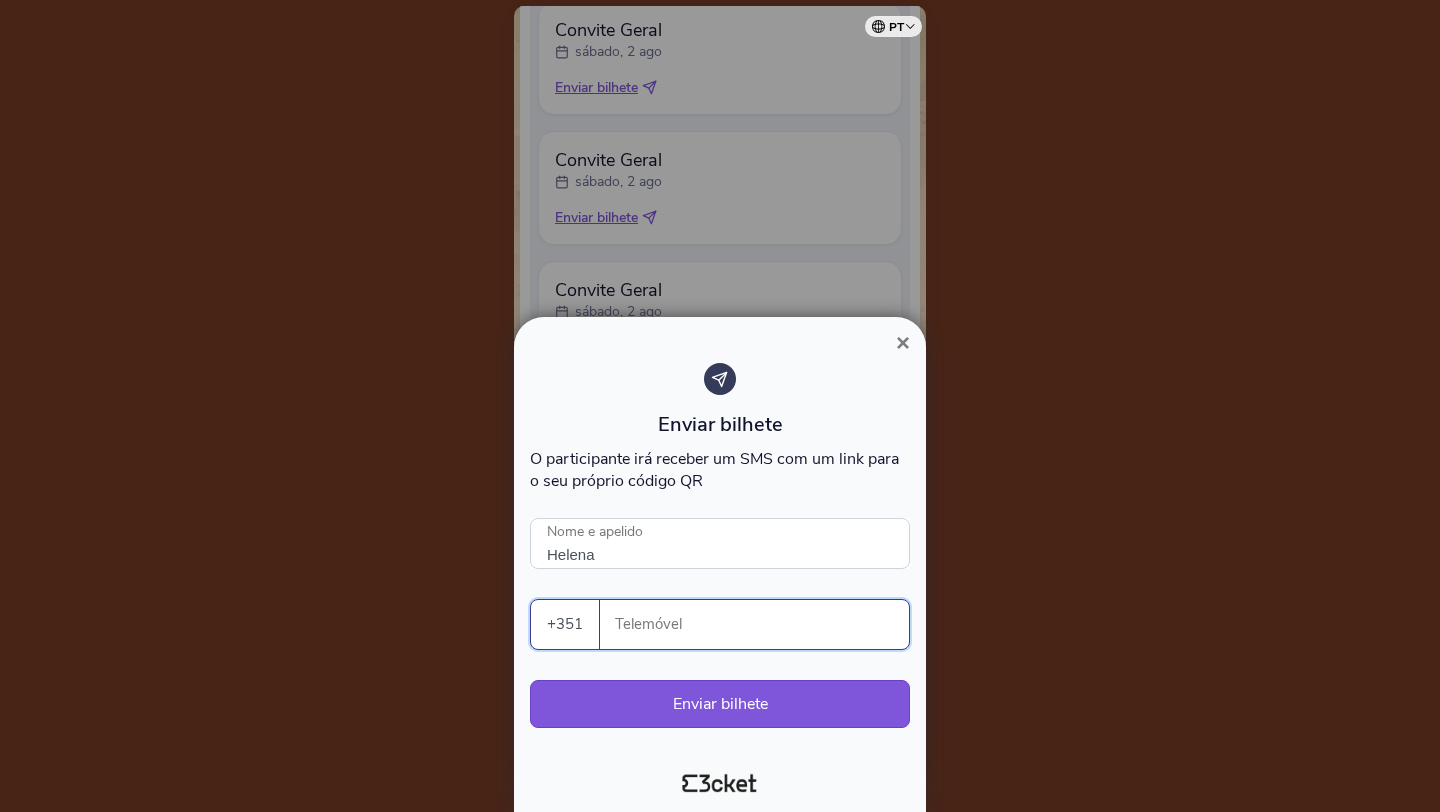 click on "Telemóvel" at bounding box center [762, 624] 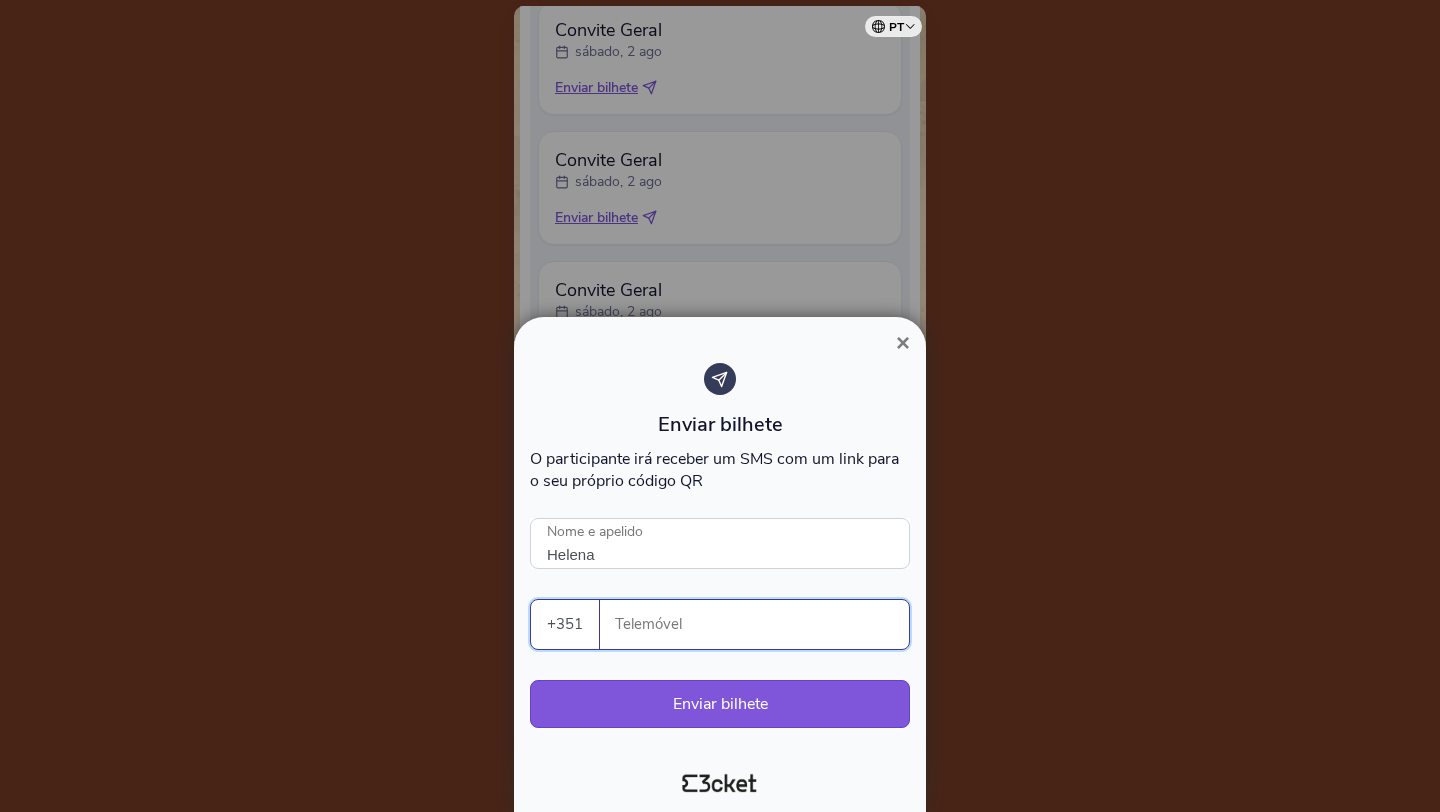 paste on "[PHONE]" 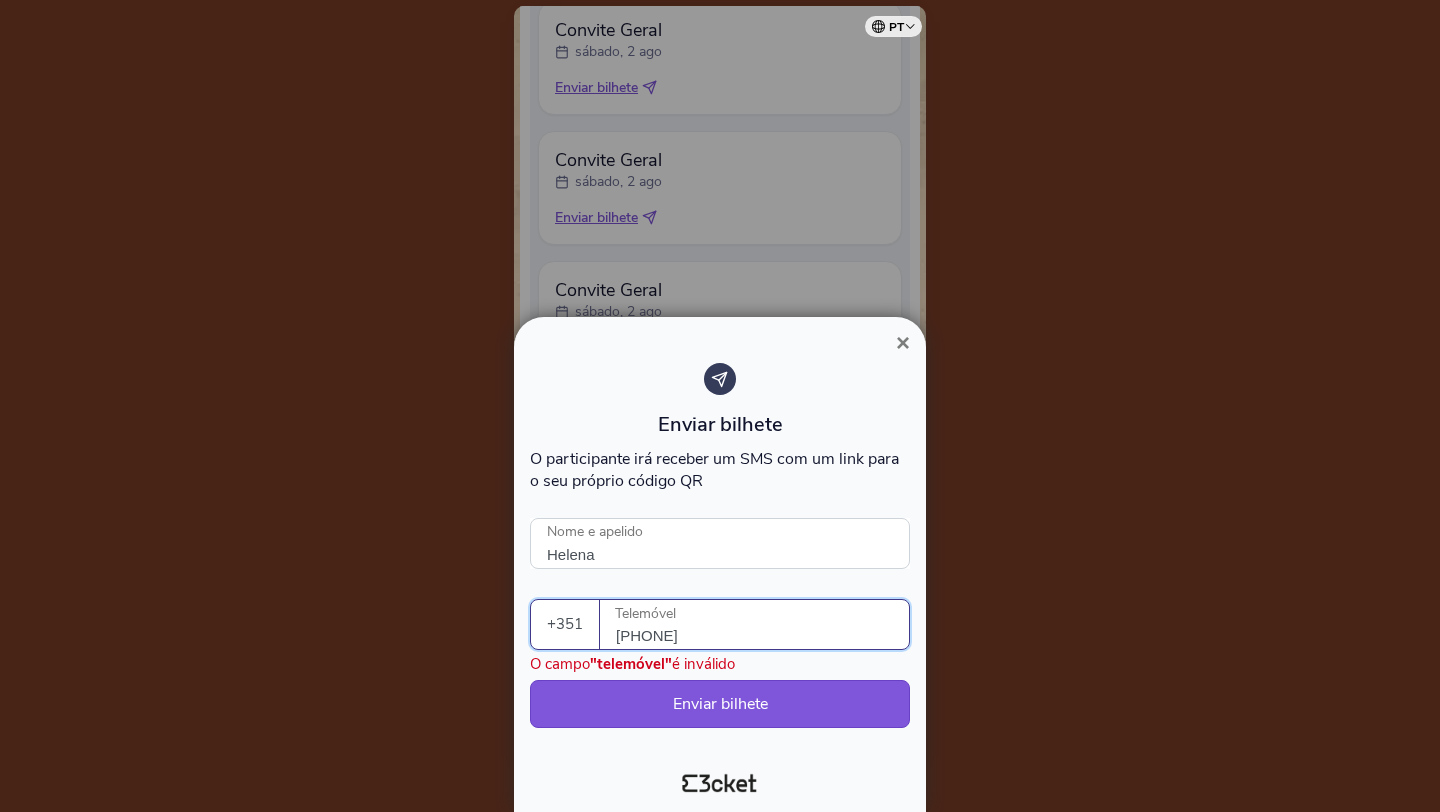 type on "[PHONE]" 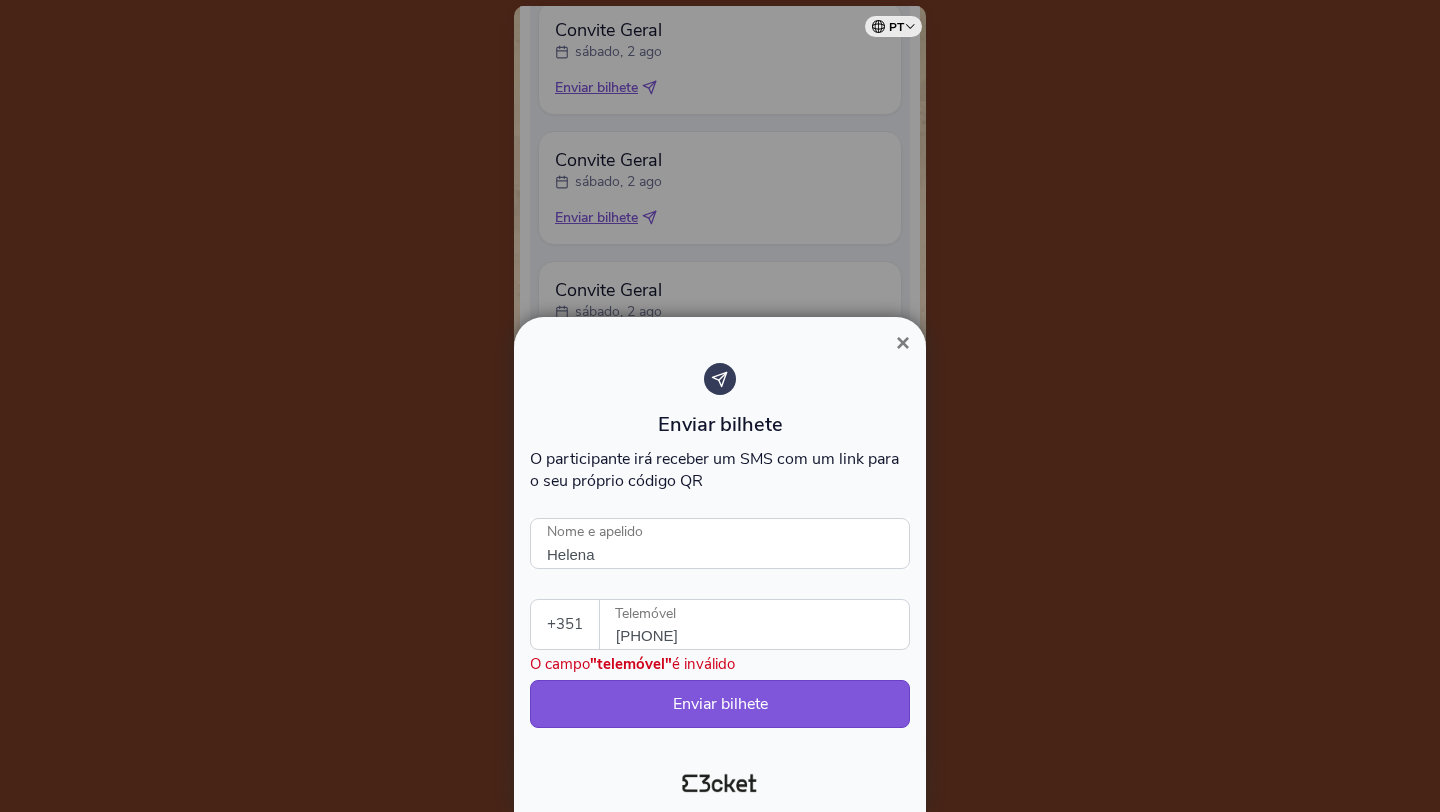 select on "34" 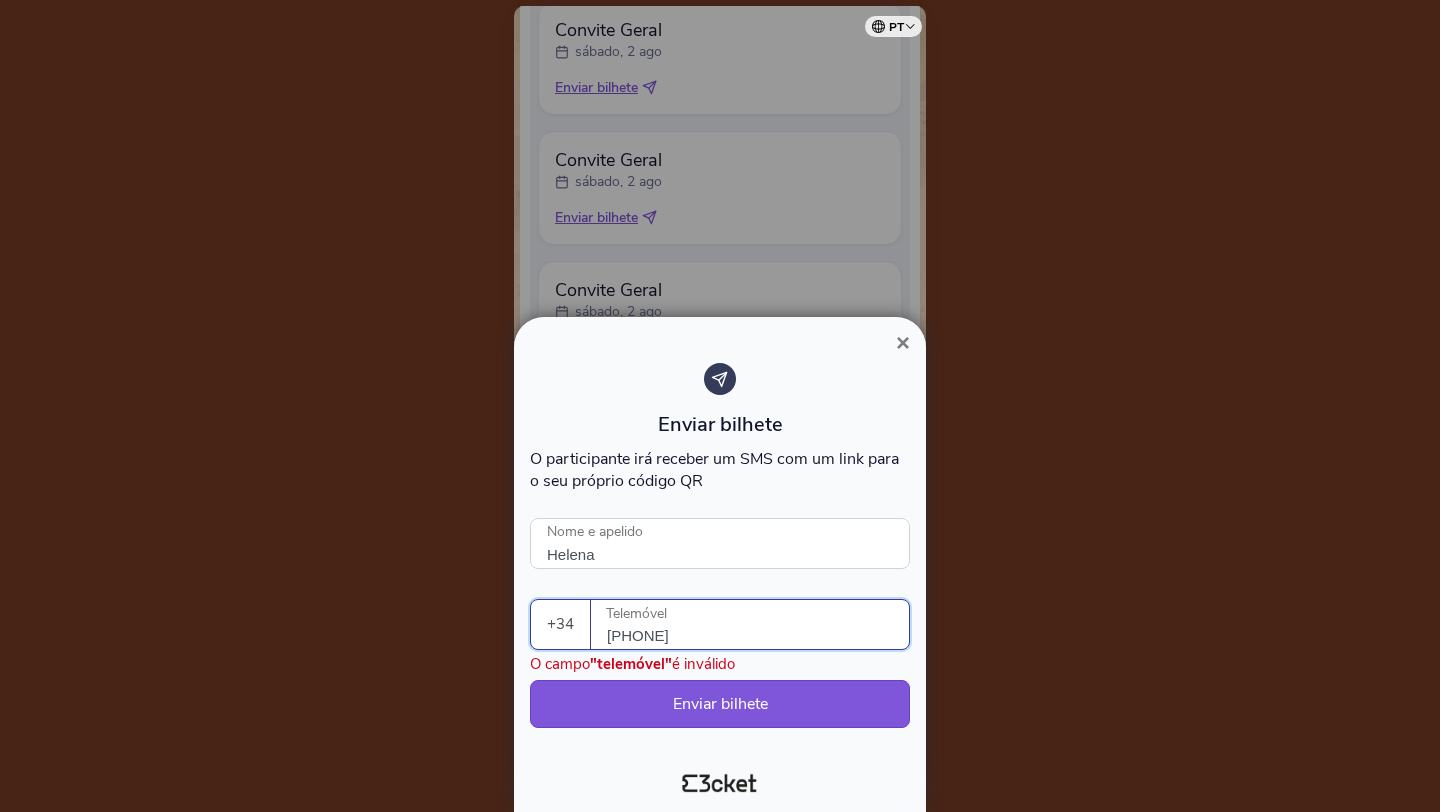 drag, startPoint x: 623, startPoint y: 631, endPoint x: 526, endPoint y: 632, distance: 97.00516 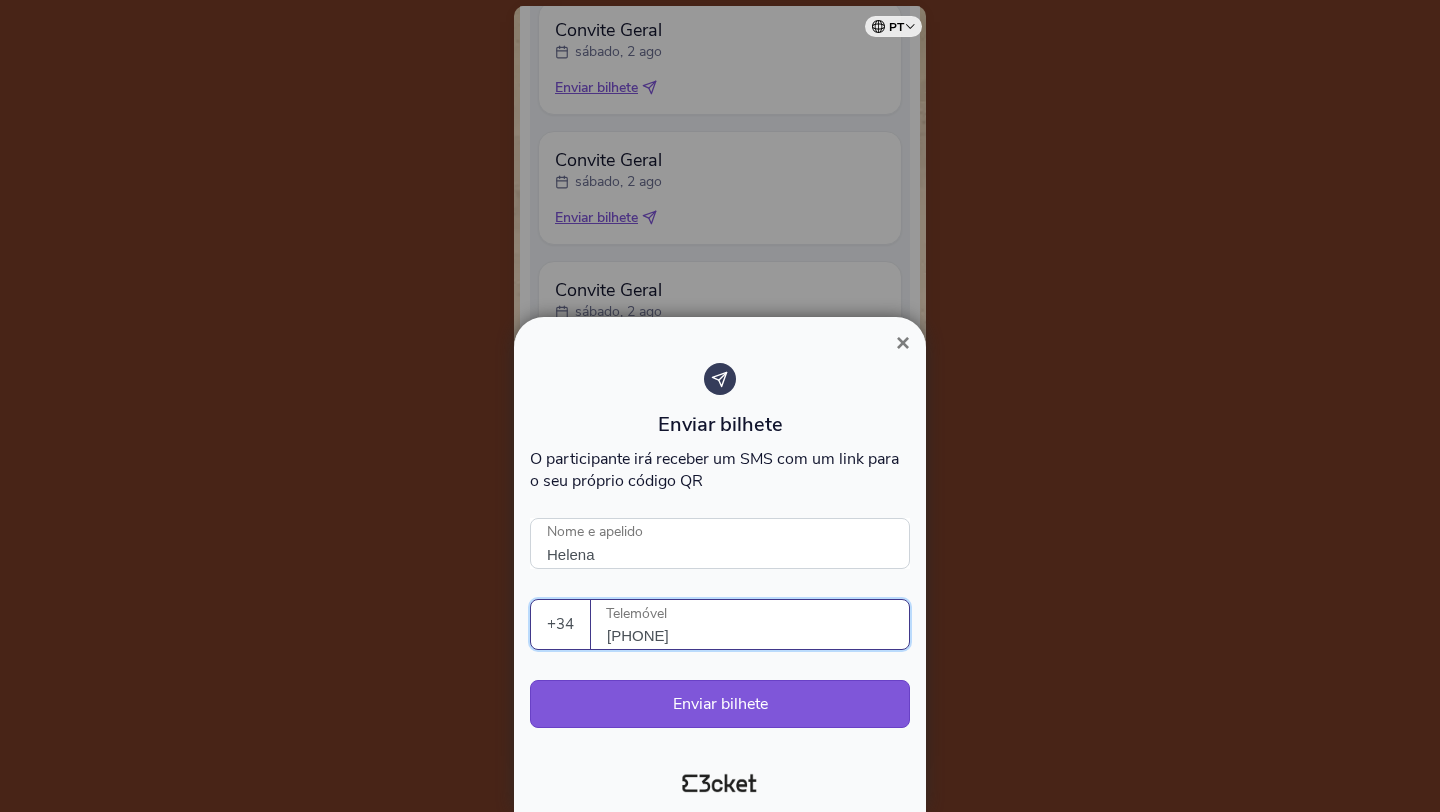 drag, startPoint x: 704, startPoint y: 635, endPoint x: 493, endPoint y: 609, distance: 212.59586 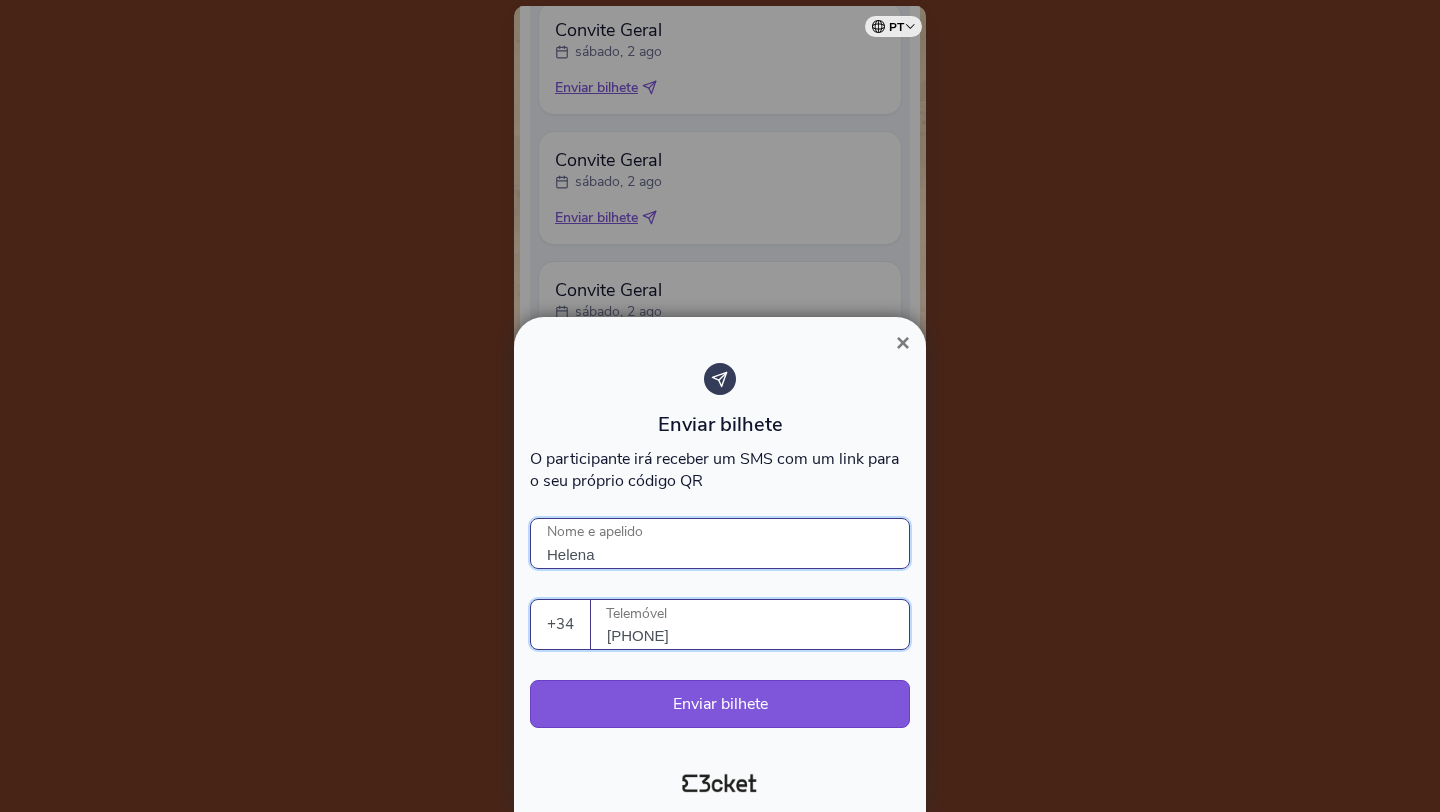 click on "Helena" at bounding box center (720, 543) 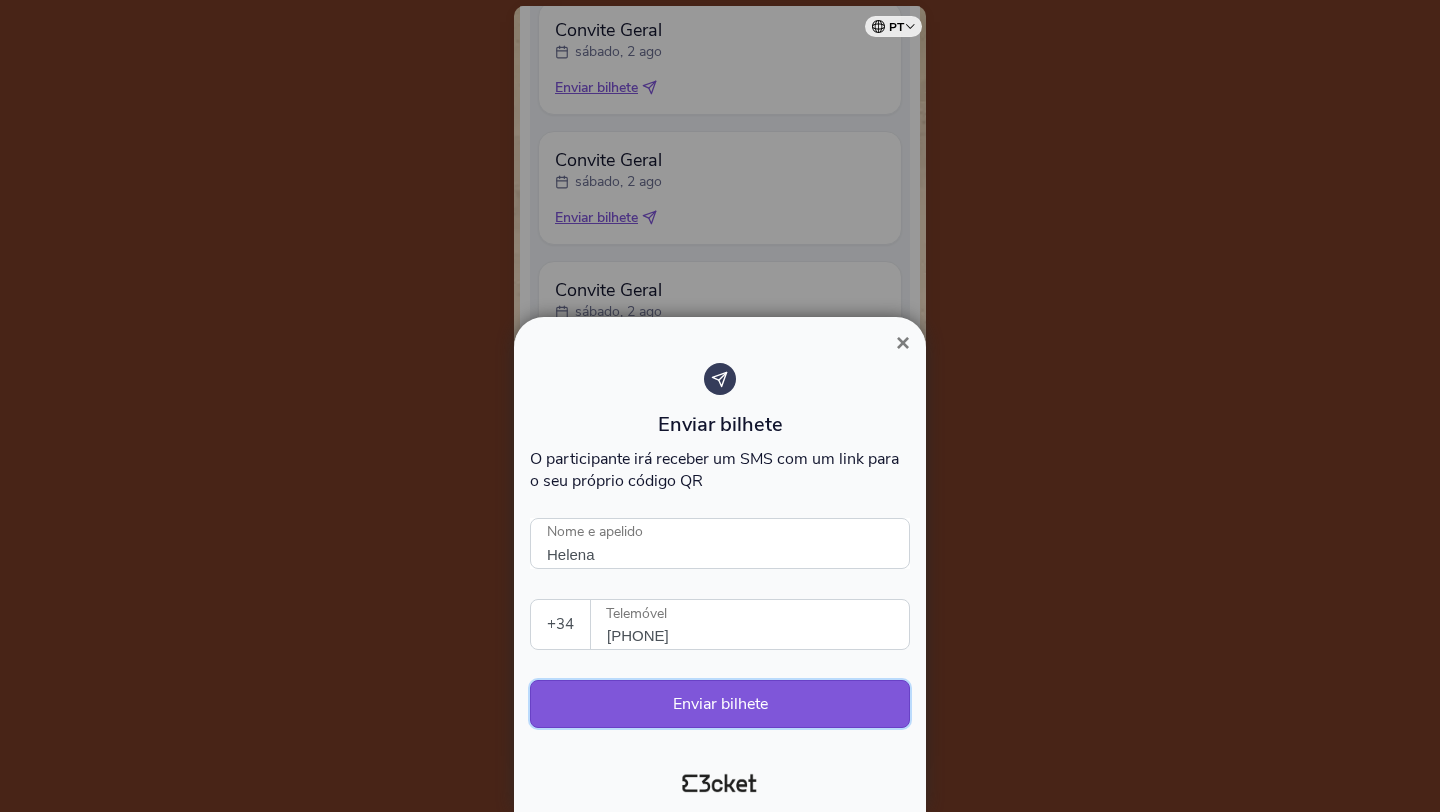 click on "Enviar bilhete" at bounding box center [720, 704] 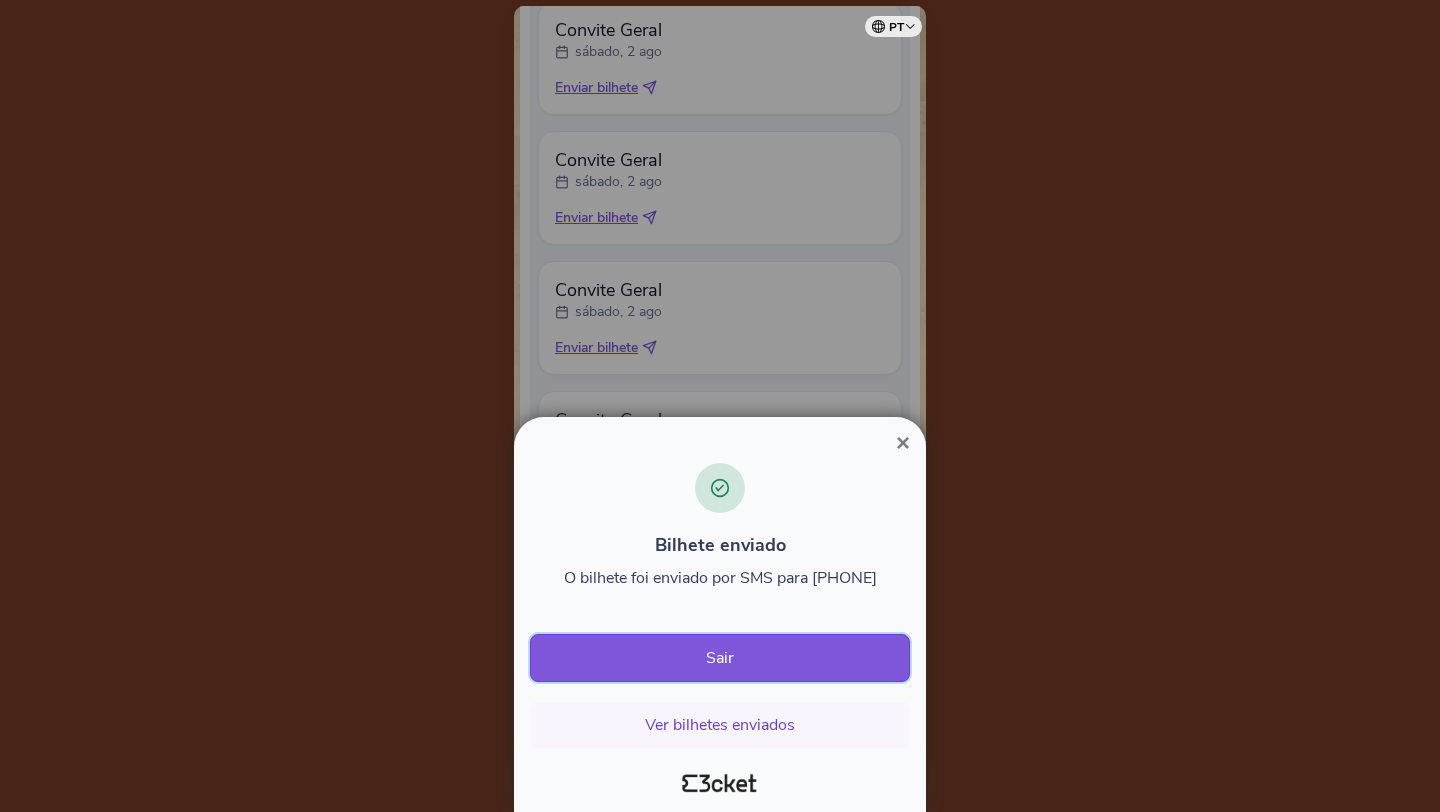 click on "Sair" at bounding box center (720, 658) 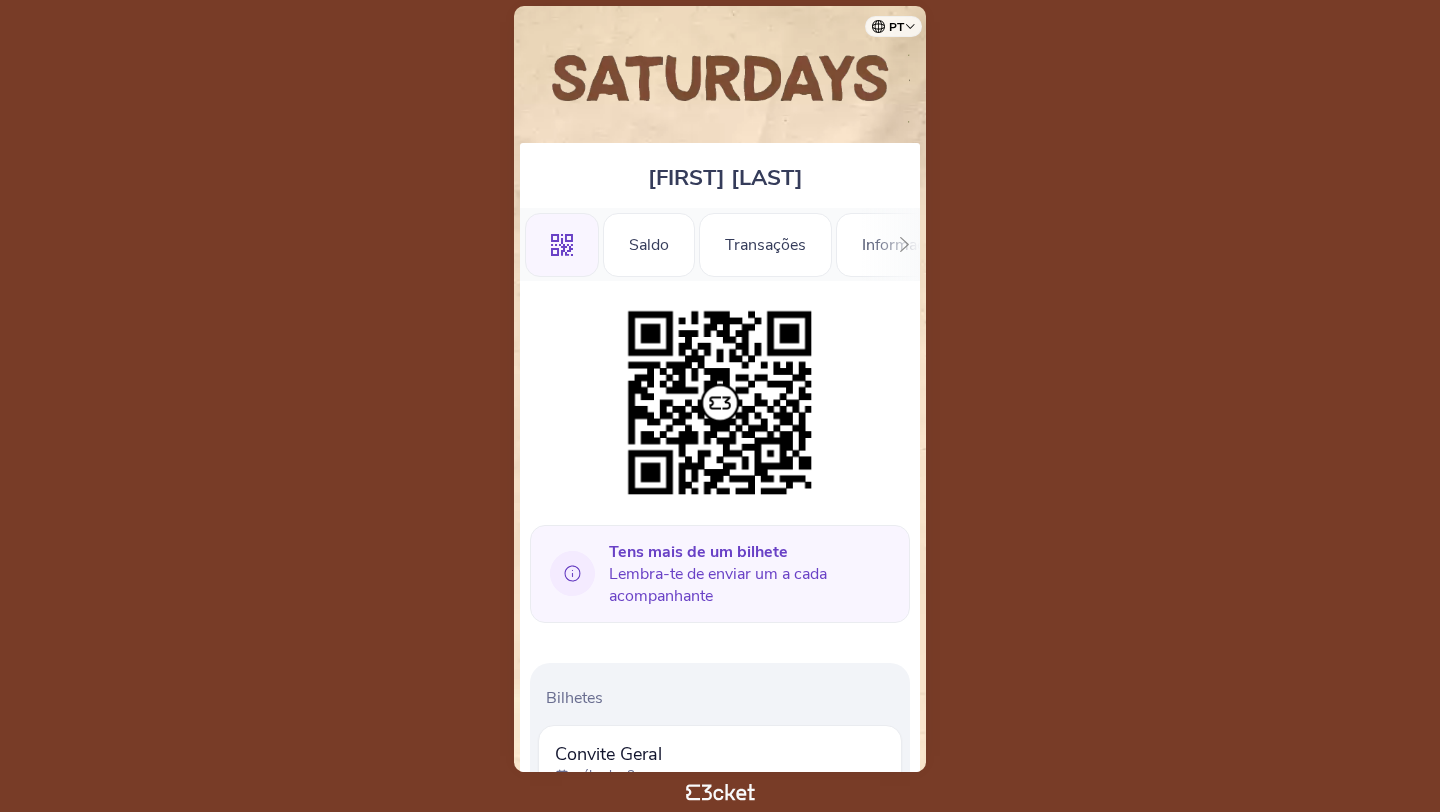 scroll, scrollTop: 0, scrollLeft: 0, axis: both 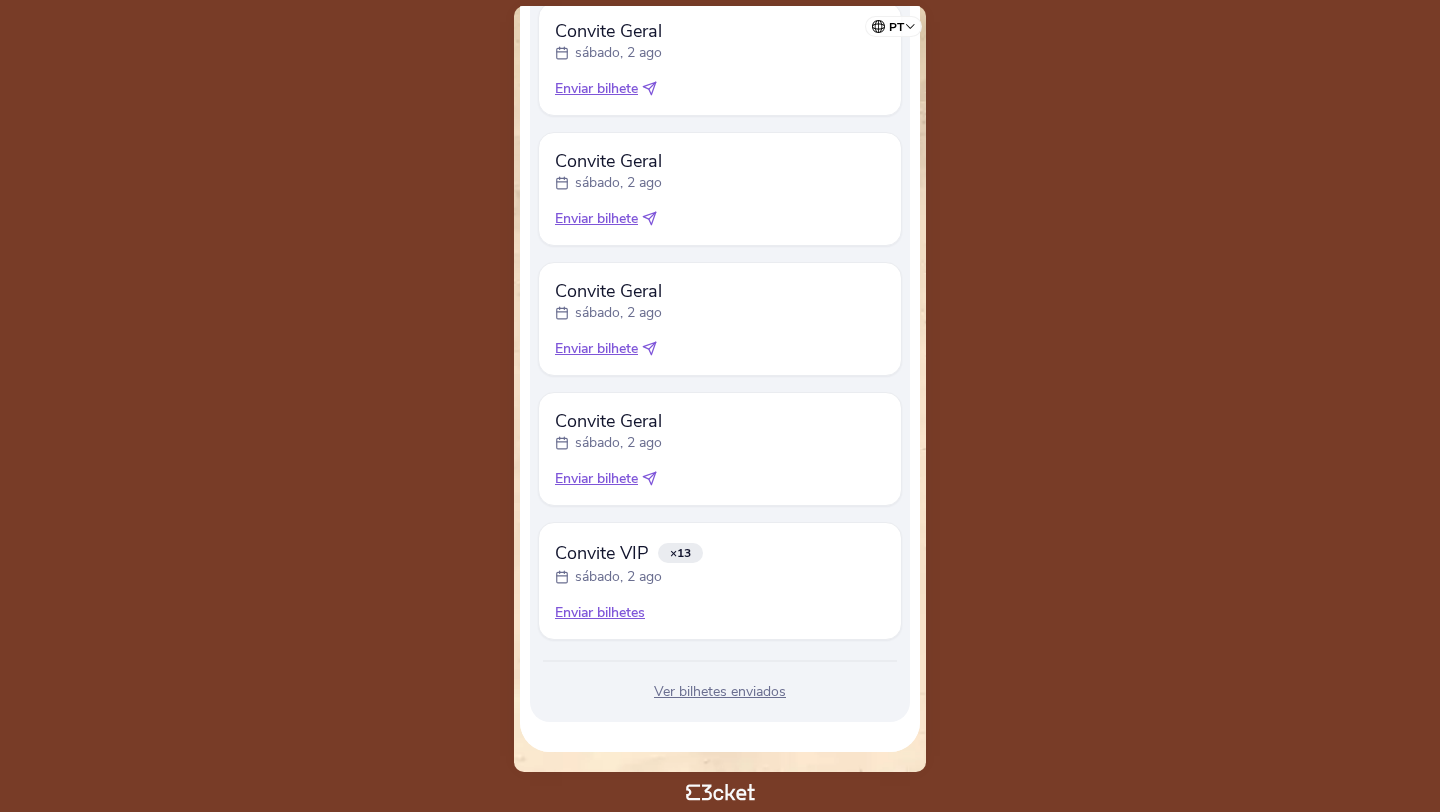 click on "Enviar bilhetes" at bounding box center [720, 613] 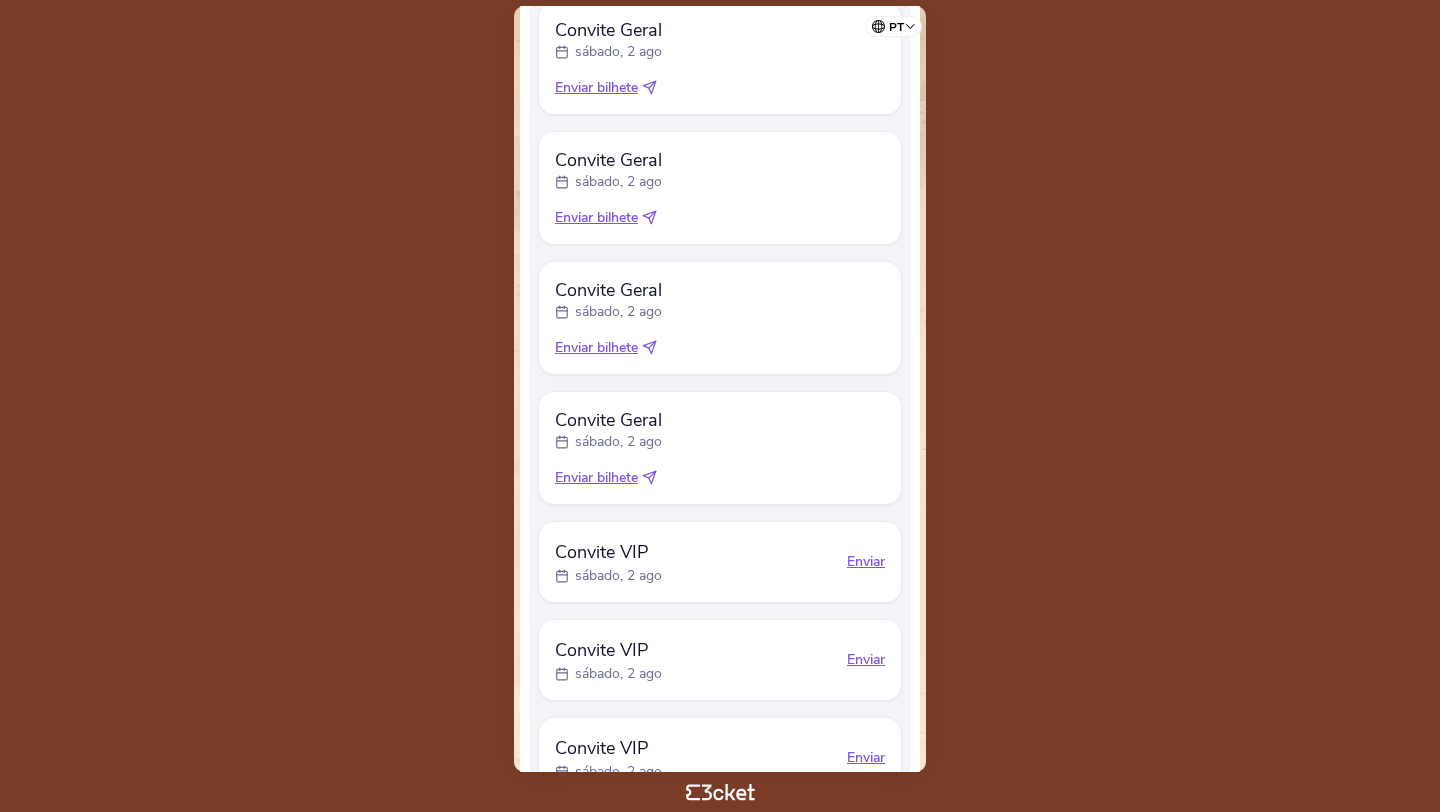 click on "Enviar" at bounding box center (866, 562) 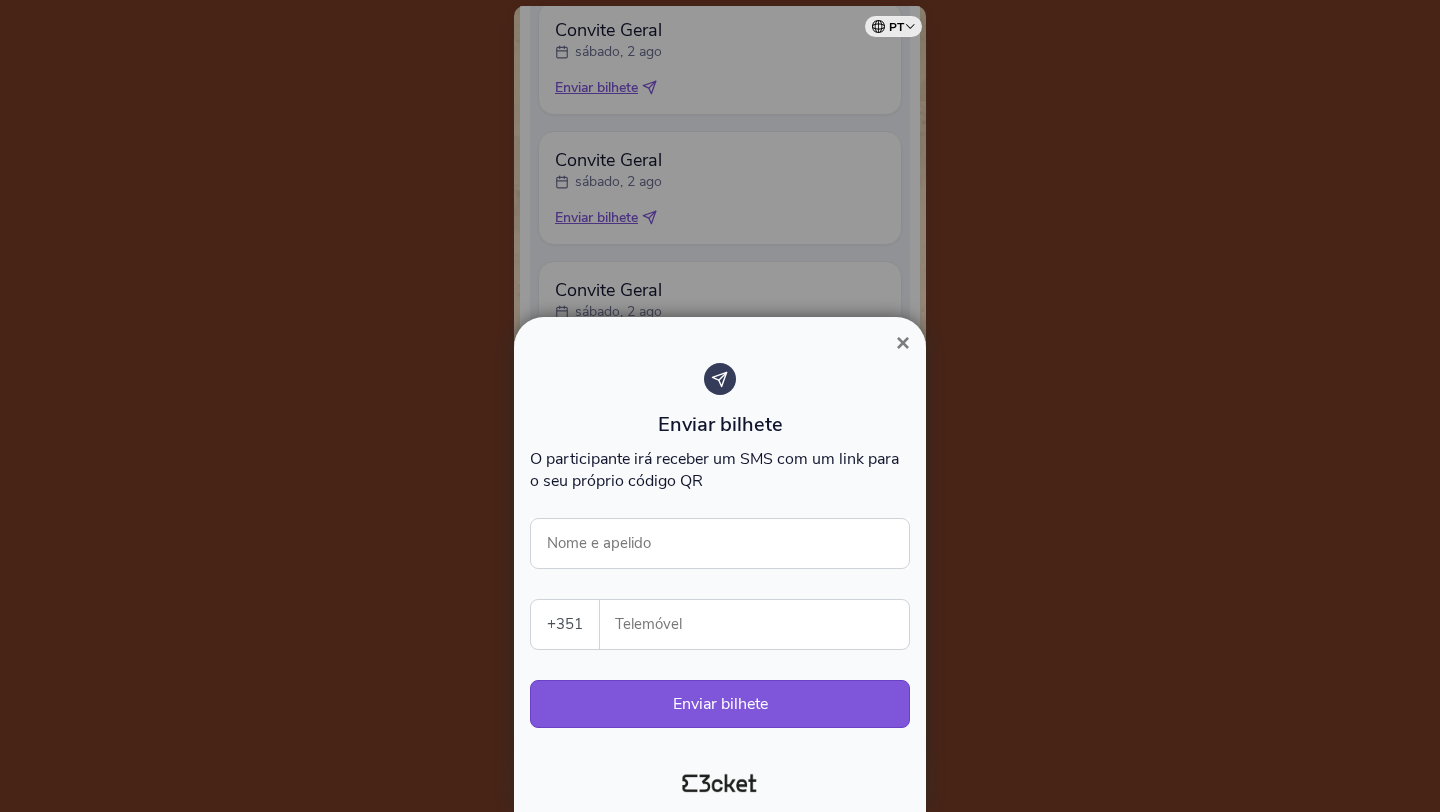 click on "Telemóvel" at bounding box center [762, 624] 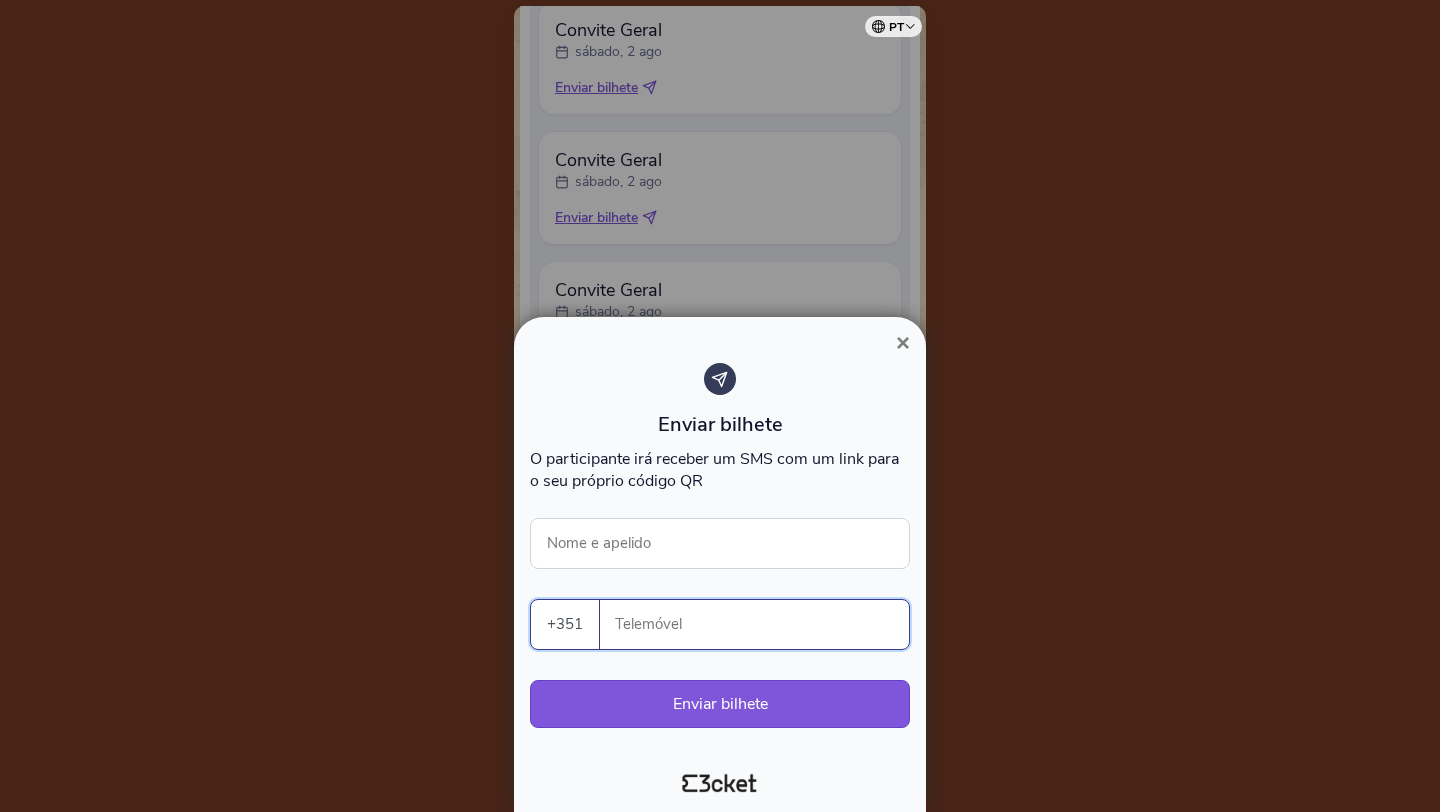 paste on "[PHONE]" 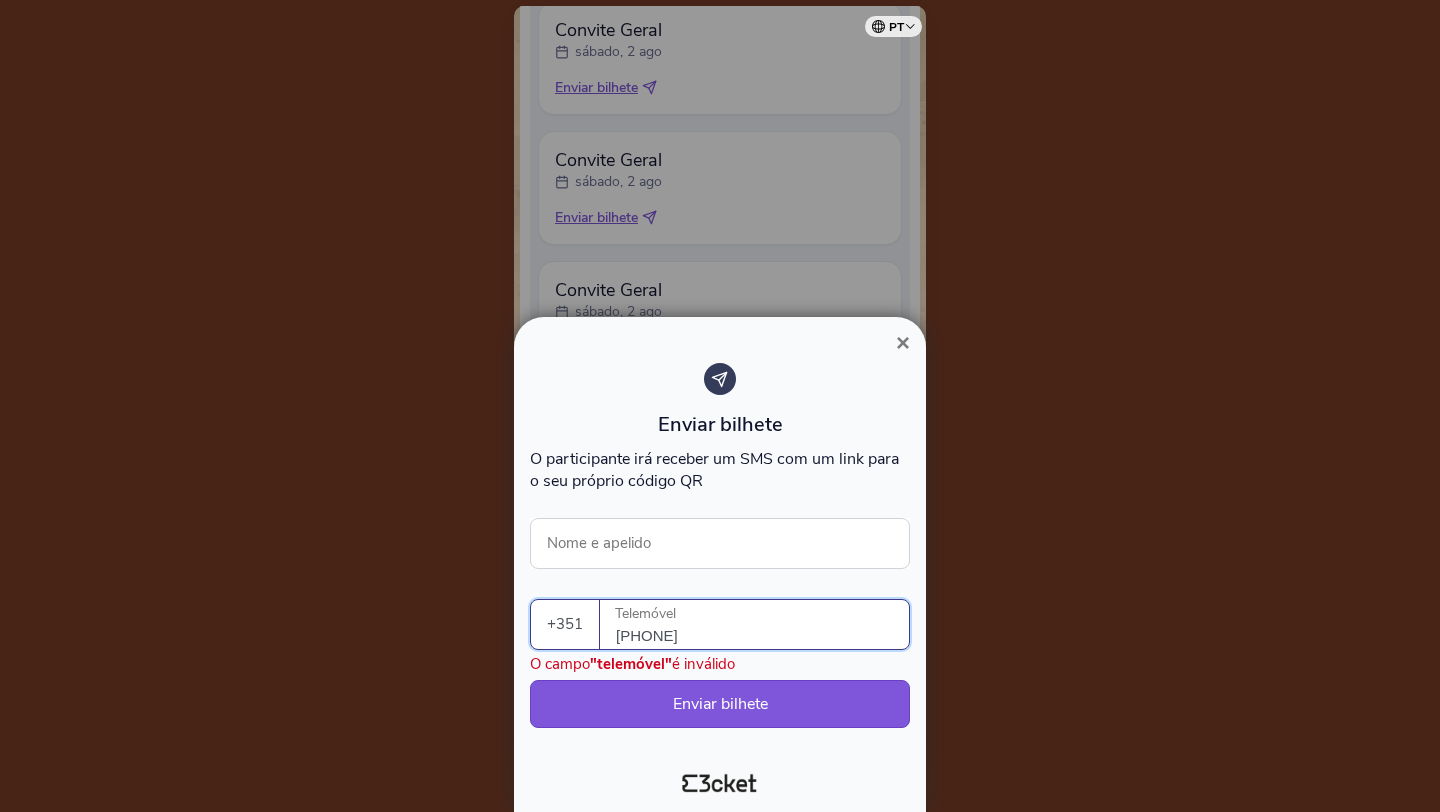 type on "[PHONE]" 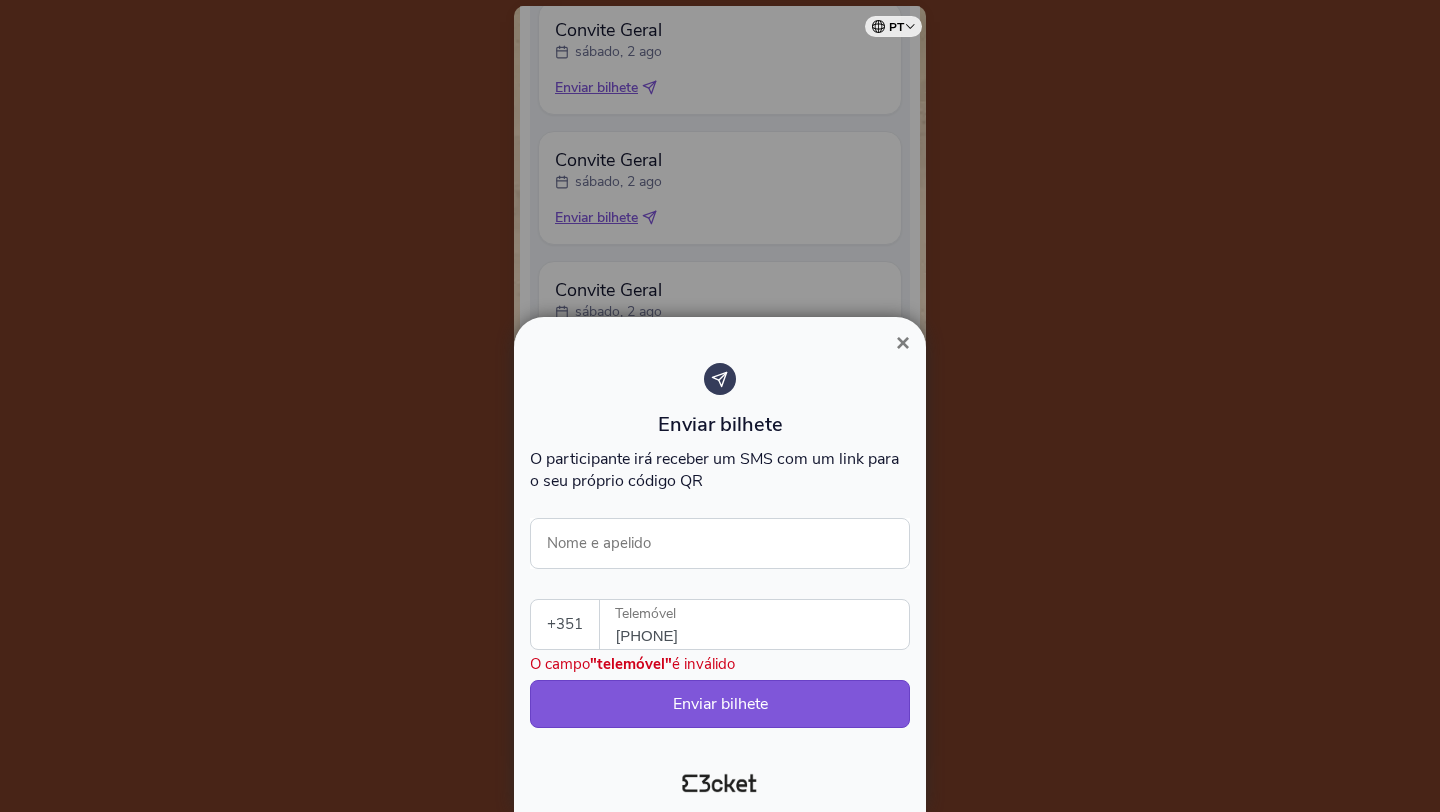select on "34" 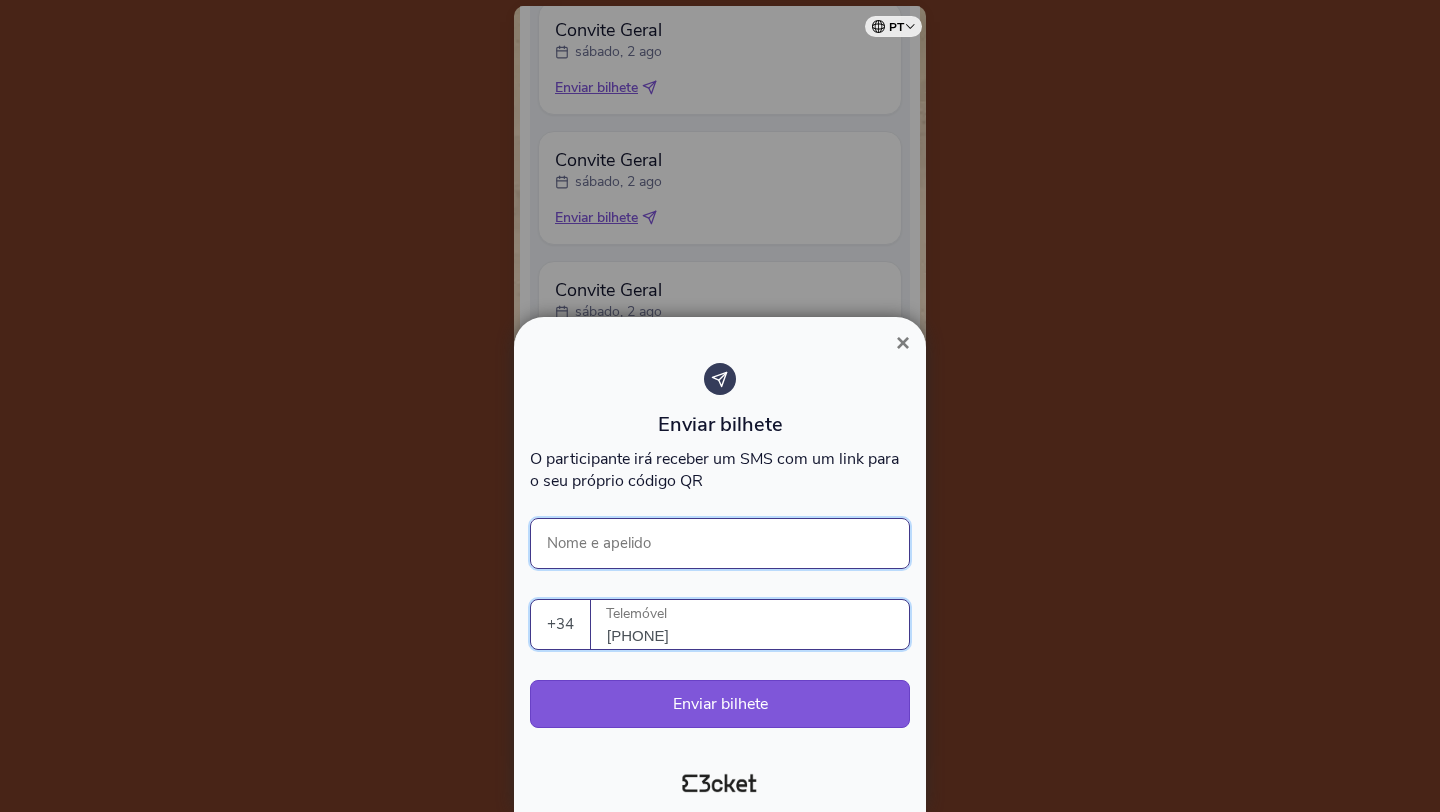 click on "Nome e apelido" at bounding box center [720, 543] 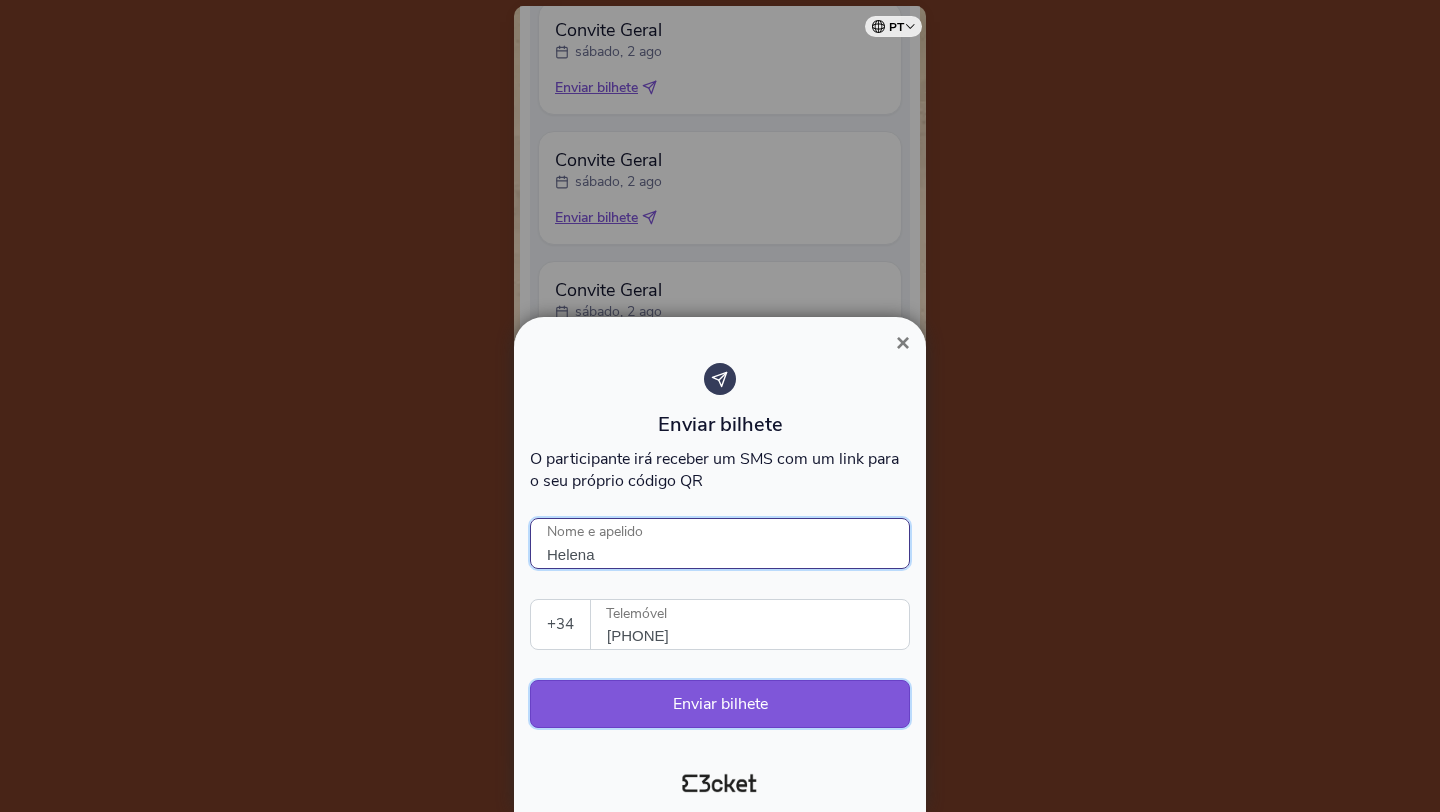 type on "Helena" 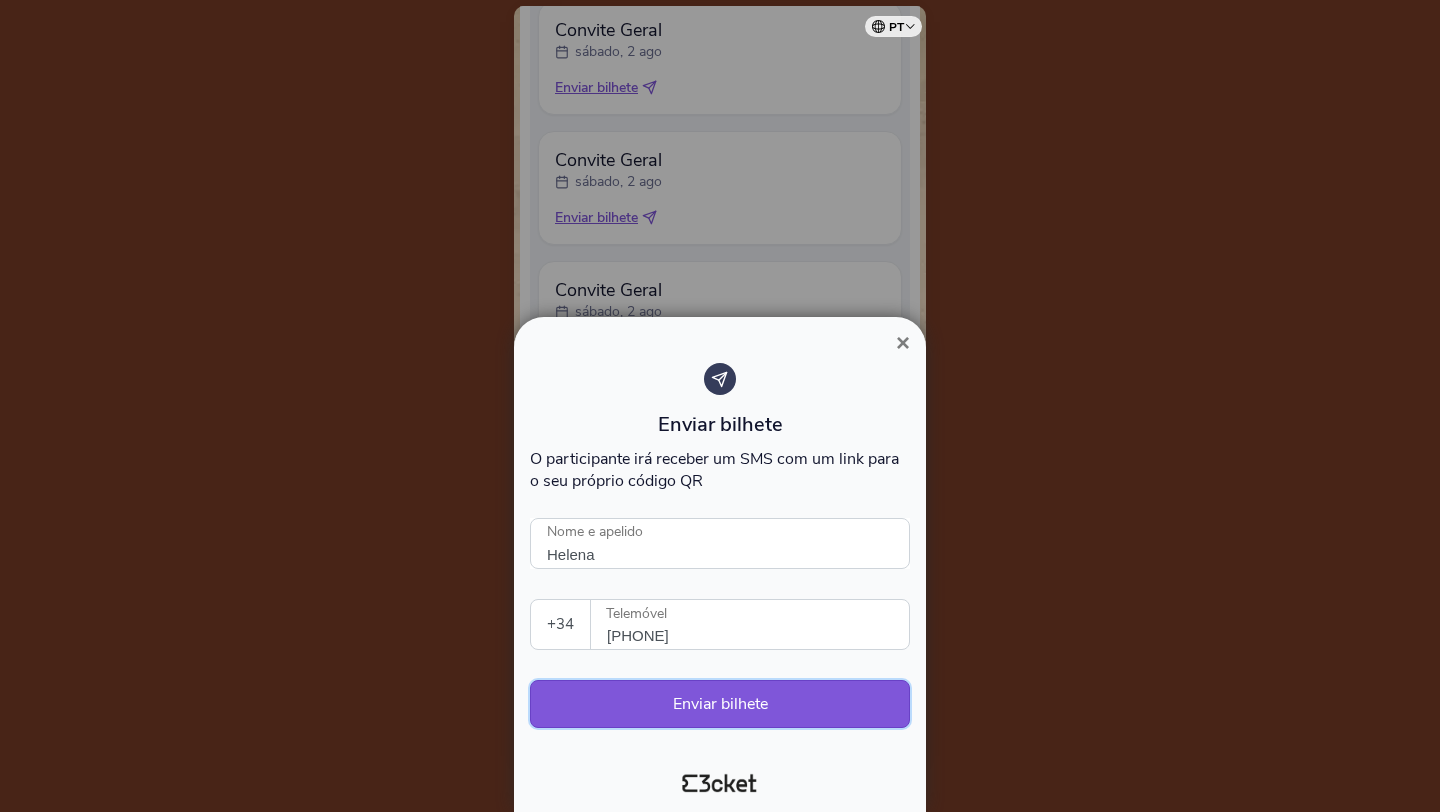 click on "Enviar bilhete" at bounding box center (720, 704) 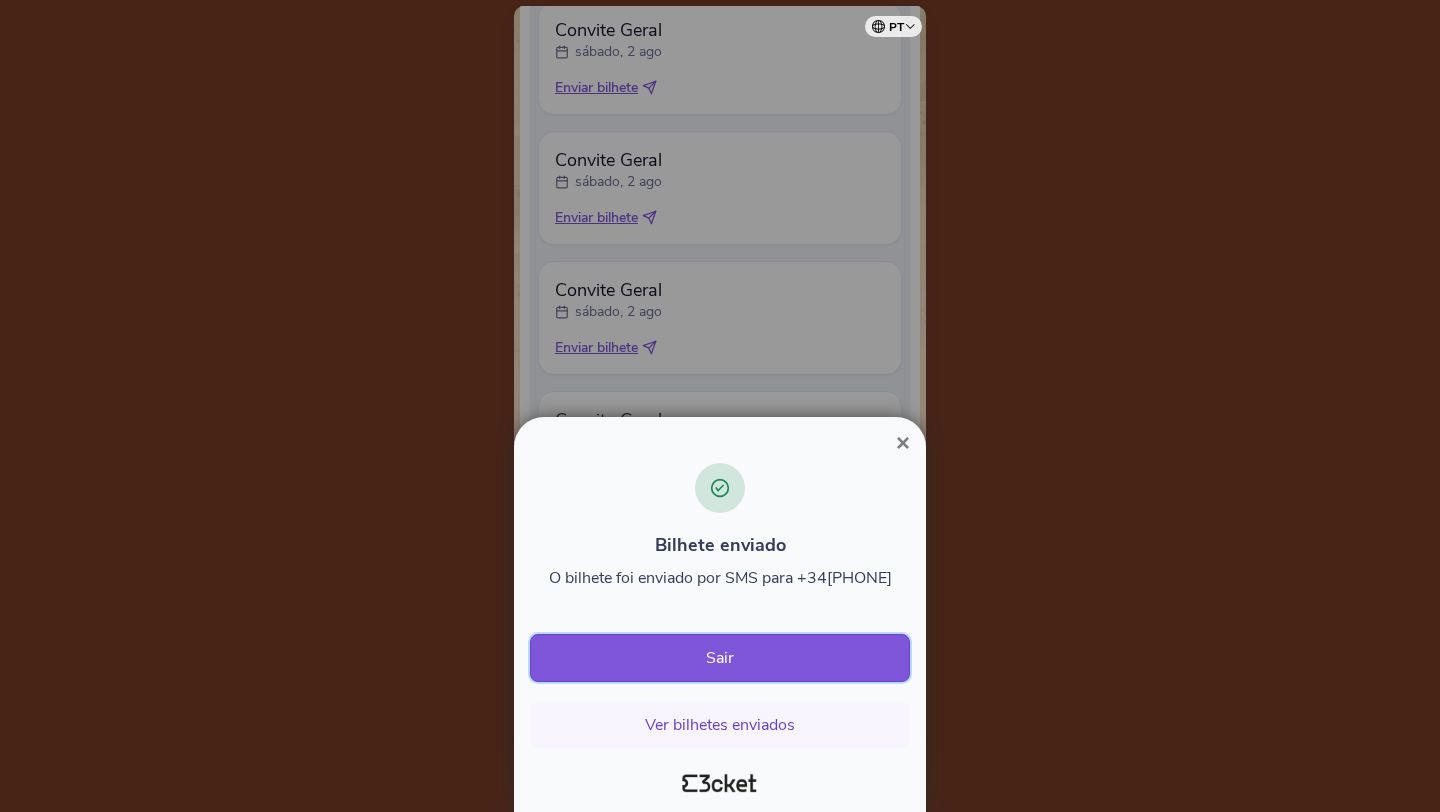 click on "Sair" at bounding box center [720, 658] 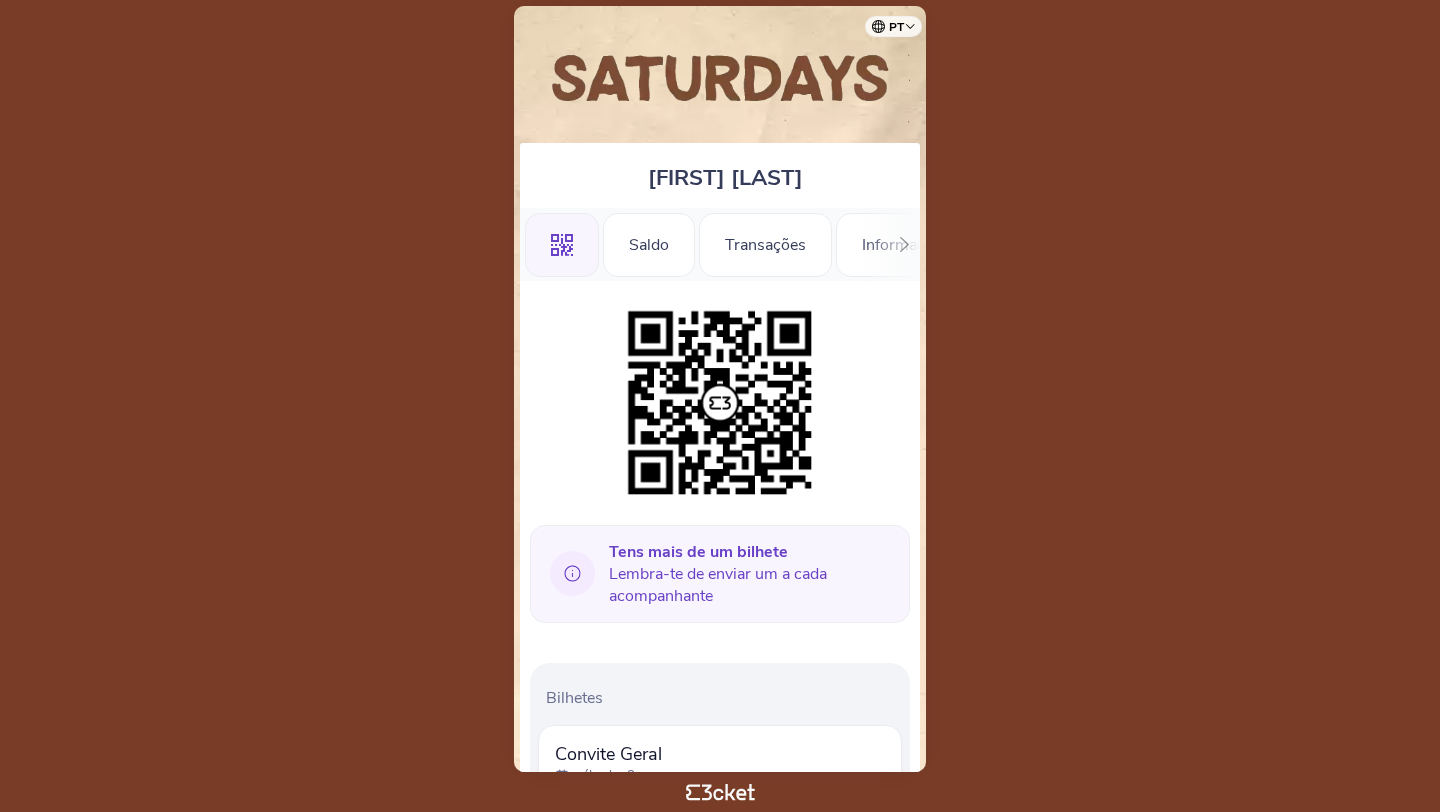 scroll, scrollTop: 0, scrollLeft: 0, axis: both 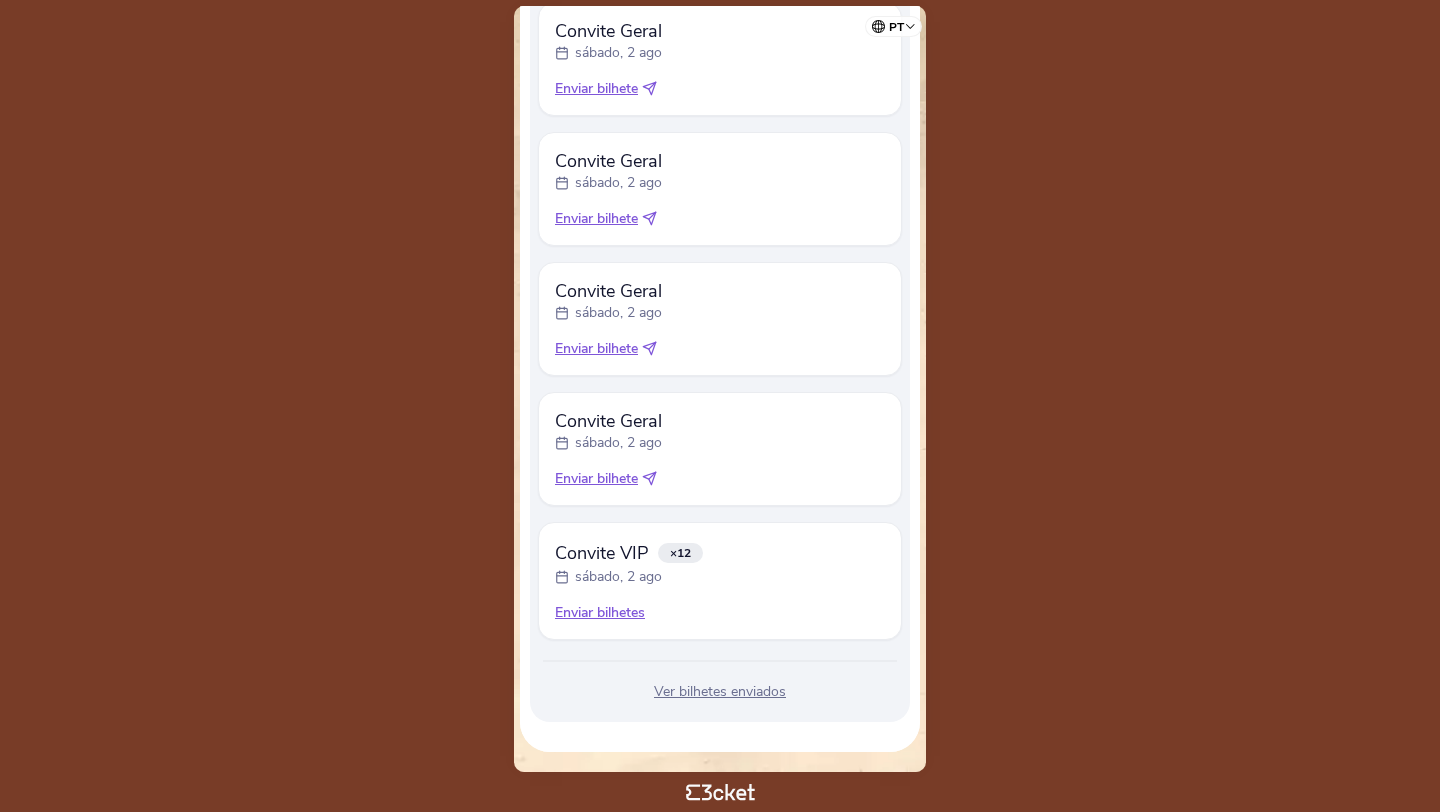 click on "Enviar bilhetes" at bounding box center [720, 613] 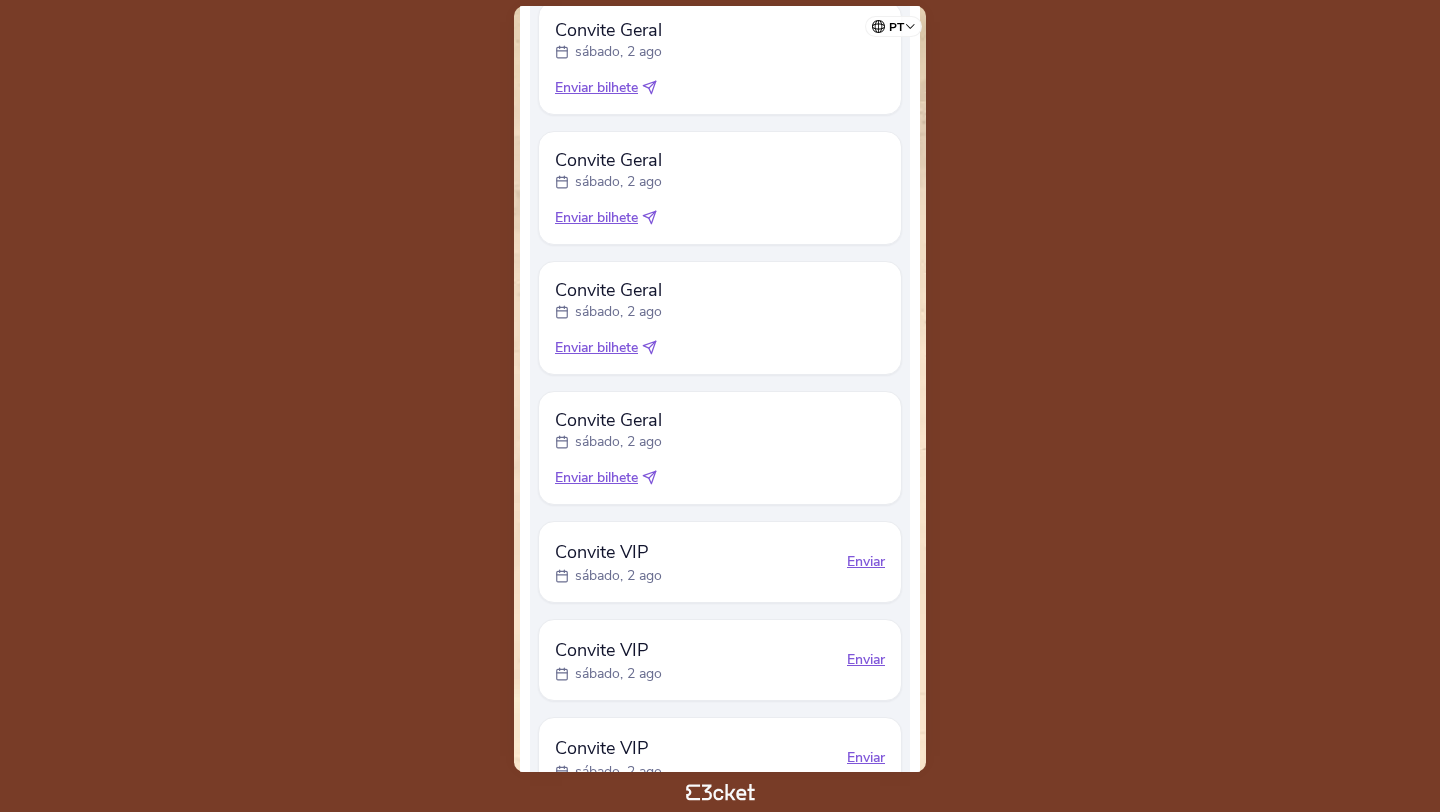 click on "Enviar" at bounding box center [866, 562] 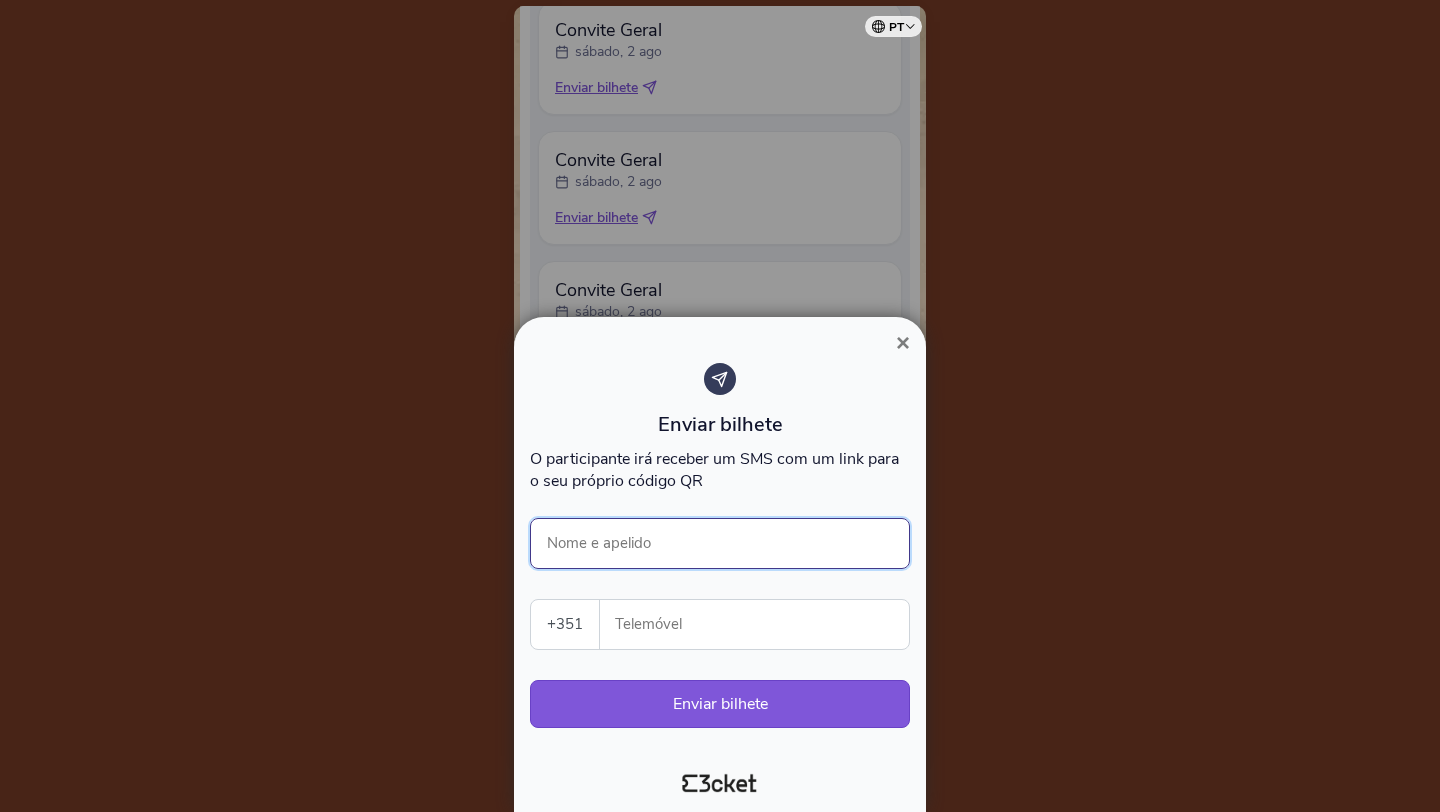 click on "Nome e apelido" at bounding box center [720, 543] 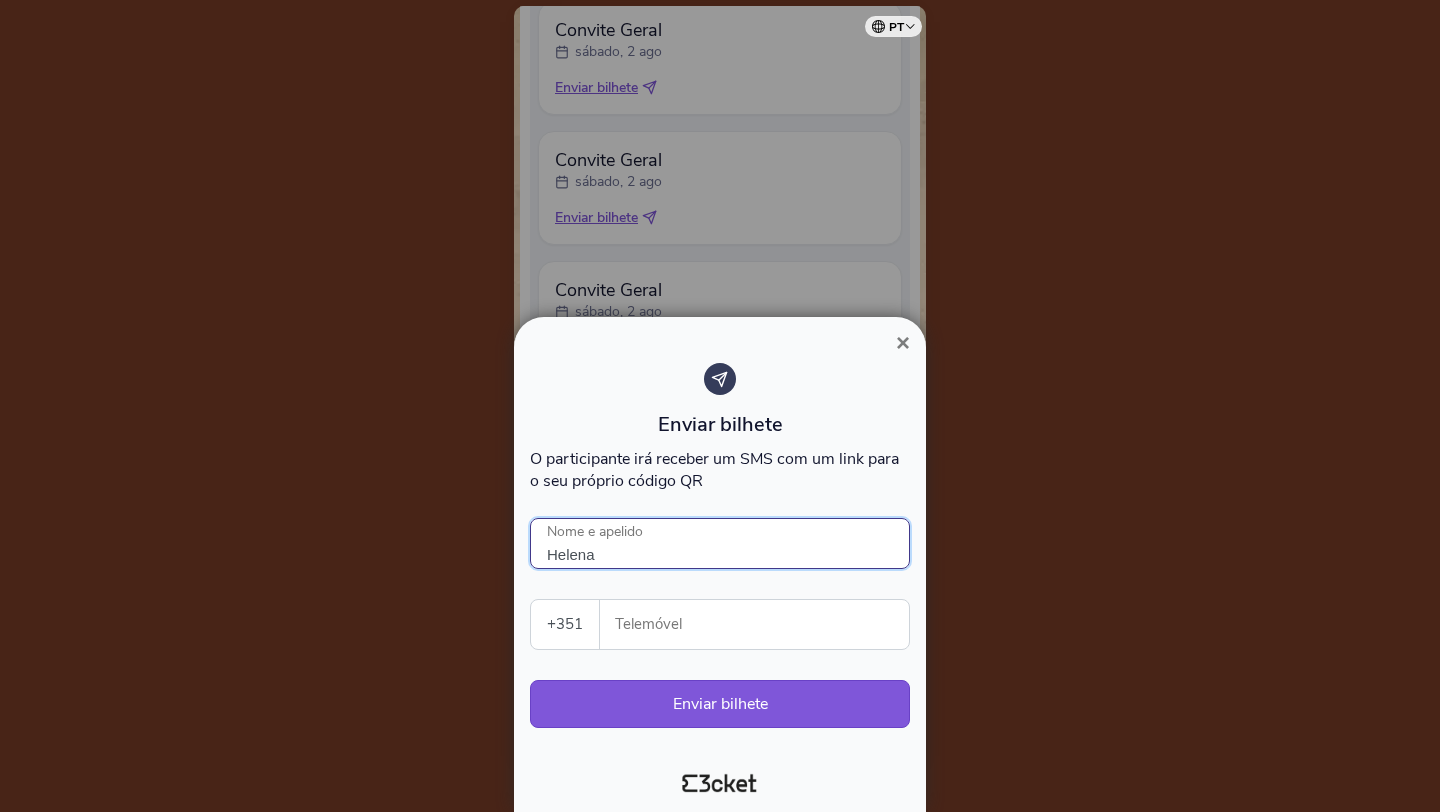 type on "Helena" 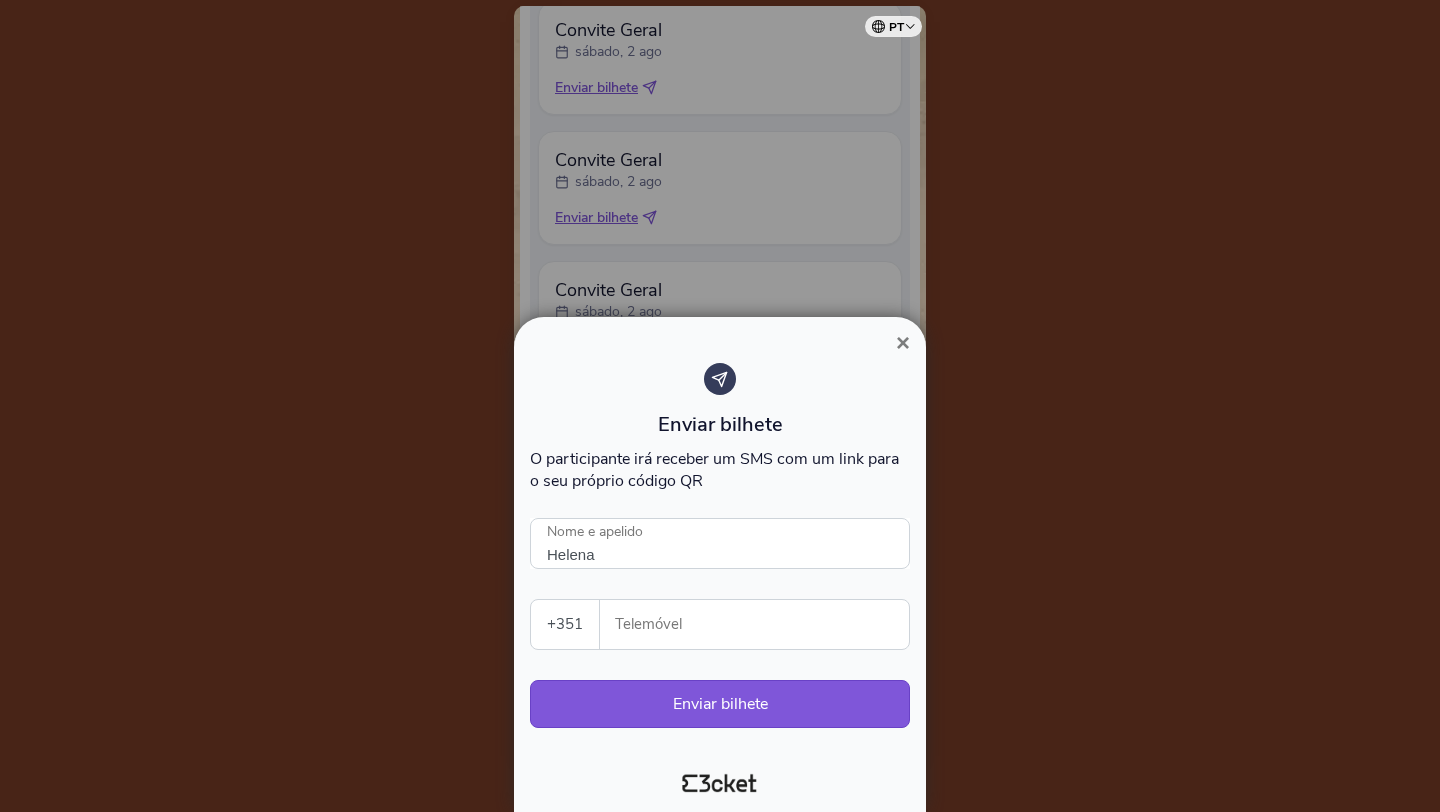 click on "Enviar bilhete   O participante irá receber um SMS com um link para o seu próprio código QR             Helena   Nome e apelido     +351   Portugal (+351) Spain (+34) Belgium (+32) France (+33) United Kingdom (+44) Germany (+49) Italy (+39) Netherlands (+31) Brazil (+55) United States (+1) Switzerland (+41) All countries Afghanistan (+93) Aland Islands (+358) Albania (+355) Algeria (+213) American Samoa (+1) Andorra (+376) Angola (+244) Anguilla (+1) Antigua and Barbuda (+1) Argentina (+54) Armenia (+374) Aruba (+297) Ascension Island (+247) Australia (+61) Austria (+43) Azerbaijan (+994) Bahamas (+1) Bahrain (+973) Bangladesh (+880) Barbados (+1) Belarus (+375) Belgium (+32) Belize (+501) Benin (+229) Bermuda (+1) Bhutan (+975) Bolivia (+591) Bonaire, Saint Eustatius and Saba  (+599) Bosnia and Herzegovina (+387) Botswana (+267) Brazil (+55) British Indian Ocean Territory (+246) British Virgin Islands (+1) Brunei (+673) Bulgaria (+359) Burkina Faso (+226) Burundi (+257) Cambodia (+855) Cameroon (+237)" at bounding box center (720, 555) 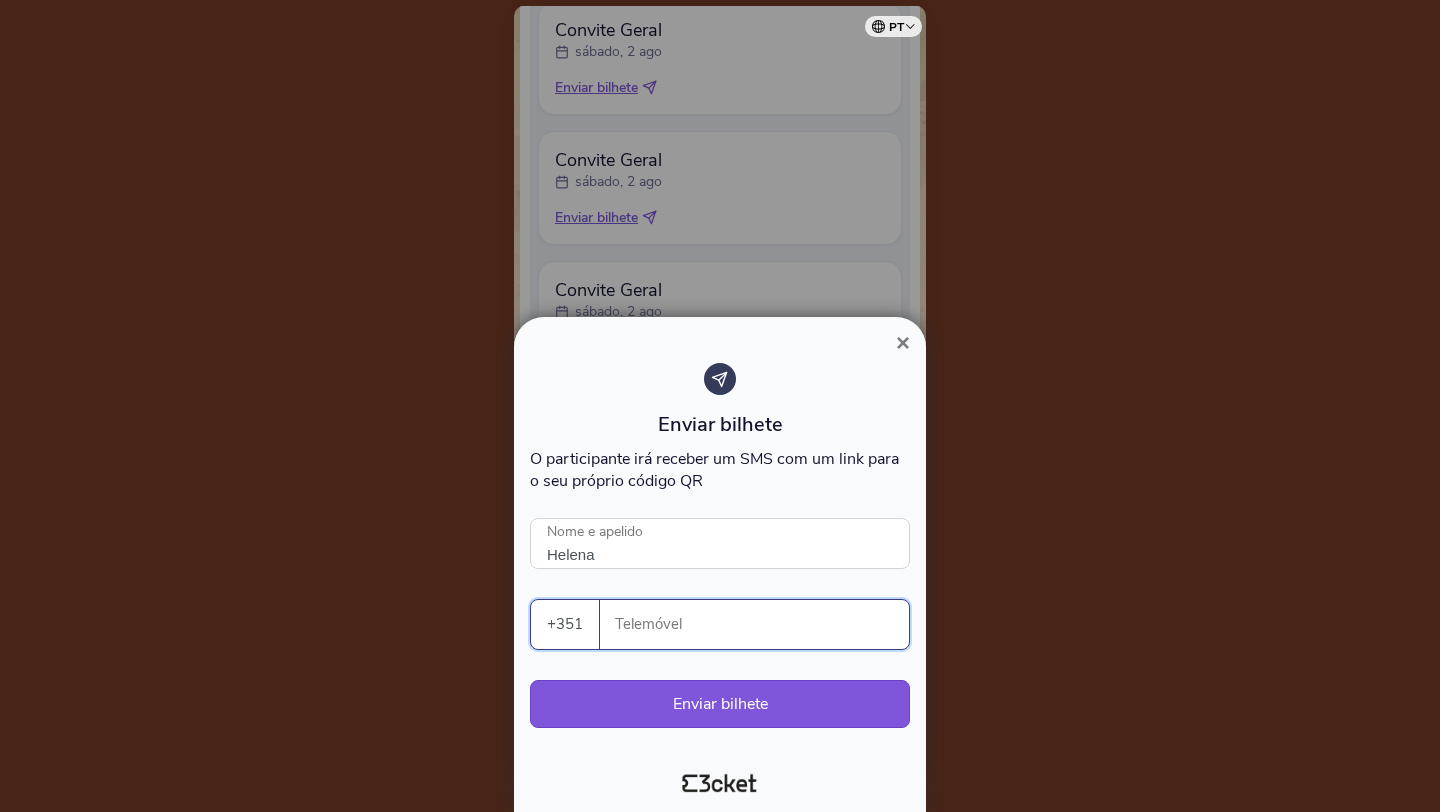 paste on "[PHONE]" 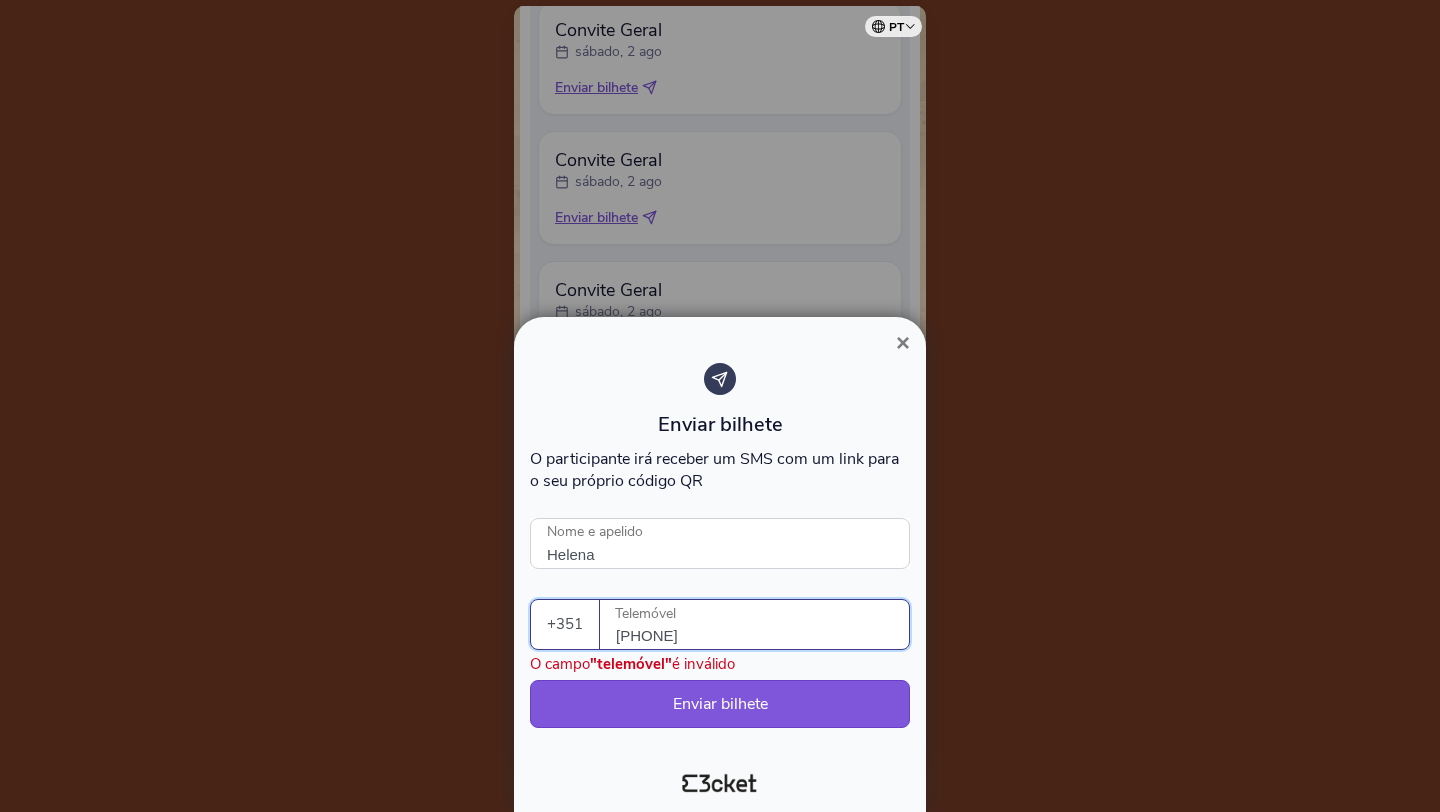 type on "[PHONE]" 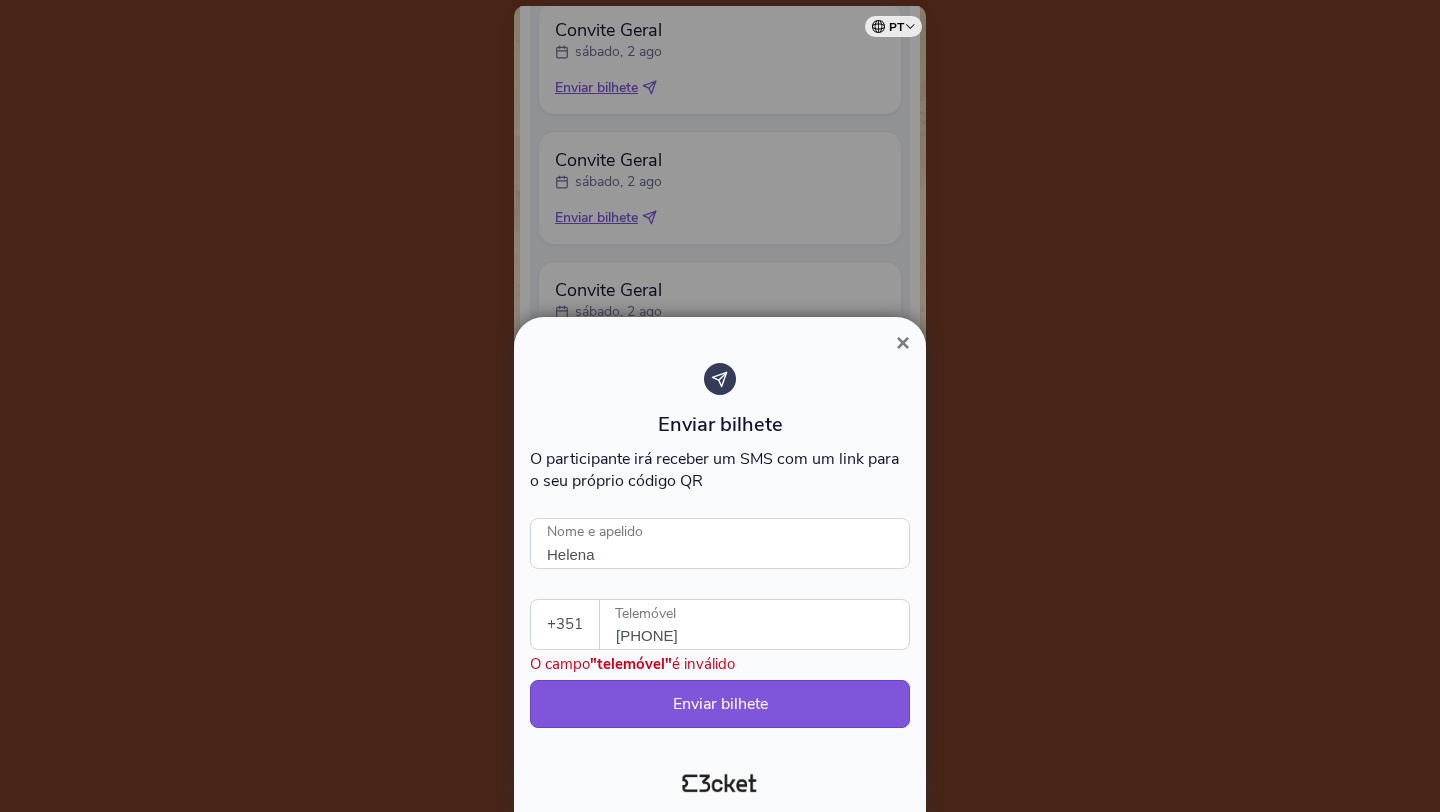 select on "34" 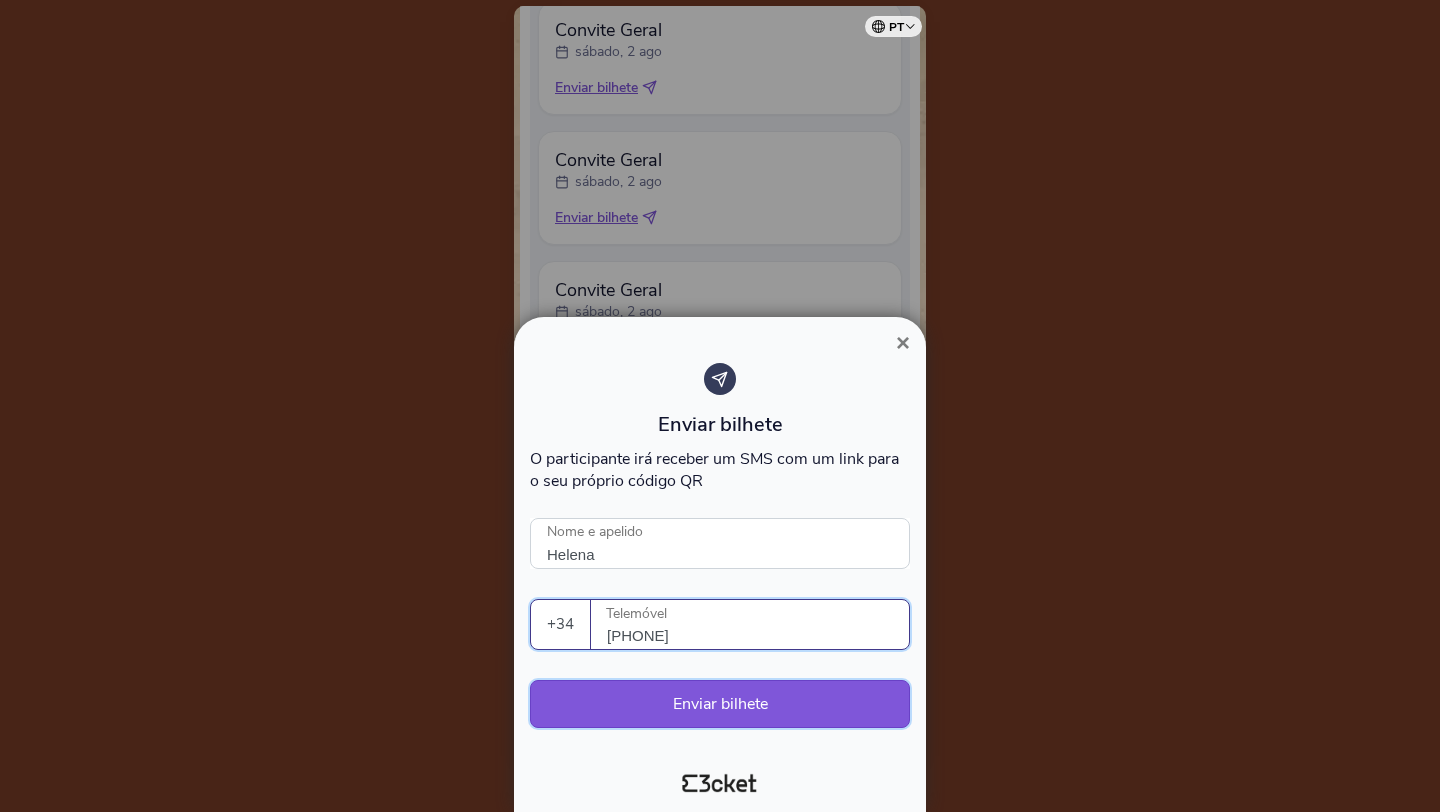 click on "Enviar bilhete" at bounding box center [720, 704] 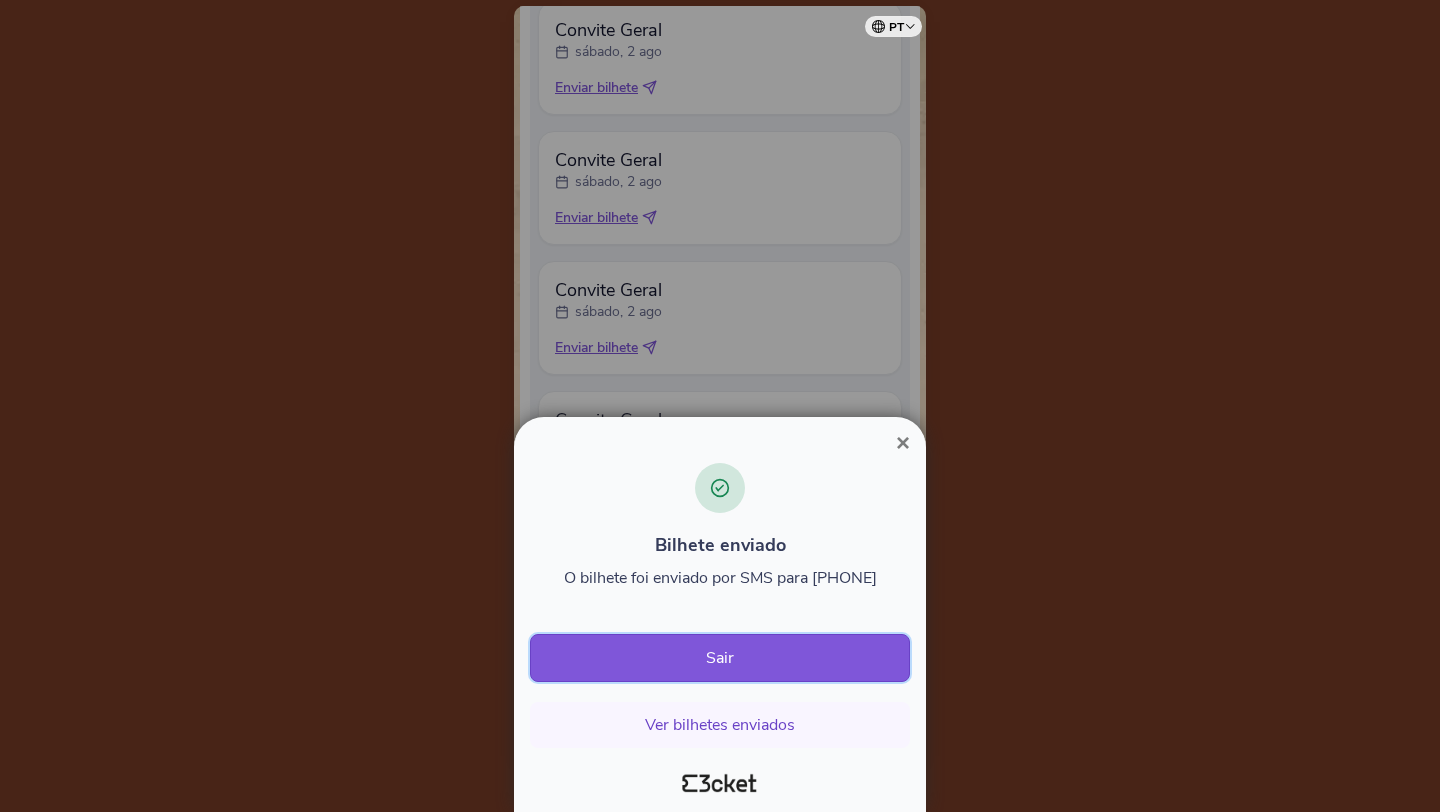 click on "Sair" at bounding box center [720, 658] 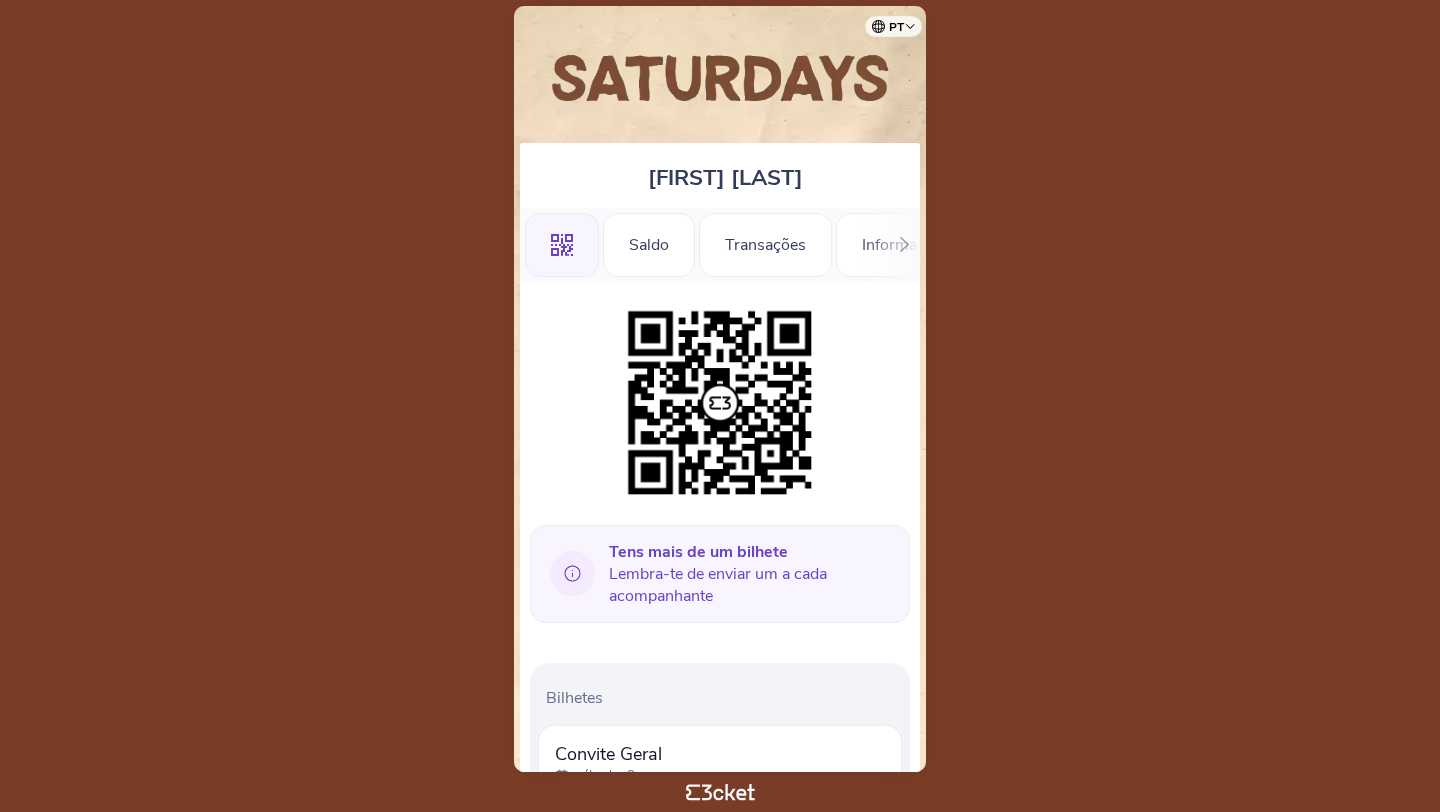 scroll, scrollTop: 0, scrollLeft: 0, axis: both 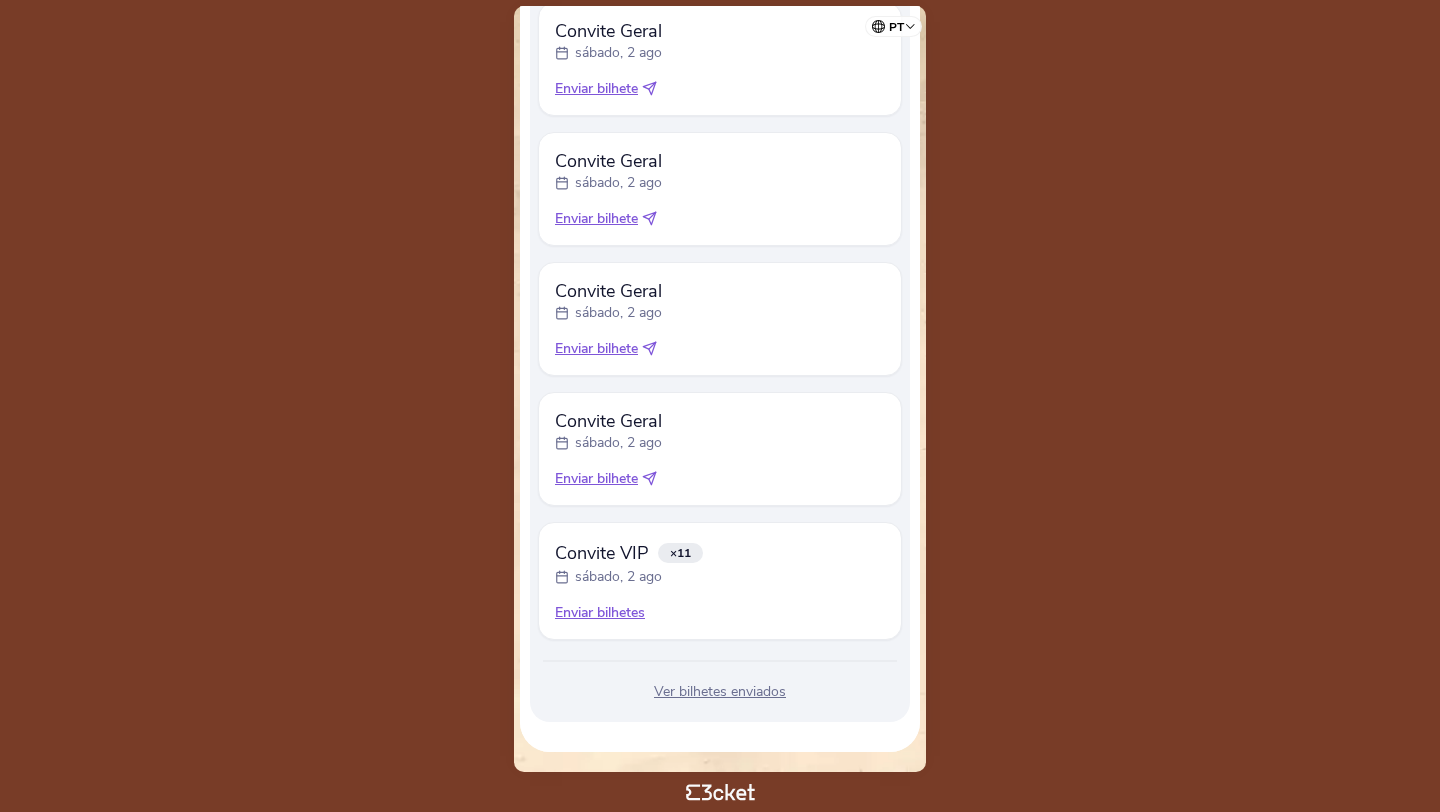 click on "Enviar bilhetes" at bounding box center (720, 613) 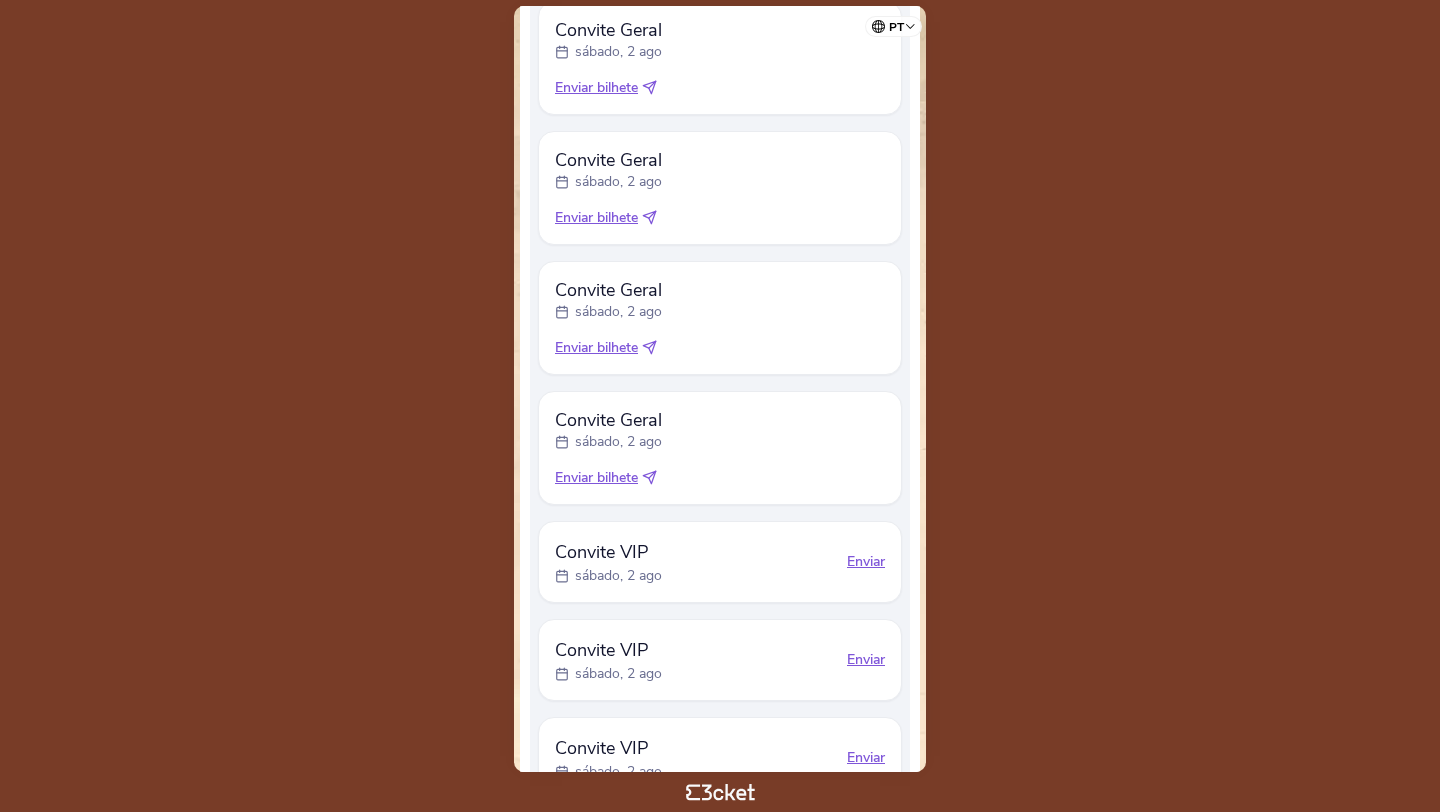 click on "Enviar" at bounding box center [866, 562] 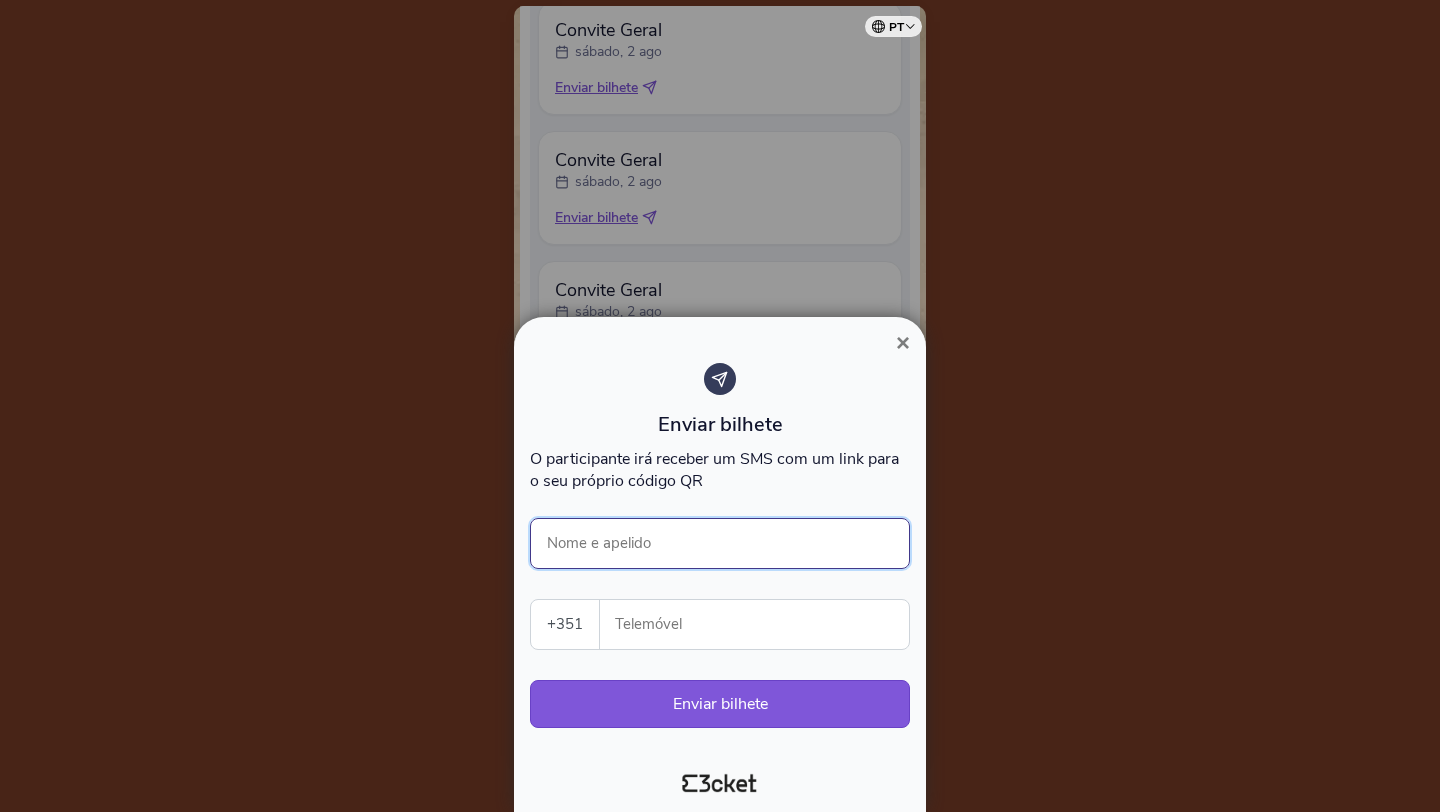 click on "Nome e apelido" at bounding box center (720, 543) 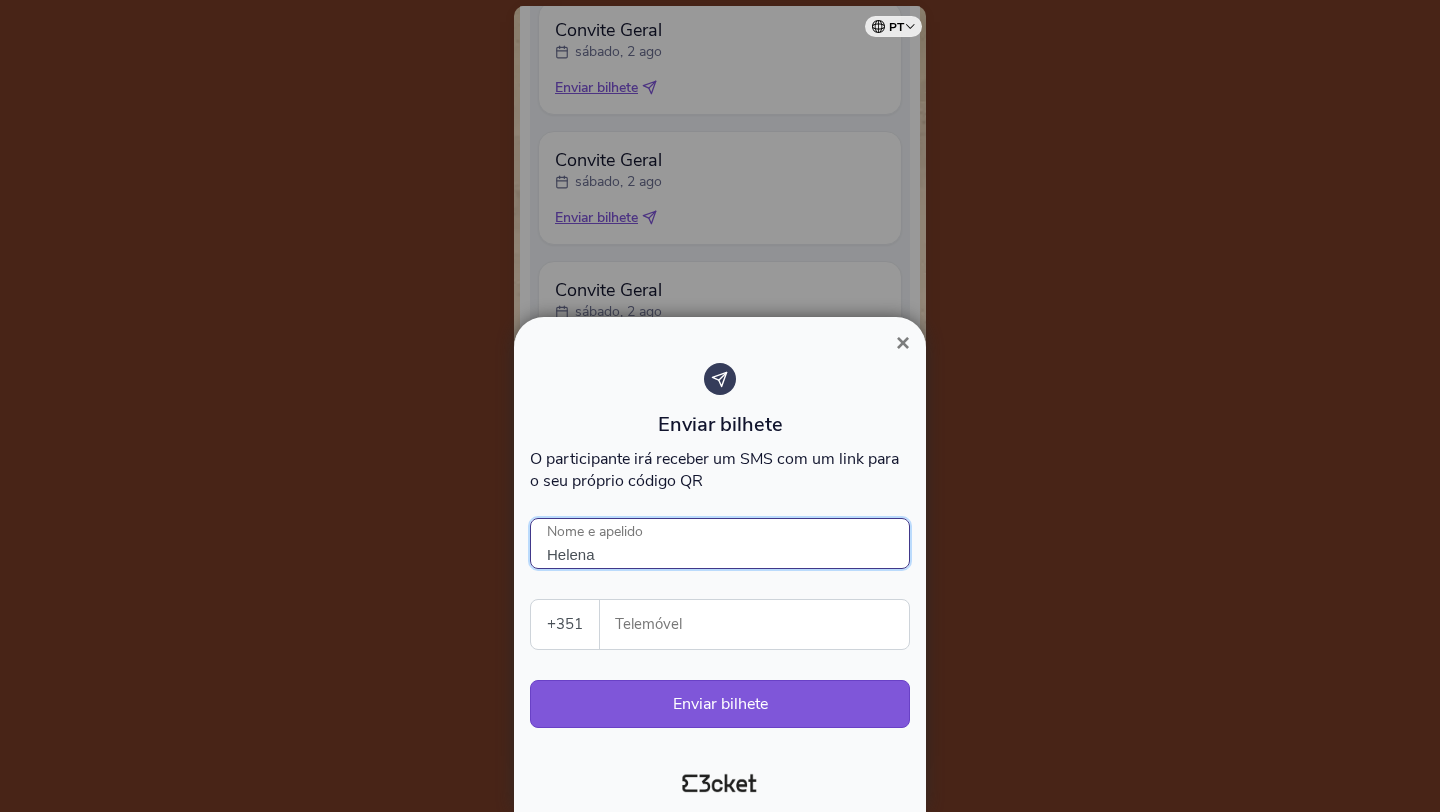 type on "Helena" 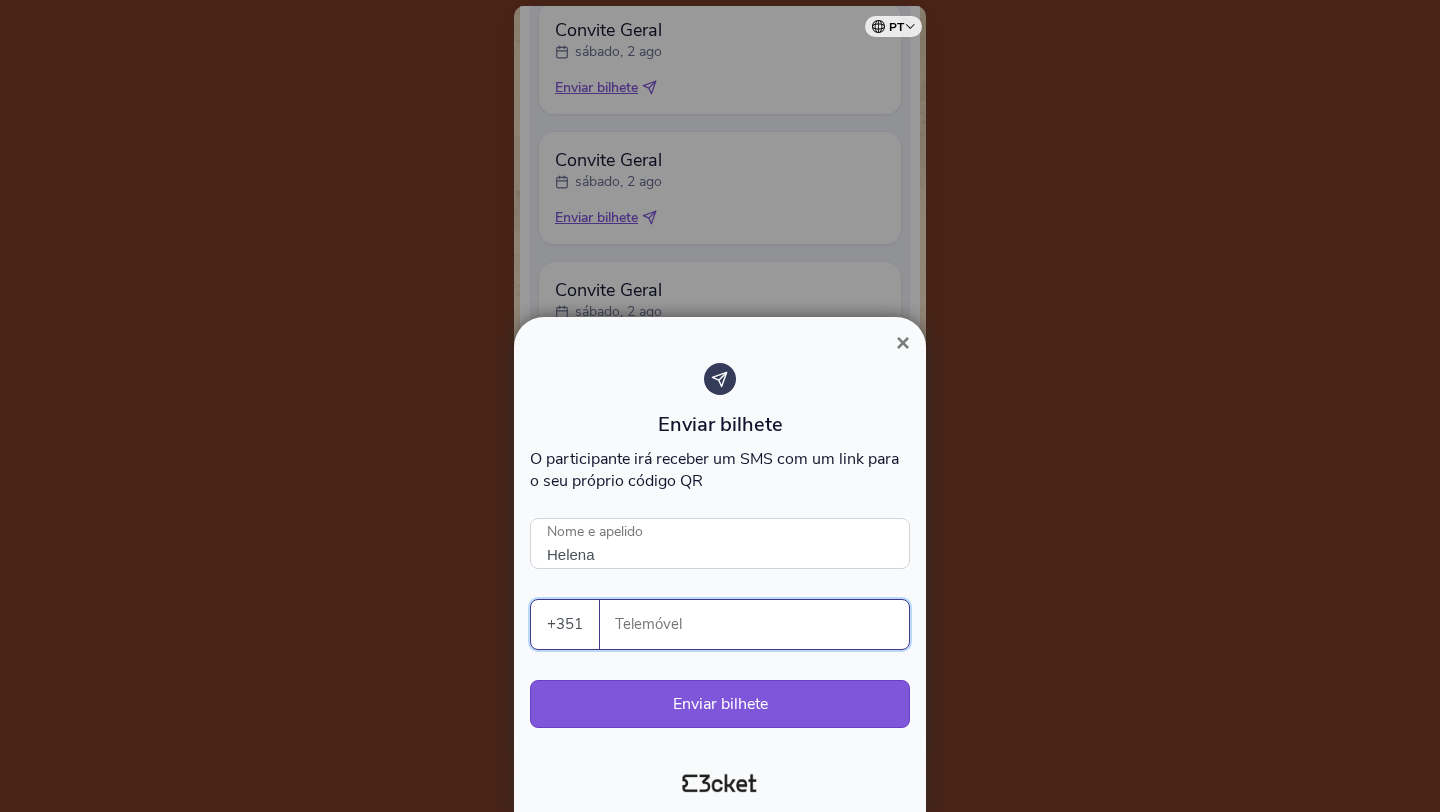click on "Telemóvel" at bounding box center [762, 624] 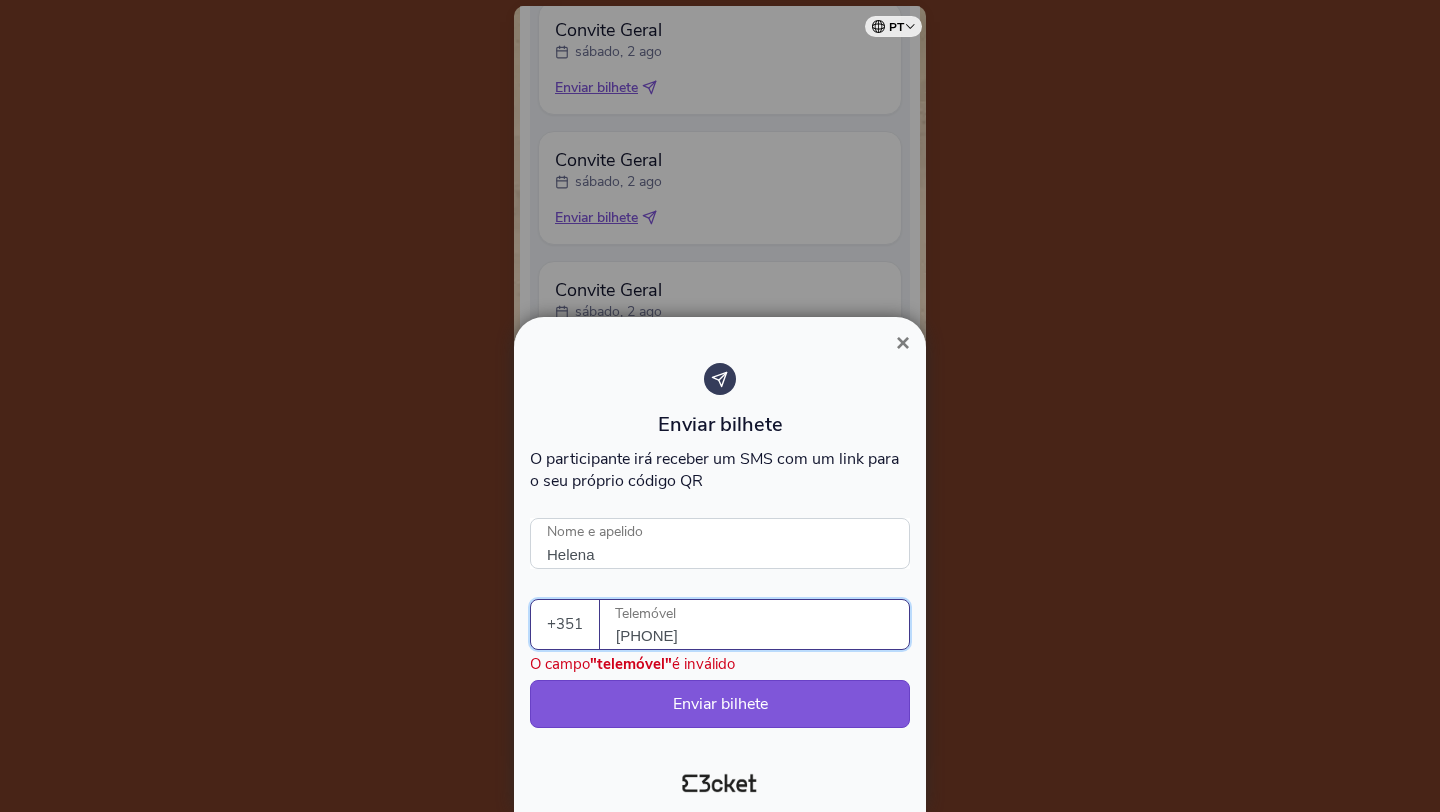 type on "[PHONE]" 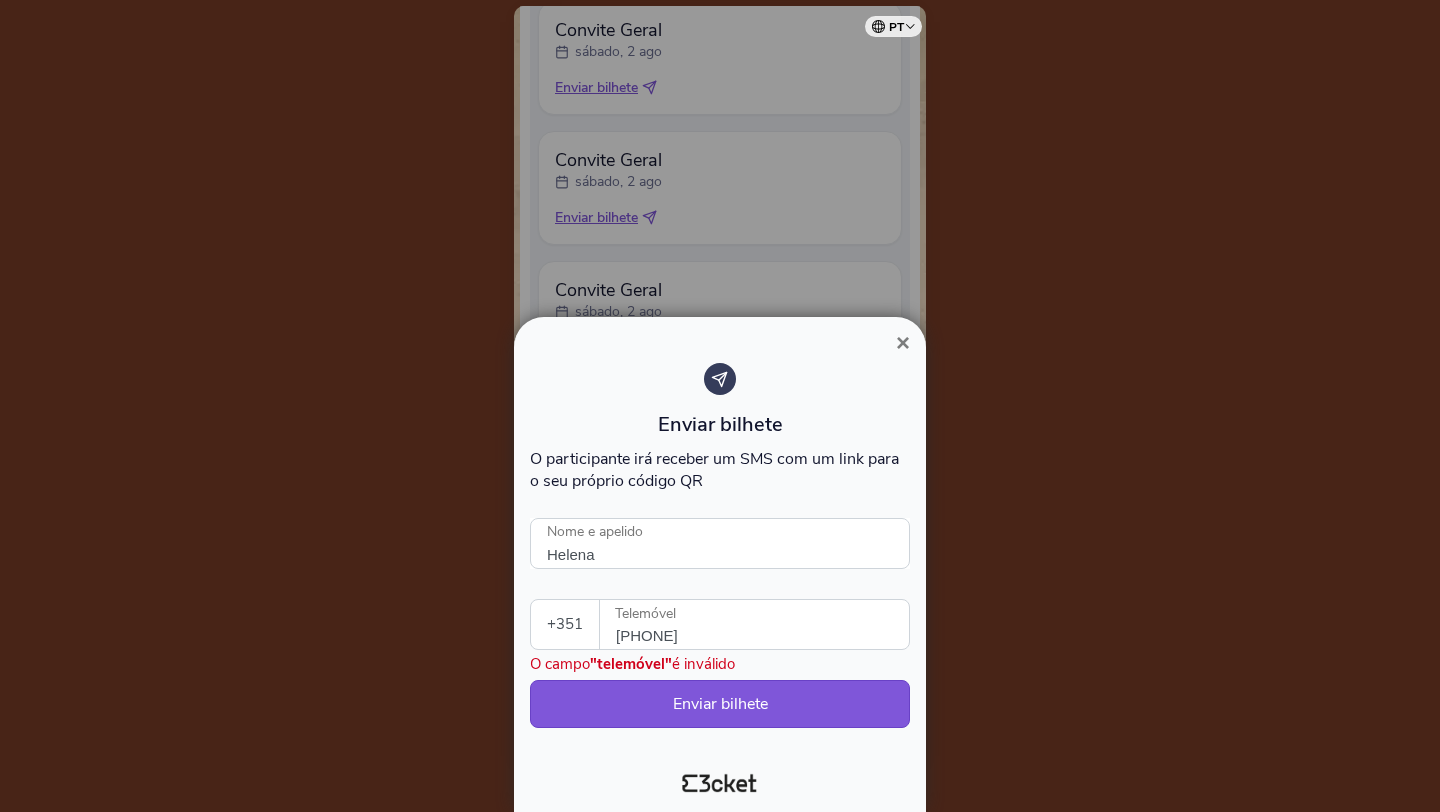 select on "34" 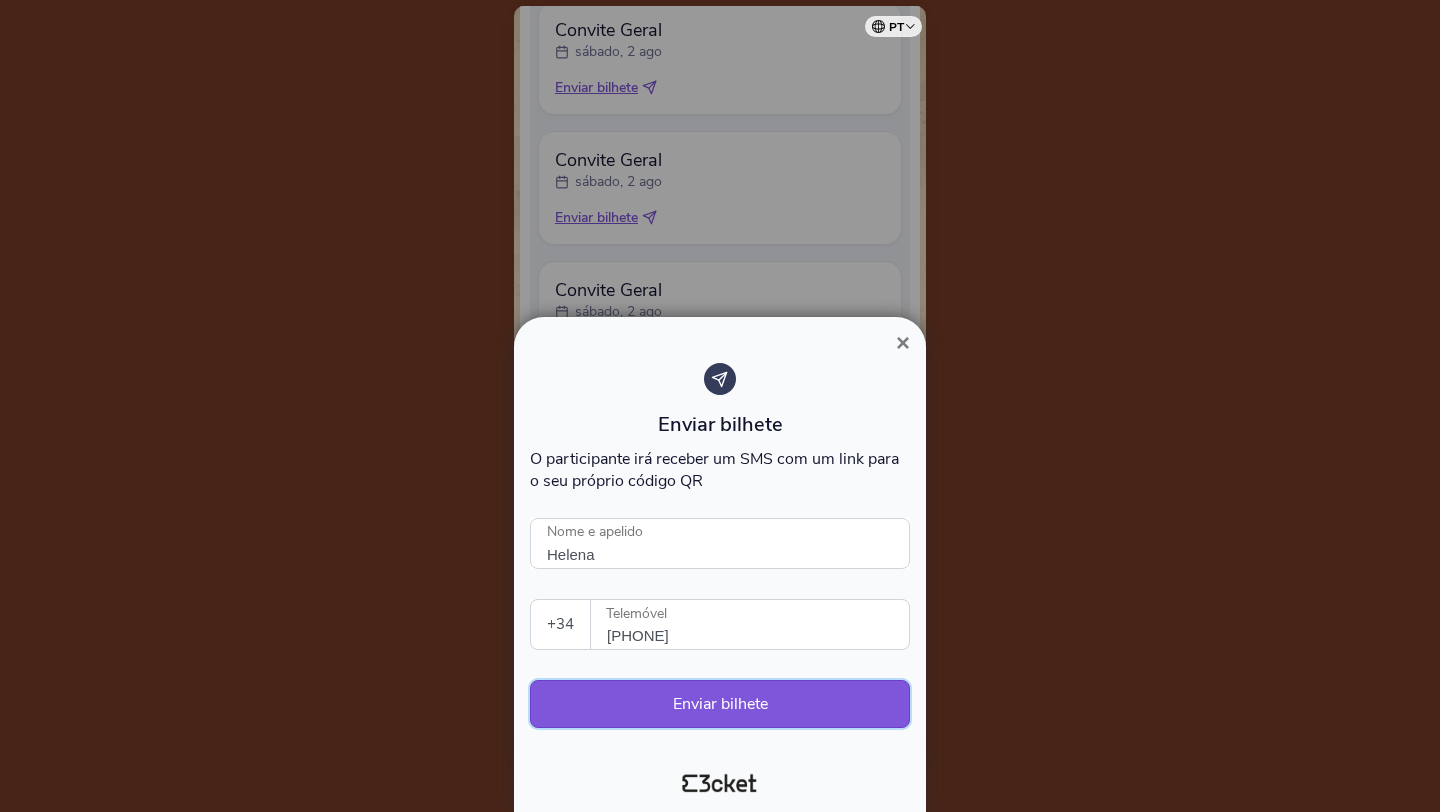 click on "Enviar bilhete" at bounding box center (720, 704) 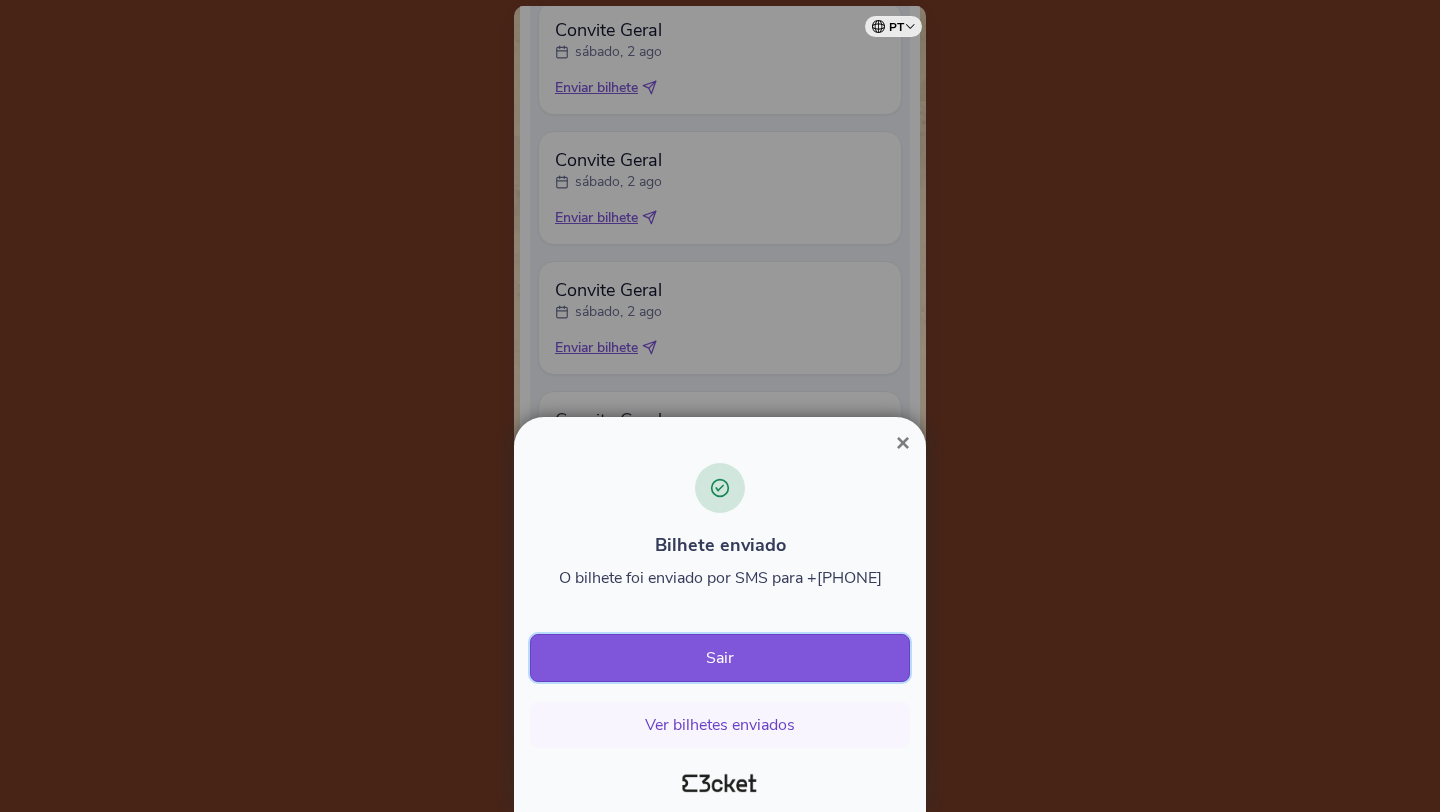 click on "Sair" at bounding box center (720, 658) 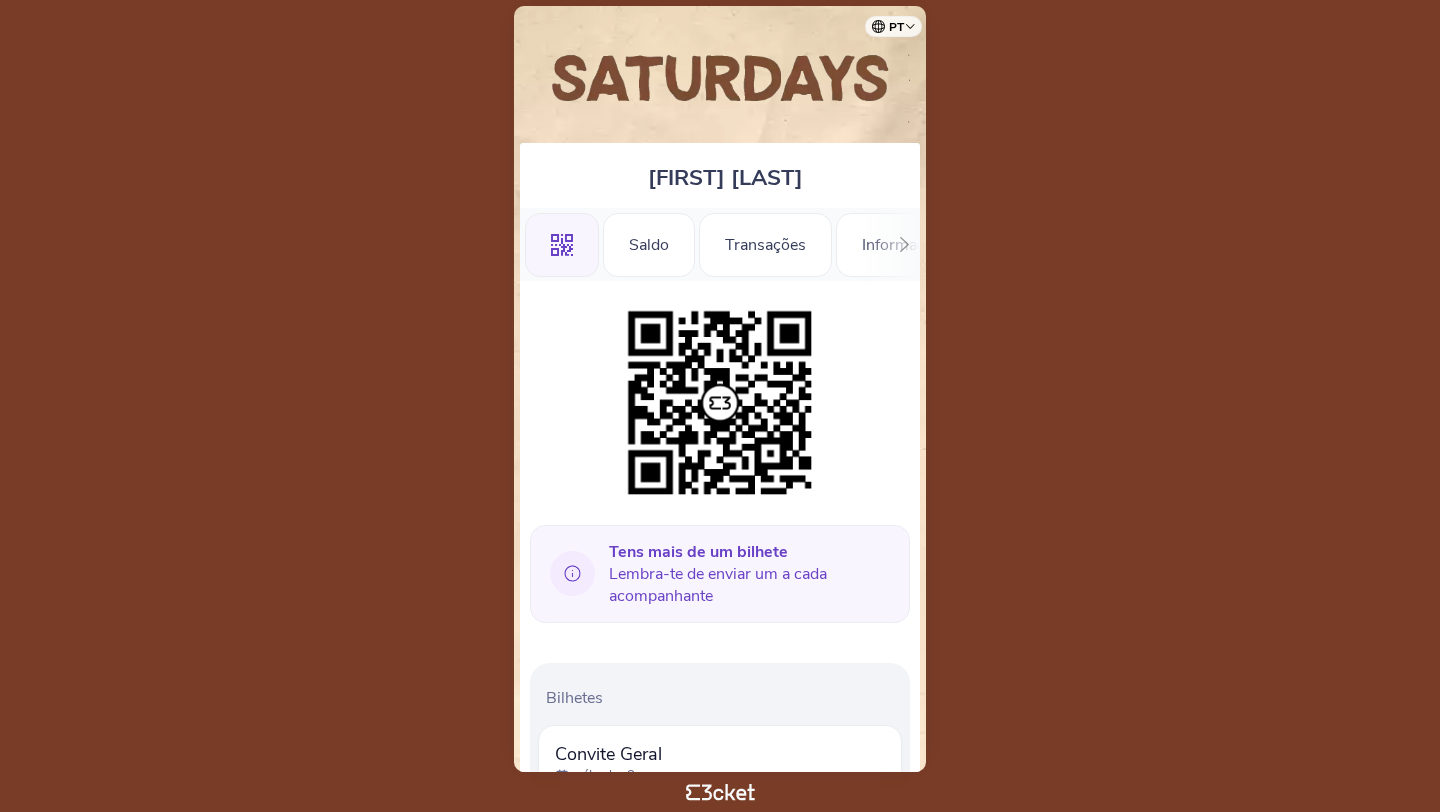 scroll, scrollTop: 0, scrollLeft: 0, axis: both 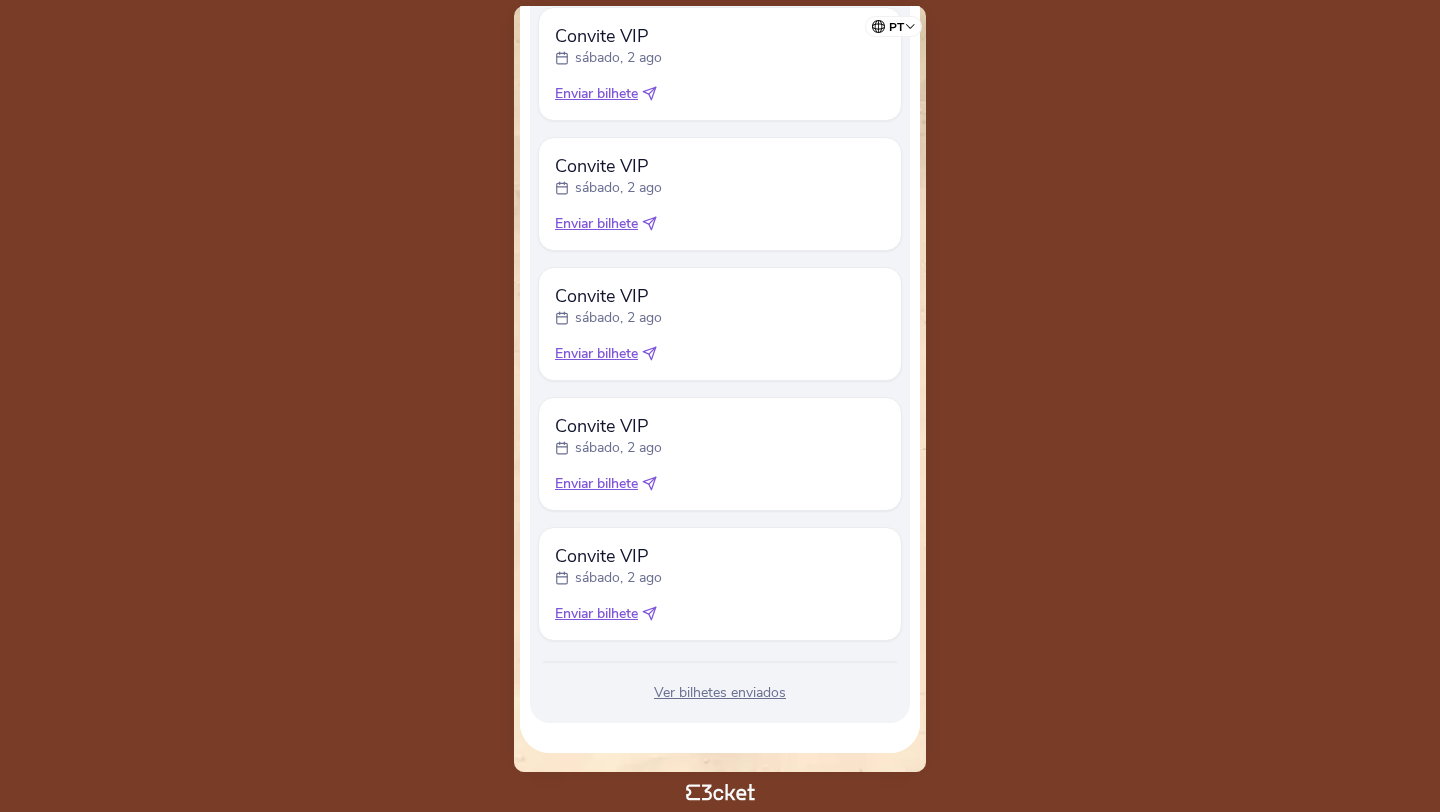 click on "Enviar bilhete" at bounding box center (596, 614) 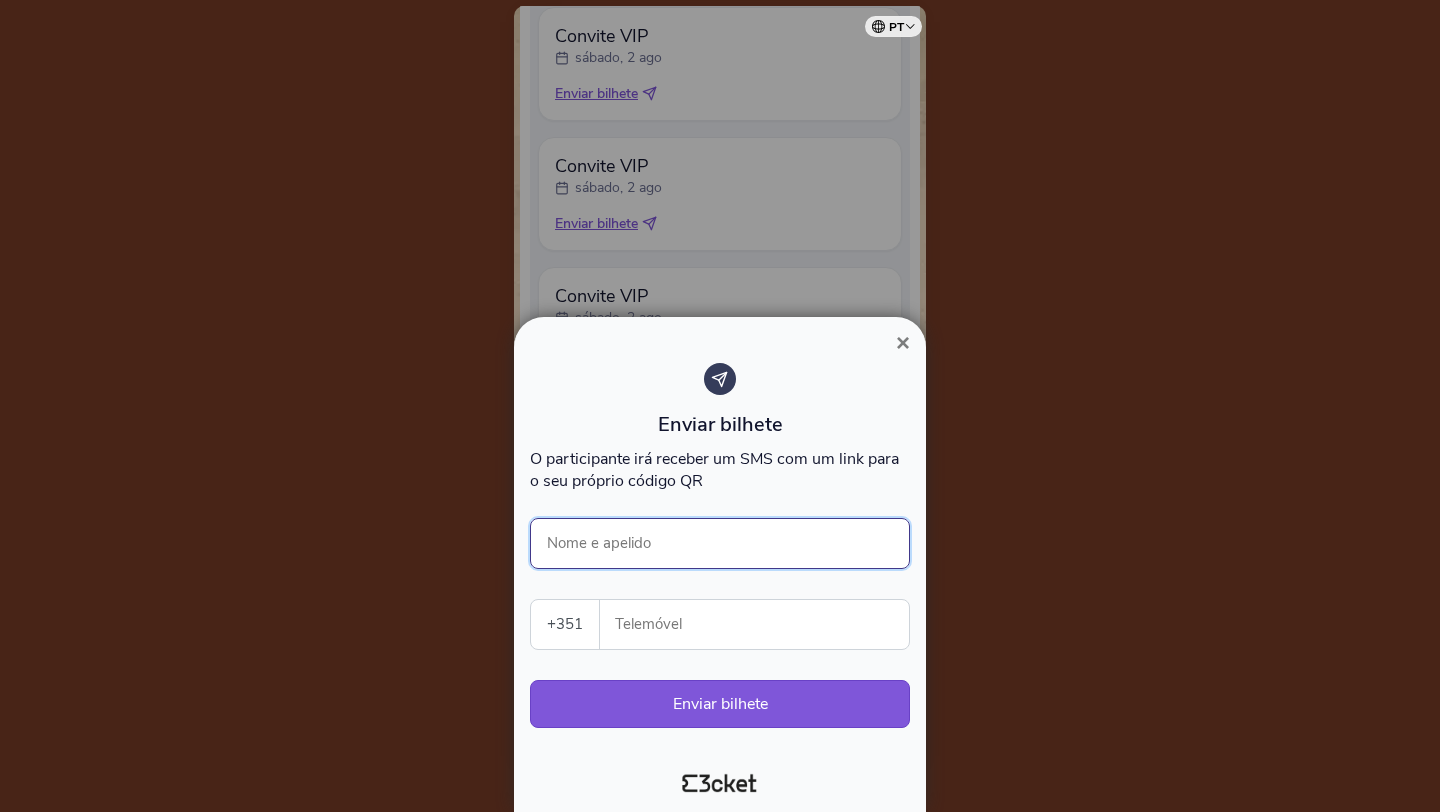 click on "Nome e apelido" at bounding box center (720, 543) 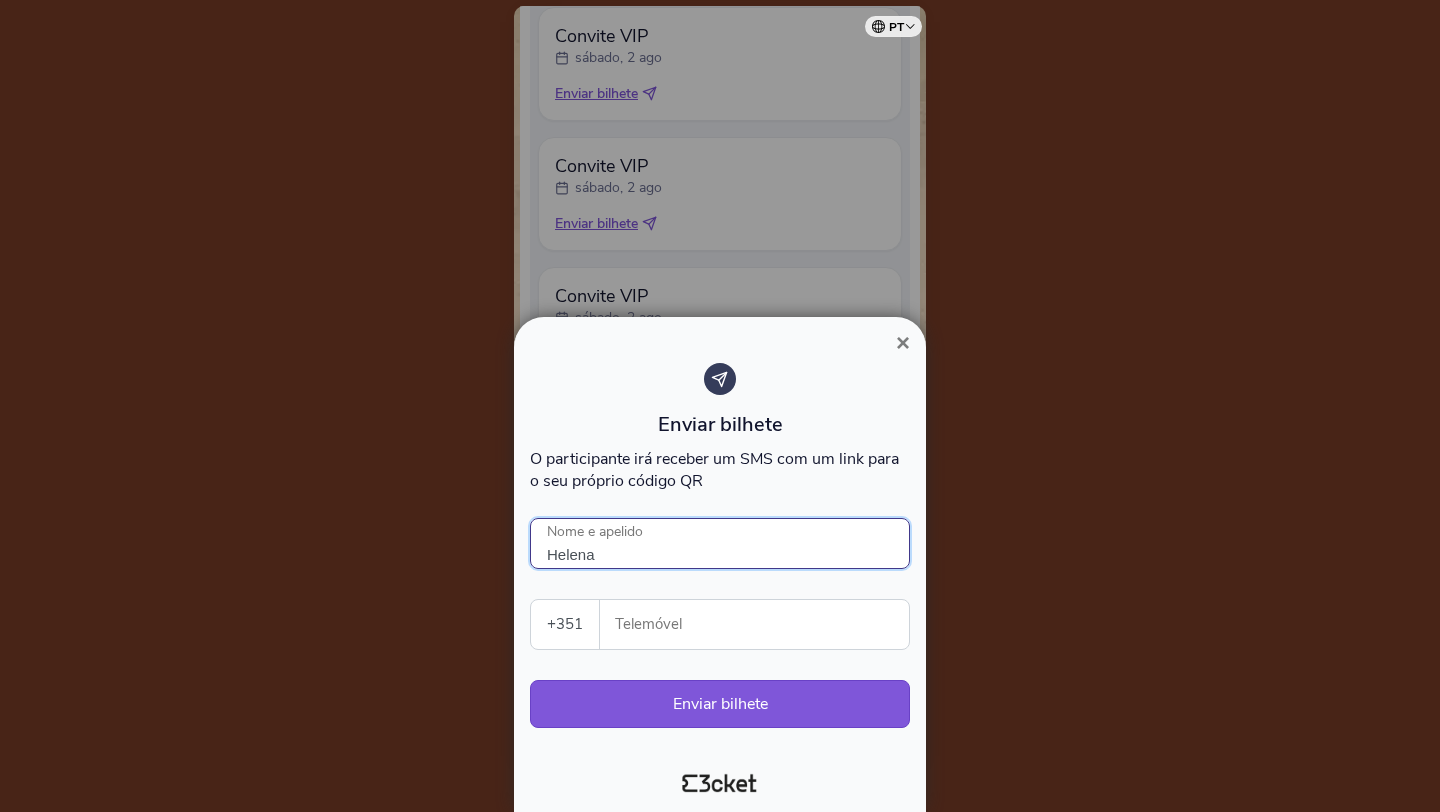 type on "Helena" 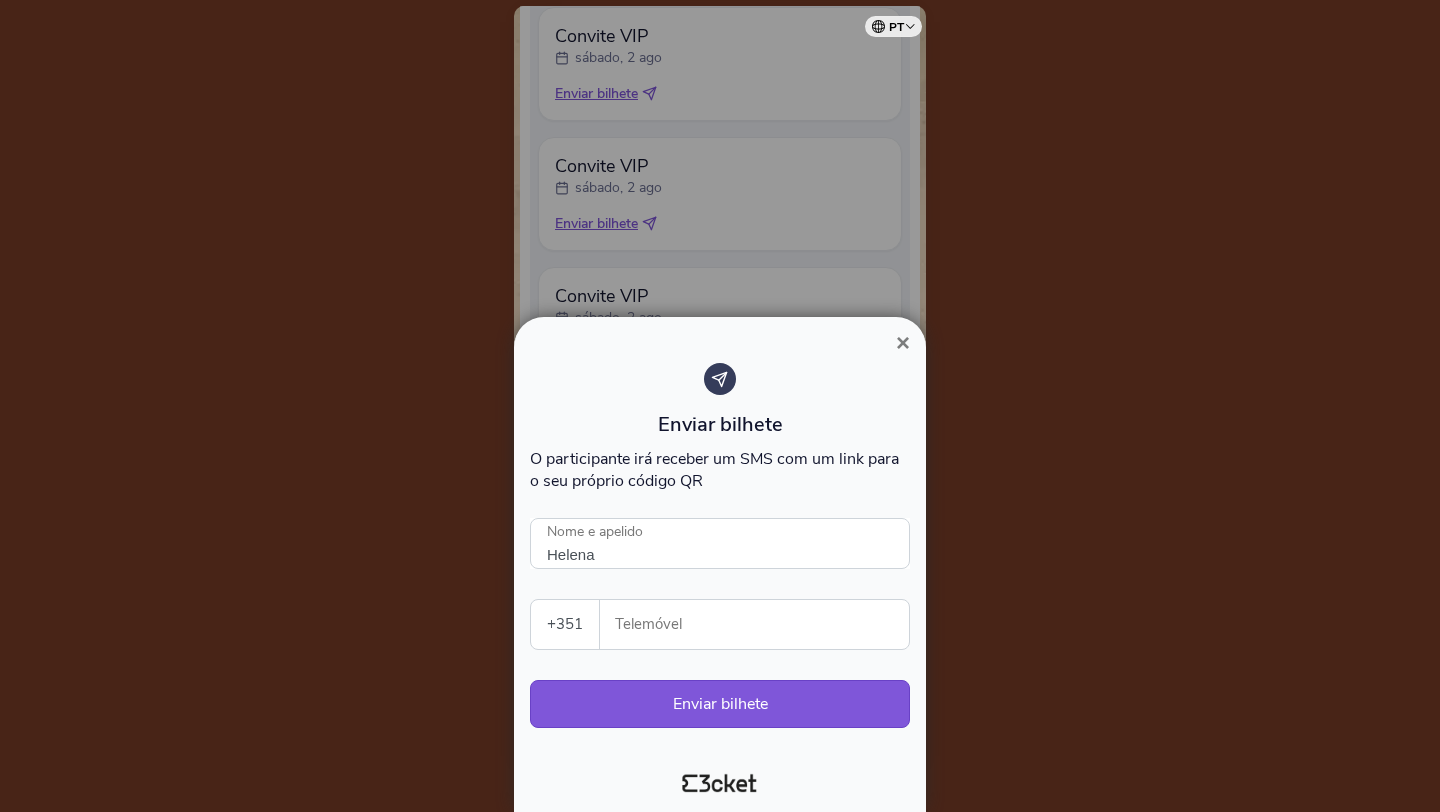 click on "Telemóvel" at bounding box center [762, 624] 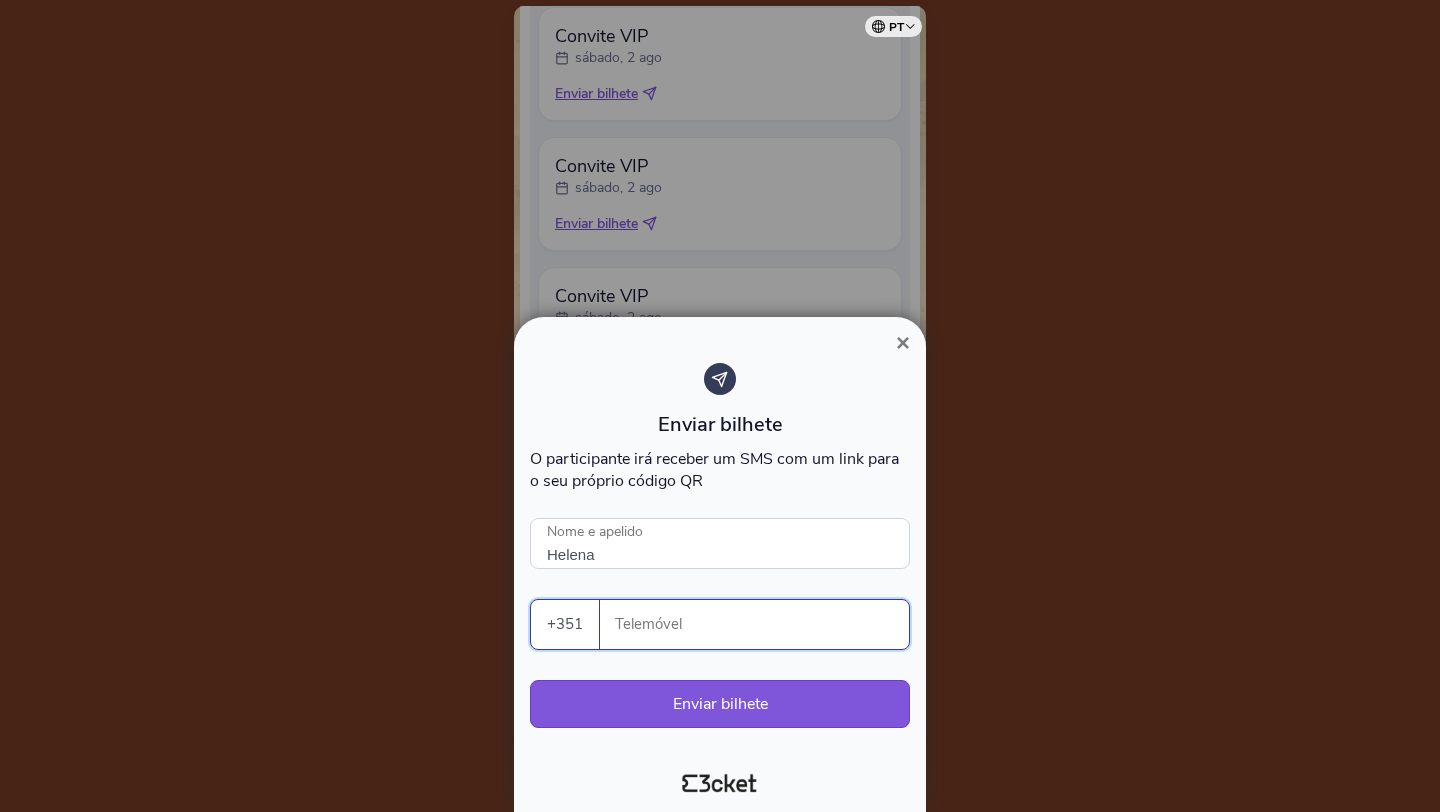 paste on "[PHONE]" 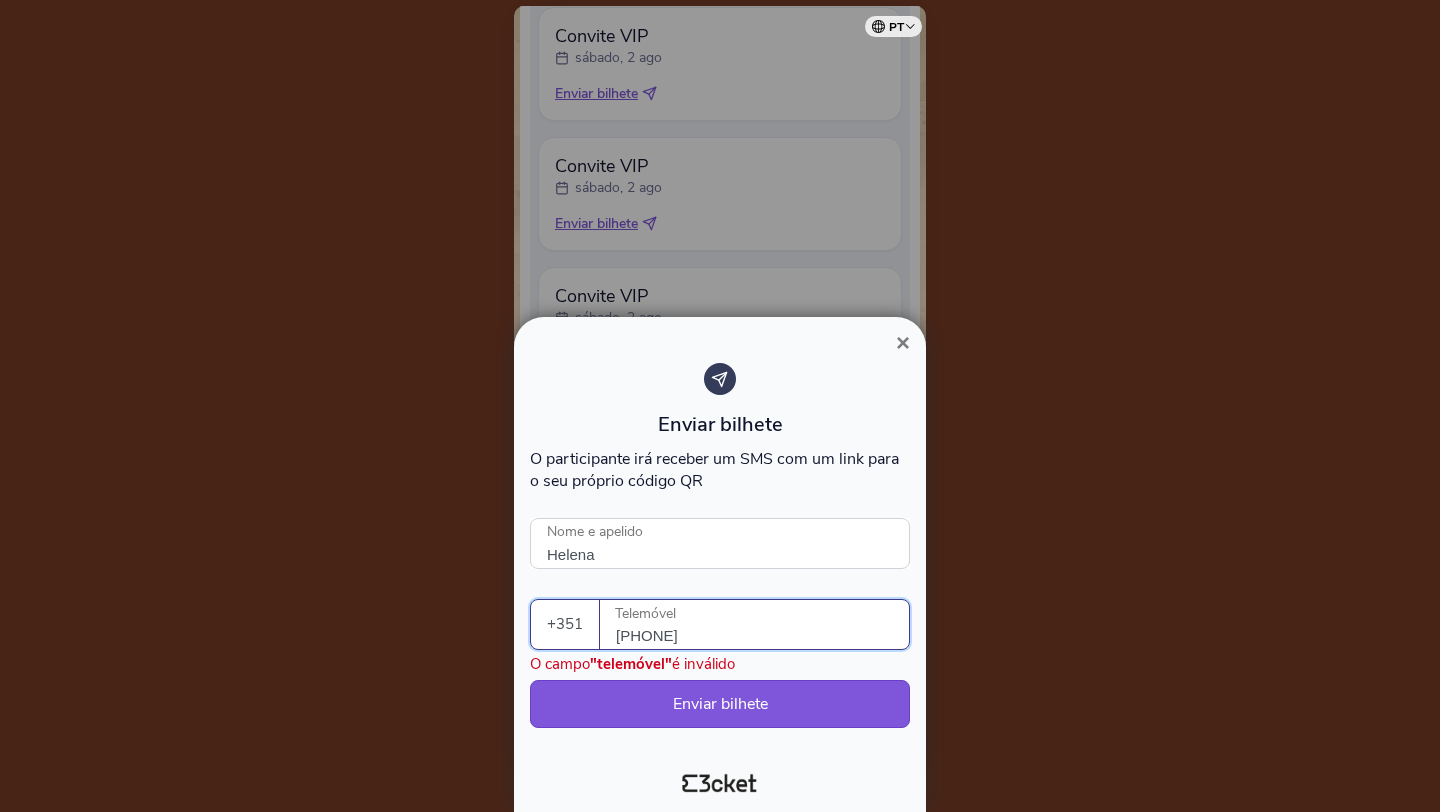 type on "[PHONE]" 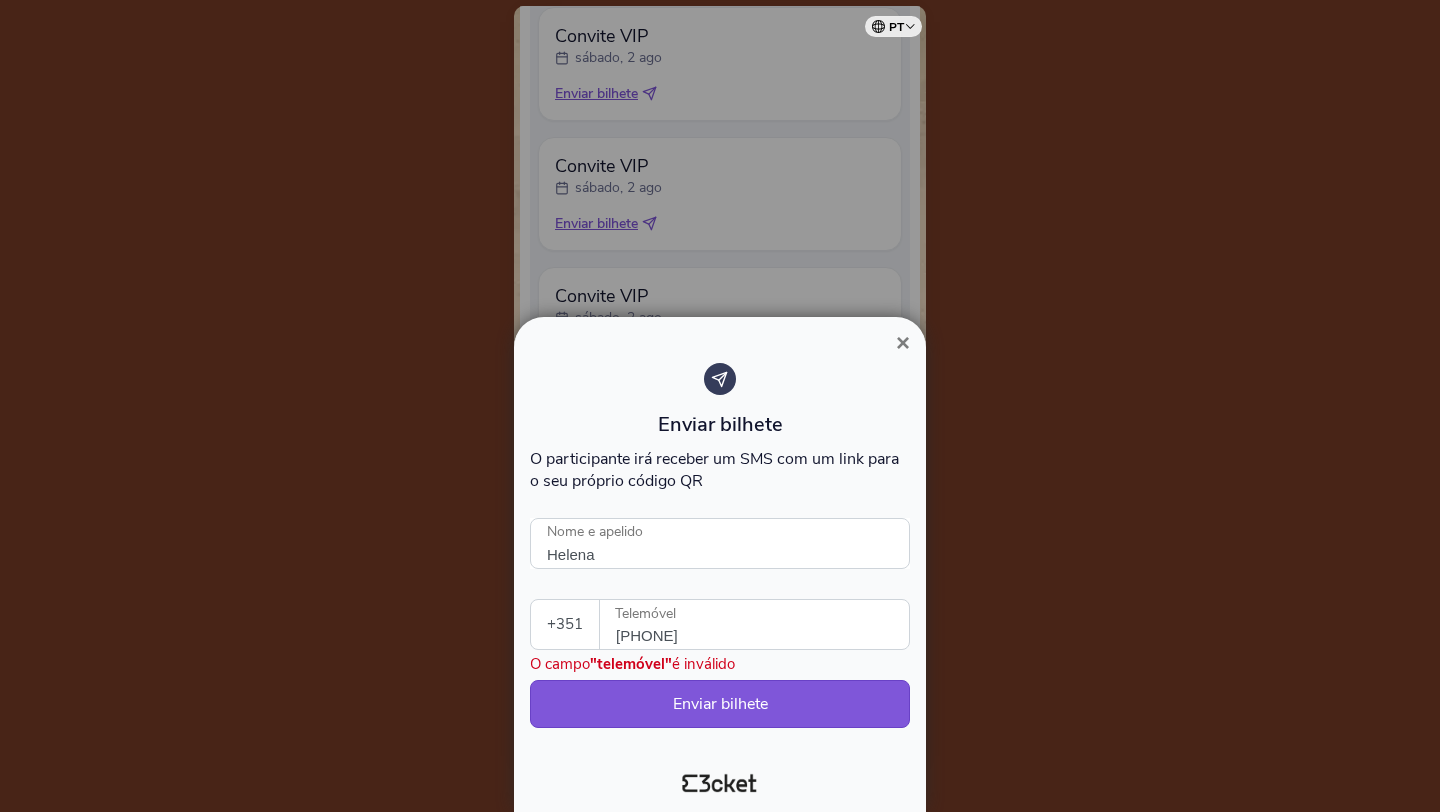 select on "34" 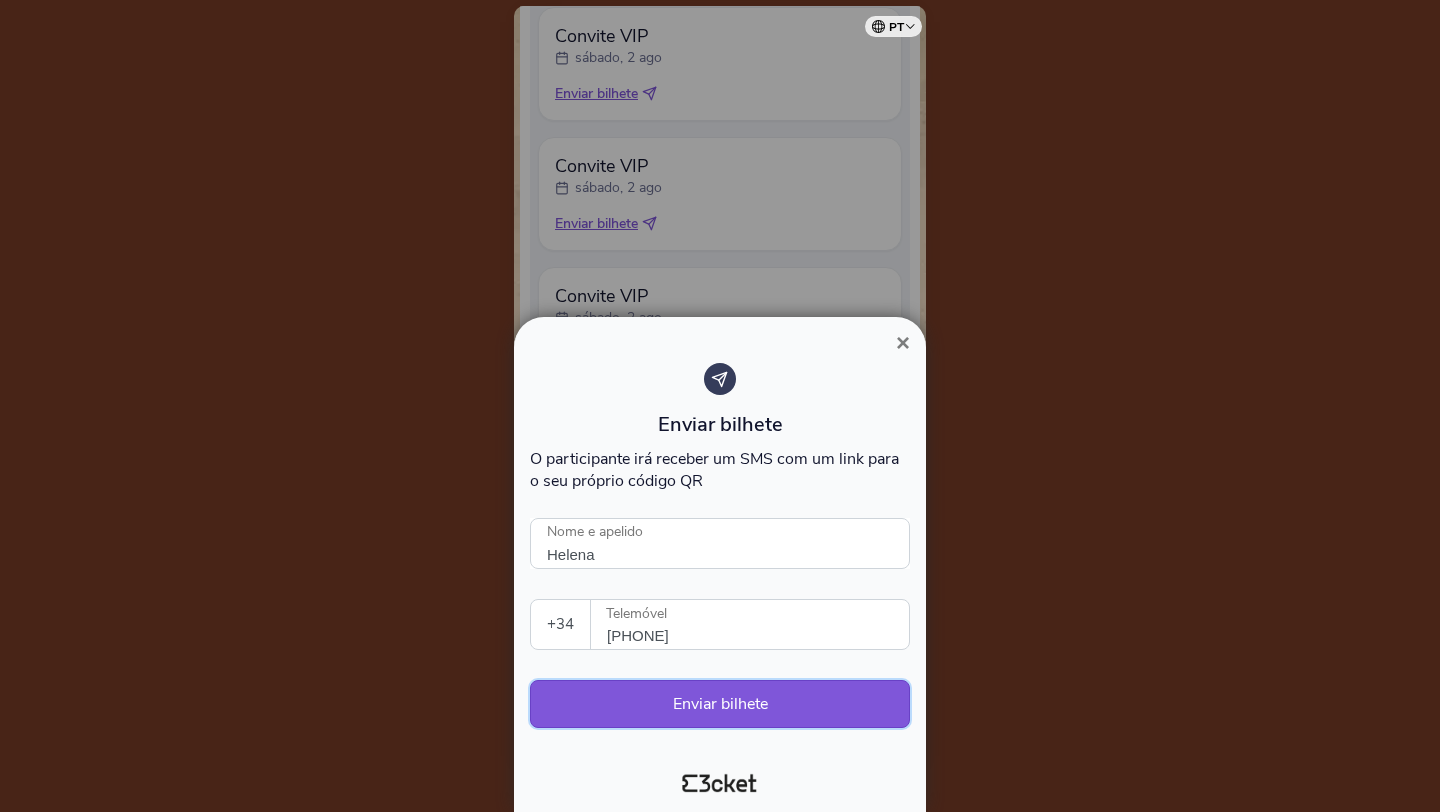 click on "Enviar bilhete" at bounding box center [720, 704] 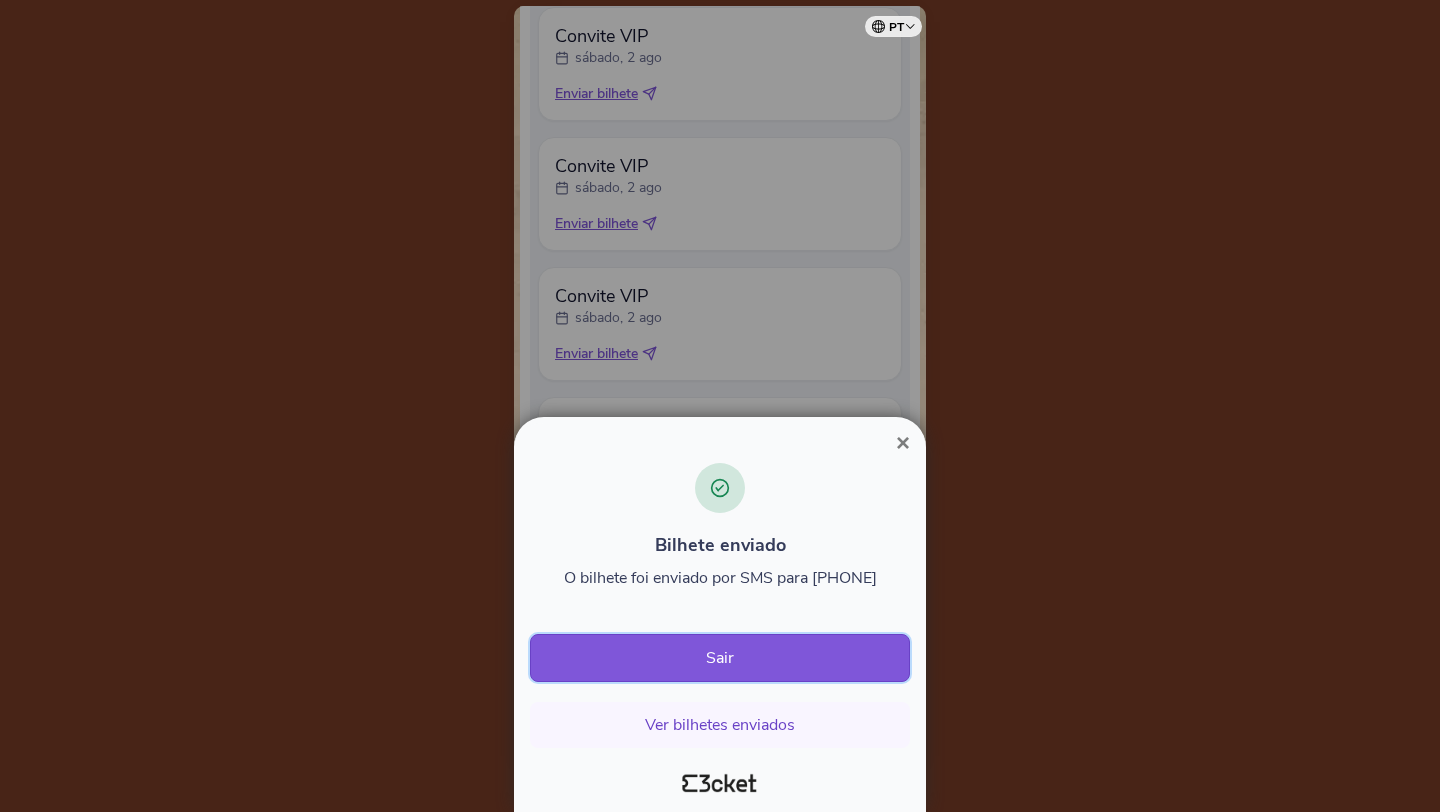 click on "Sair" at bounding box center [720, 658] 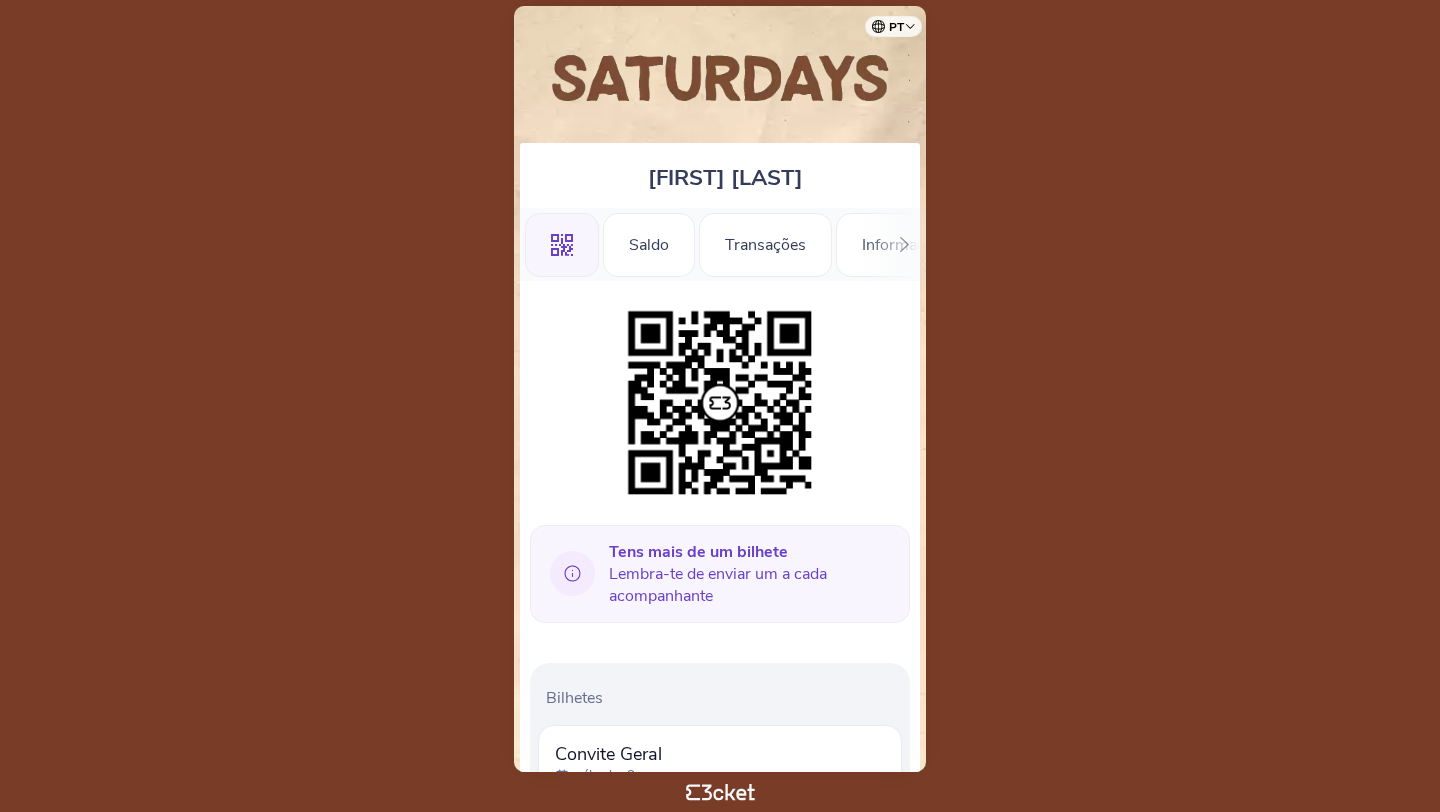scroll, scrollTop: 0, scrollLeft: 0, axis: both 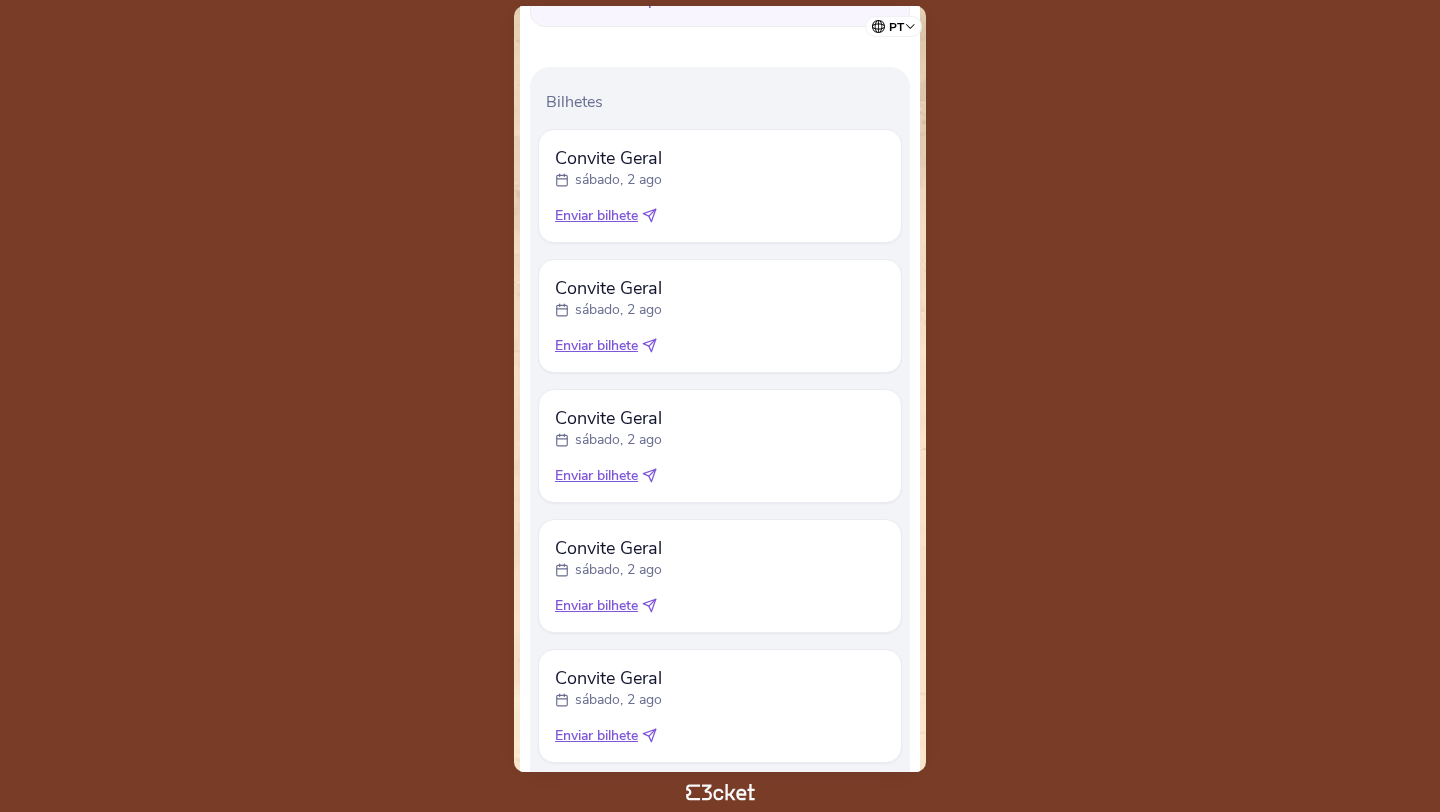 click on "Enviar bilhete" at bounding box center (596, 216) 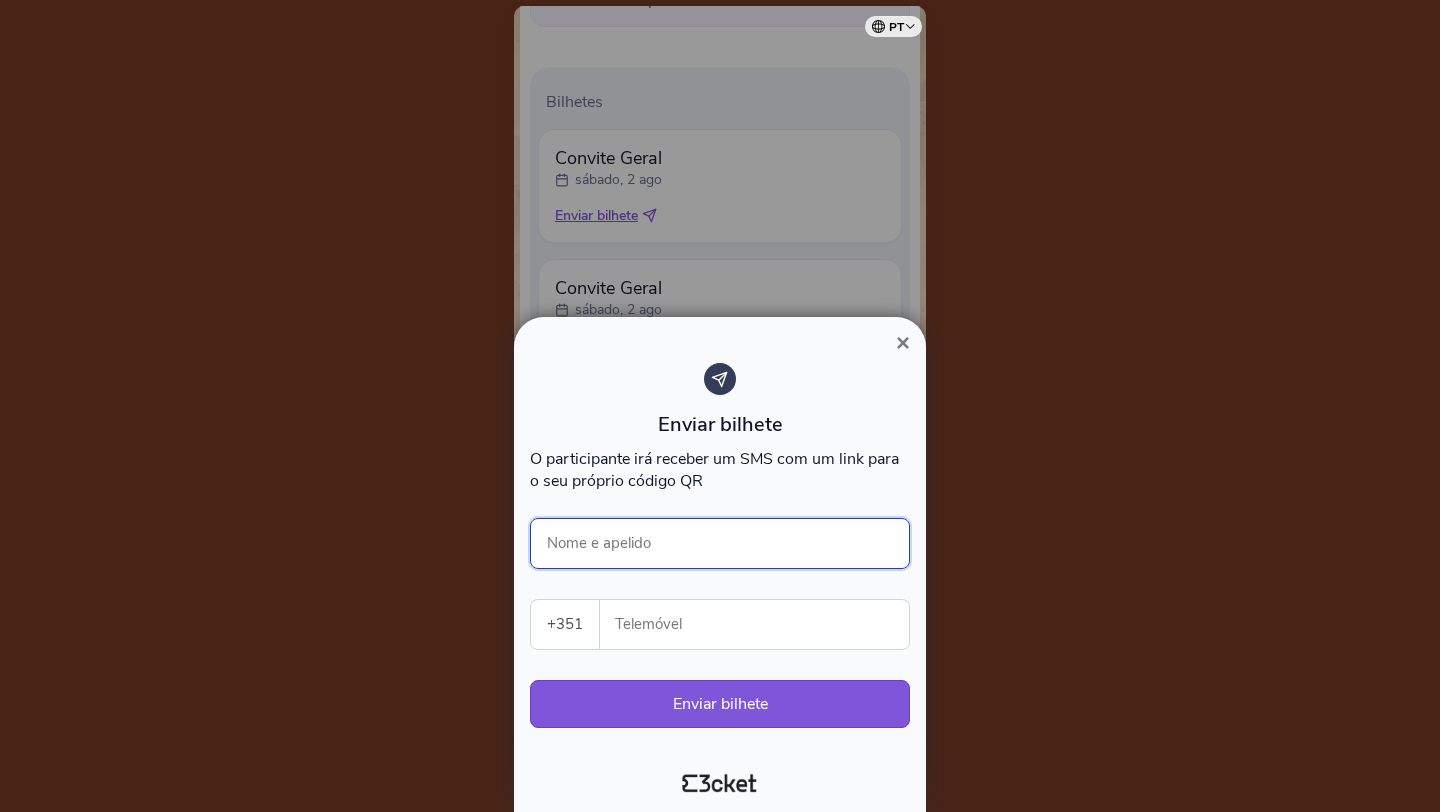 click on "Nome e apelido" at bounding box center [720, 543] 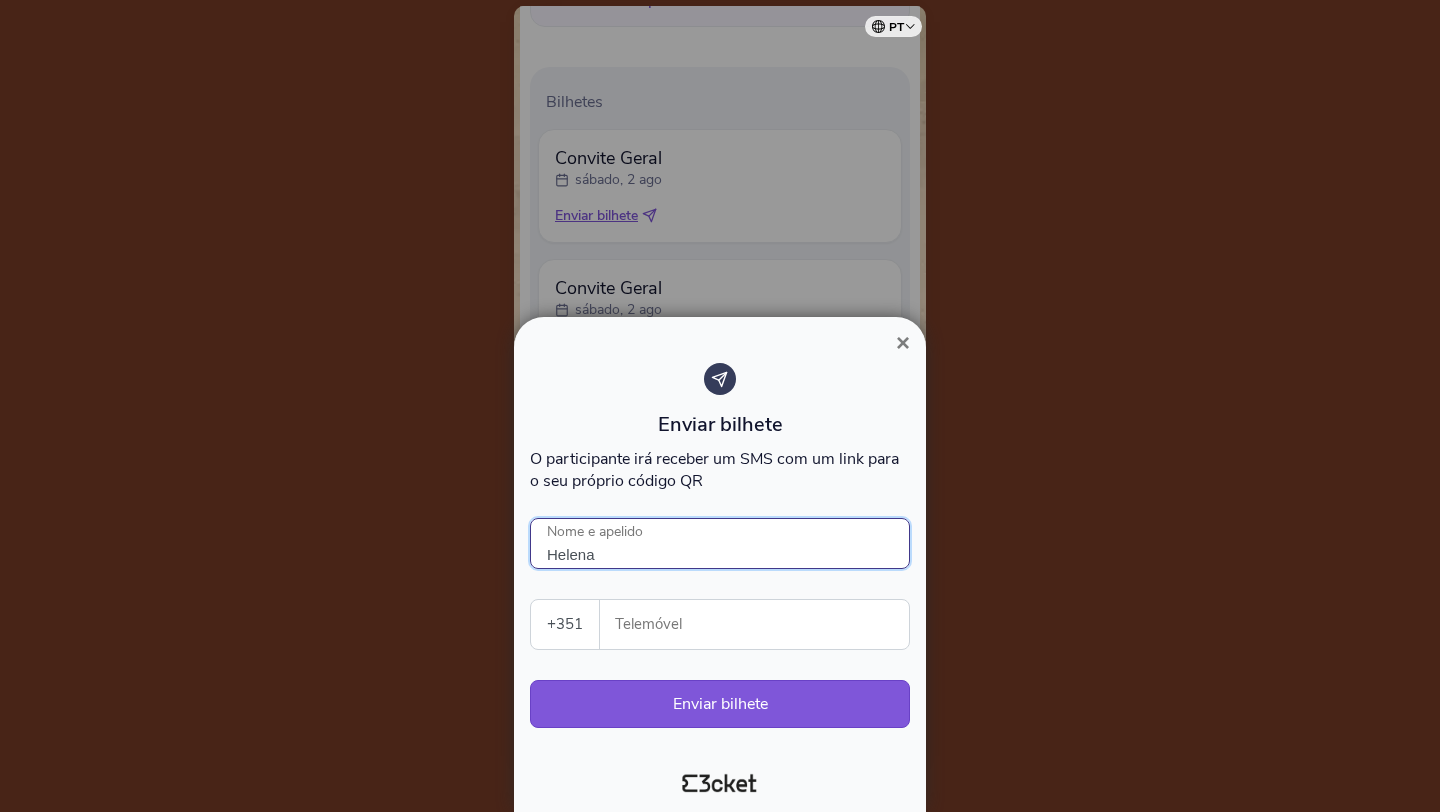 type on "Helena" 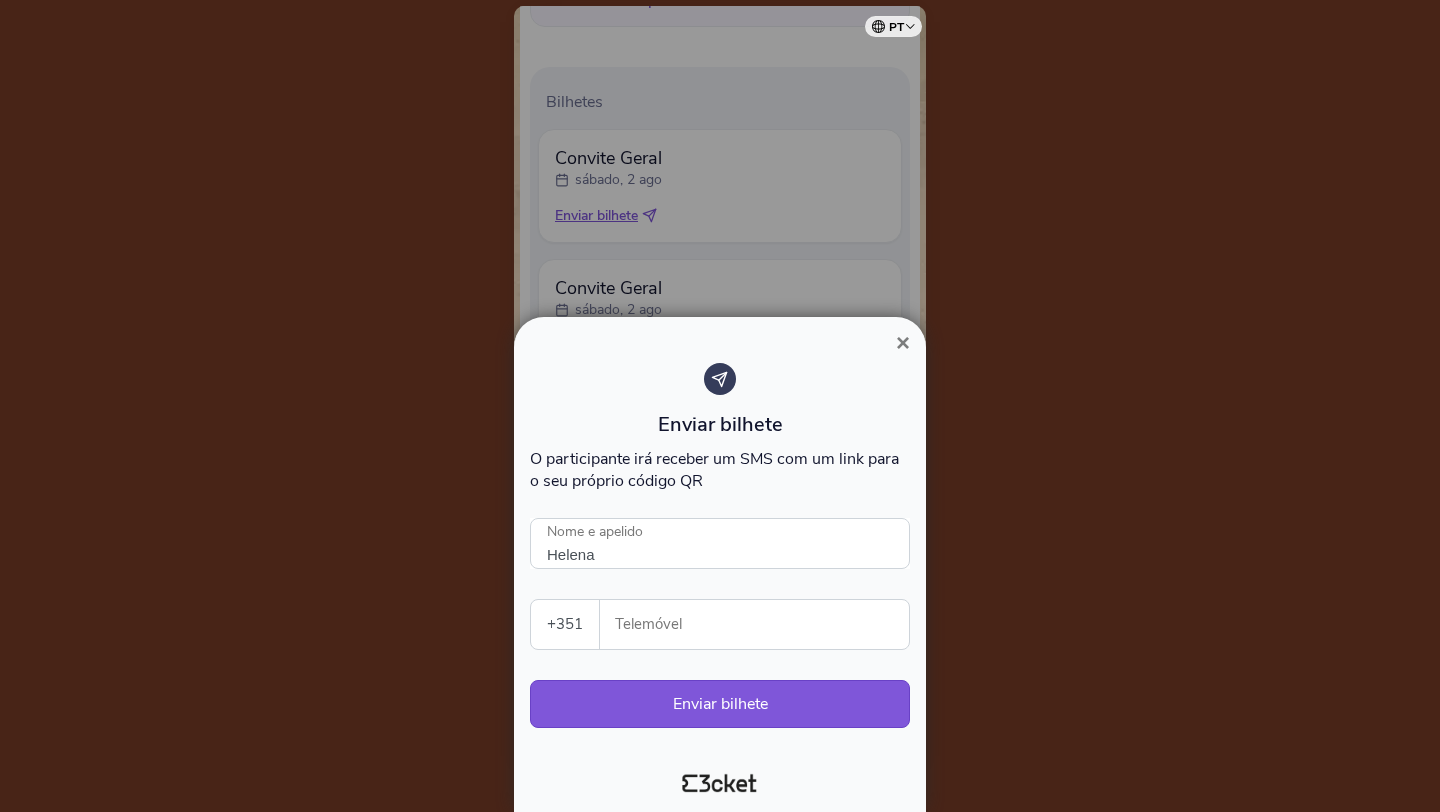click on "Enviar bilhete   O participante irá receber um SMS com um link para o seu próprio código QR             Helena   Nome e apelido     +351   Portugal (+351) Spain (+34) Belgium (+32) France (+33) United Kingdom (+44) Germany (+49) Italy (+39) Netherlands (+31) Brazil (+55) United States (+1) Switzerland (+41) All countries Afghanistan (+93) Aland Islands (+358) Albania (+355) Algeria (+213) American Samoa (+1) Andorra (+376) Angola (+244) Anguilla (+1) Antigua and Barbuda (+1) Argentina (+54) Armenia (+374) Aruba (+297) Ascension Island (+247) Australia (+61) Austria (+43) Azerbaijan (+994) Bahamas (+1) Bahrain (+973) Bangladesh (+880) Barbados (+1) Belarus (+375) Belgium (+32) Belize (+501) Benin (+229) Bermuda (+1) Bhutan (+975) Bolivia (+591) Bonaire, Saint Eustatius and Saba  (+599) Bosnia and Herzegovina (+387) Botswana (+267) Brazil (+55) British Indian Ocean Territory (+246) British Virgin Islands (+1) Brunei (+673) Bulgaria (+359) Burkina Faso (+226) Burundi (+257) Cambodia (+855) Cameroon (+237)" at bounding box center [720, 555] 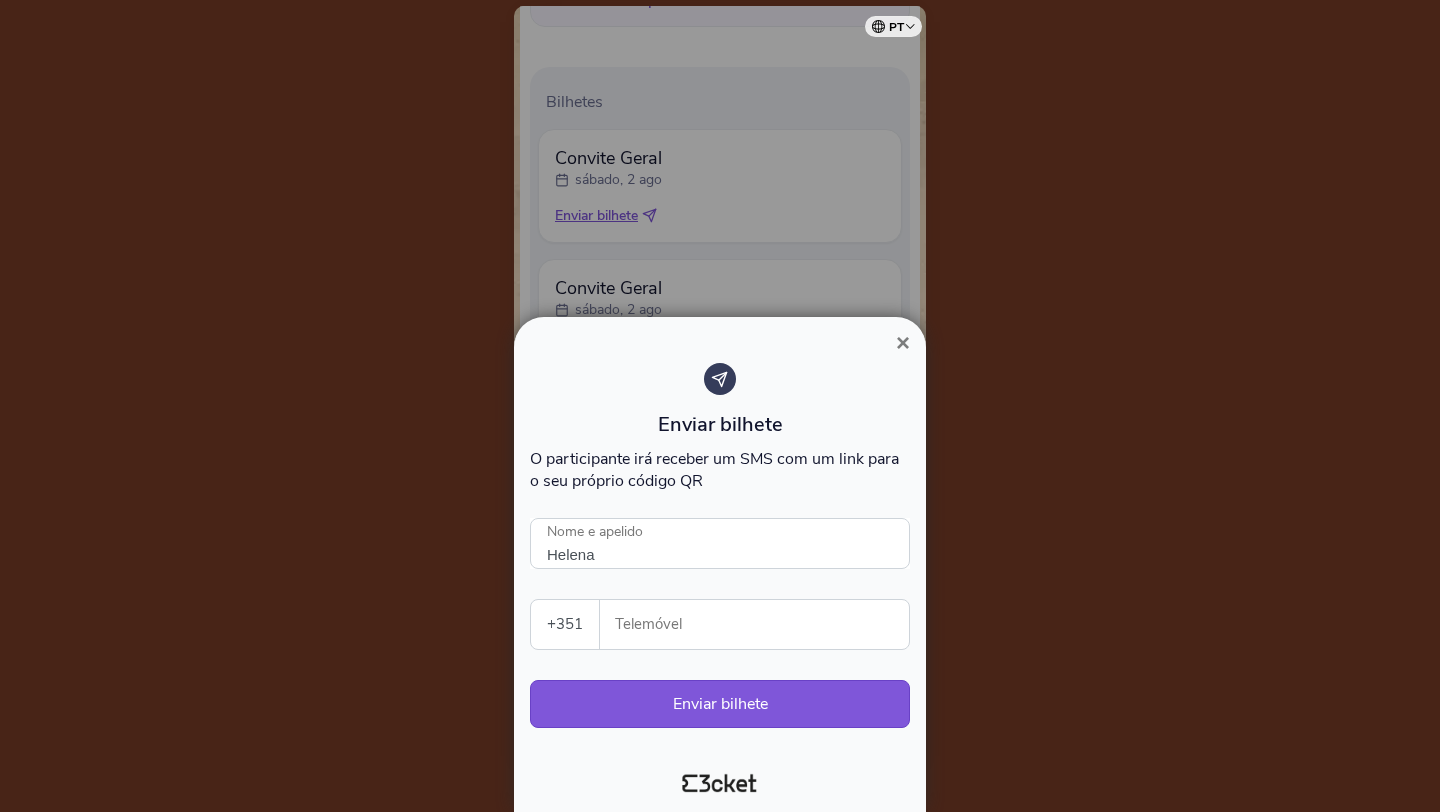 click on "Telemóvel" at bounding box center (762, 624) 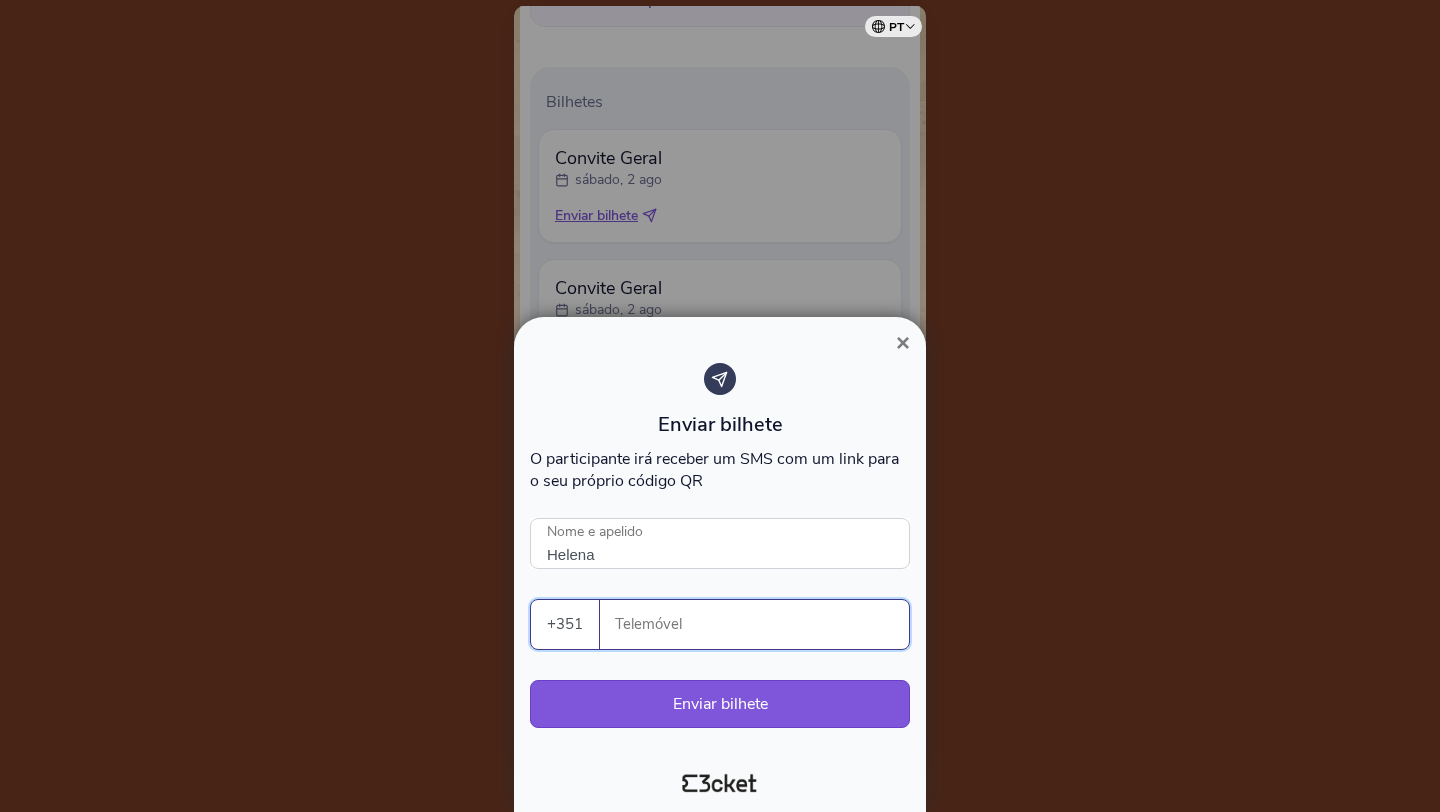 paste on "651363539" 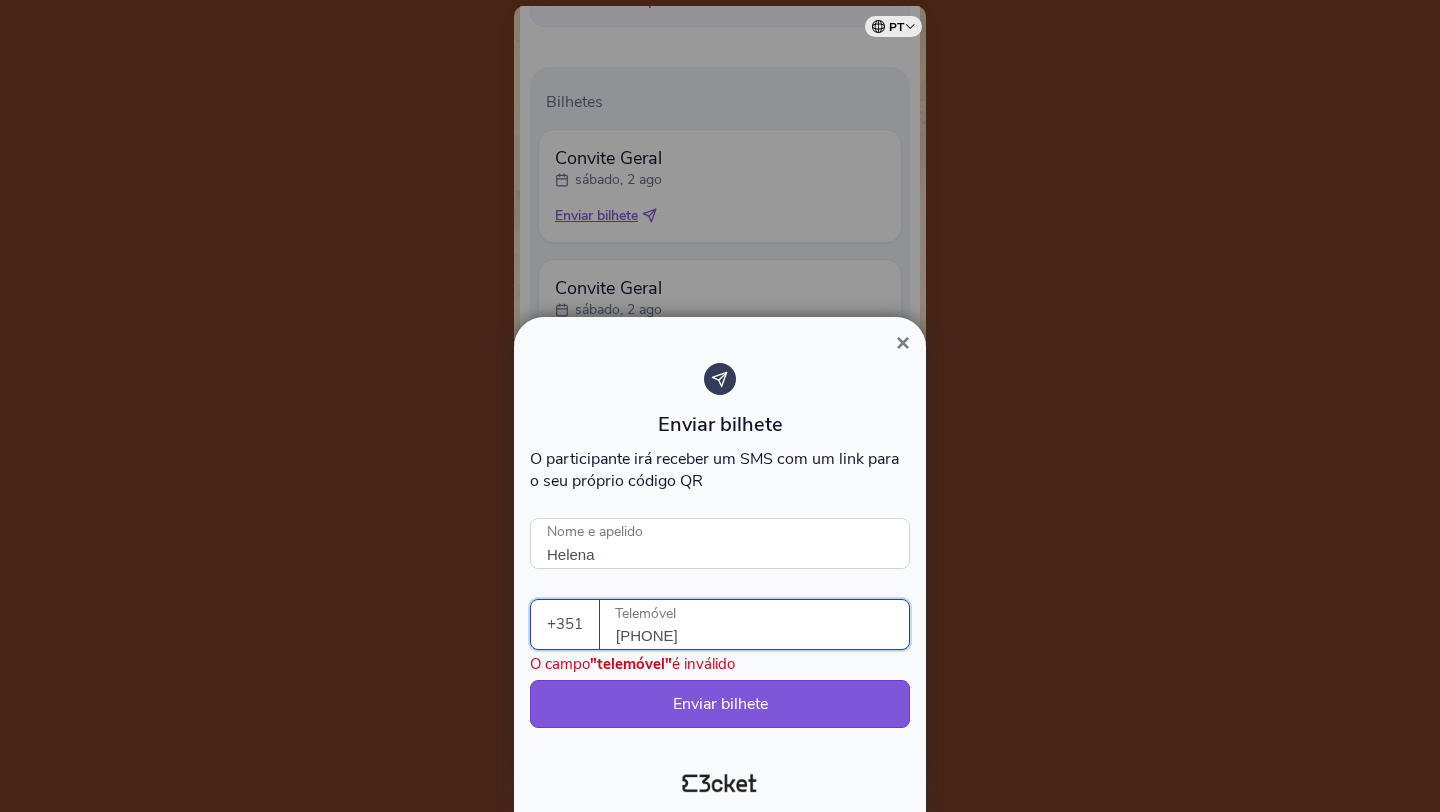 type on "651363539" 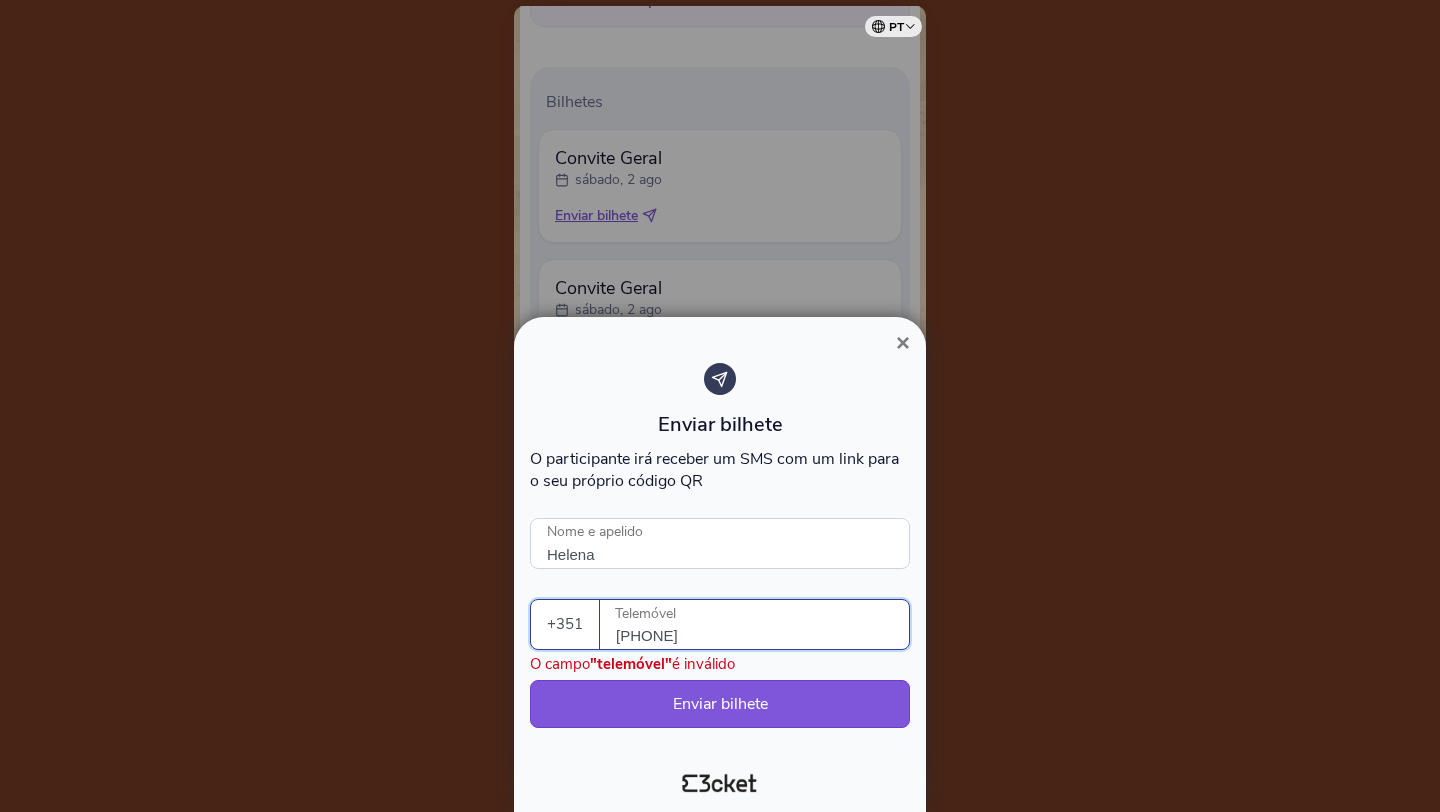 click on "Portugal (+351) Spain (+34) Belgium (+32) France (+33) United Kingdom (+44) Germany (+49) Italy (+39) Netherlands (+31) Brazil (+55) United States (+1) Switzerland (+41) All countries Afghanistan (+93) Aland Islands (+358) Albania (+355) Algeria (+213) American Samoa (+1) Andorra (+376) Angola (+244) Anguilla (+1) Antigua and Barbuda (+1) Argentina (+54) Armenia (+374) Aruba (+297) Ascension Island (+247) Australia (+61) Austria (+43) Azerbaijan (+994) Bahamas (+1) Bahrain (+973) Bangladesh (+880) Barbados (+1) Belarus (+375) Belgium (+32) Belize (+501) Benin (+229) Bermuda (+1) Bhutan (+975) Bolivia (+591) Bonaire, Saint Eustatius and Saba  (+599) Bosnia and Herzegovina (+387) Botswana (+267) Brazil (+55) British Indian Ocean Territory (+246) British Virgin Islands (+1) Brunei (+673) Bulgaria (+359) Burkina Faso (+226) Burundi (+257) Cambodia (+855) Cameroon (+237) Canada (+1) Cape Verde (+238) Cayman Islands (+1) Central African Republic (+236) Chad (+235) Chile (+56) China (+86) Christmas Island (+61)" at bounding box center (565, 624) 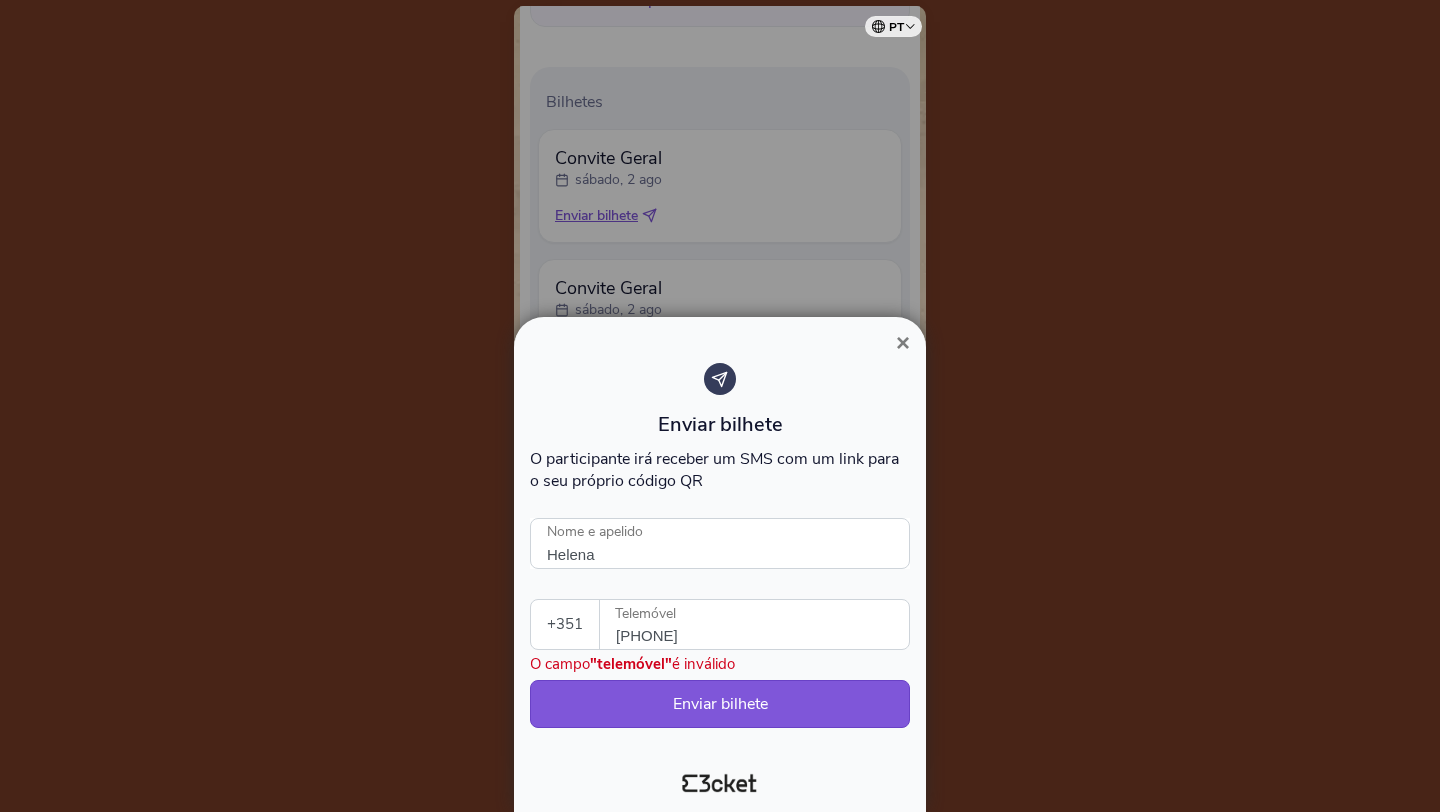 select on "34" 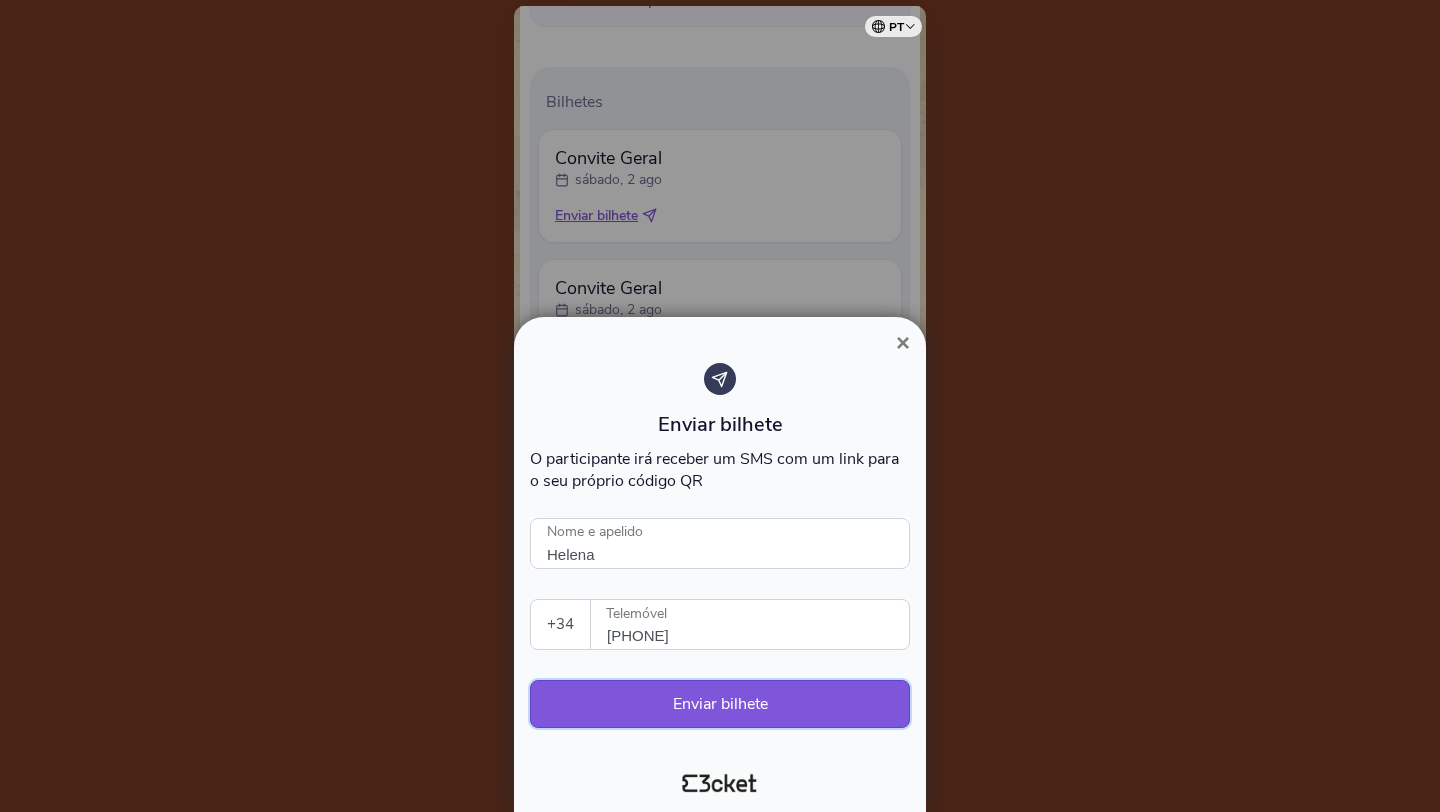 click on "Enviar bilhete" at bounding box center [720, 704] 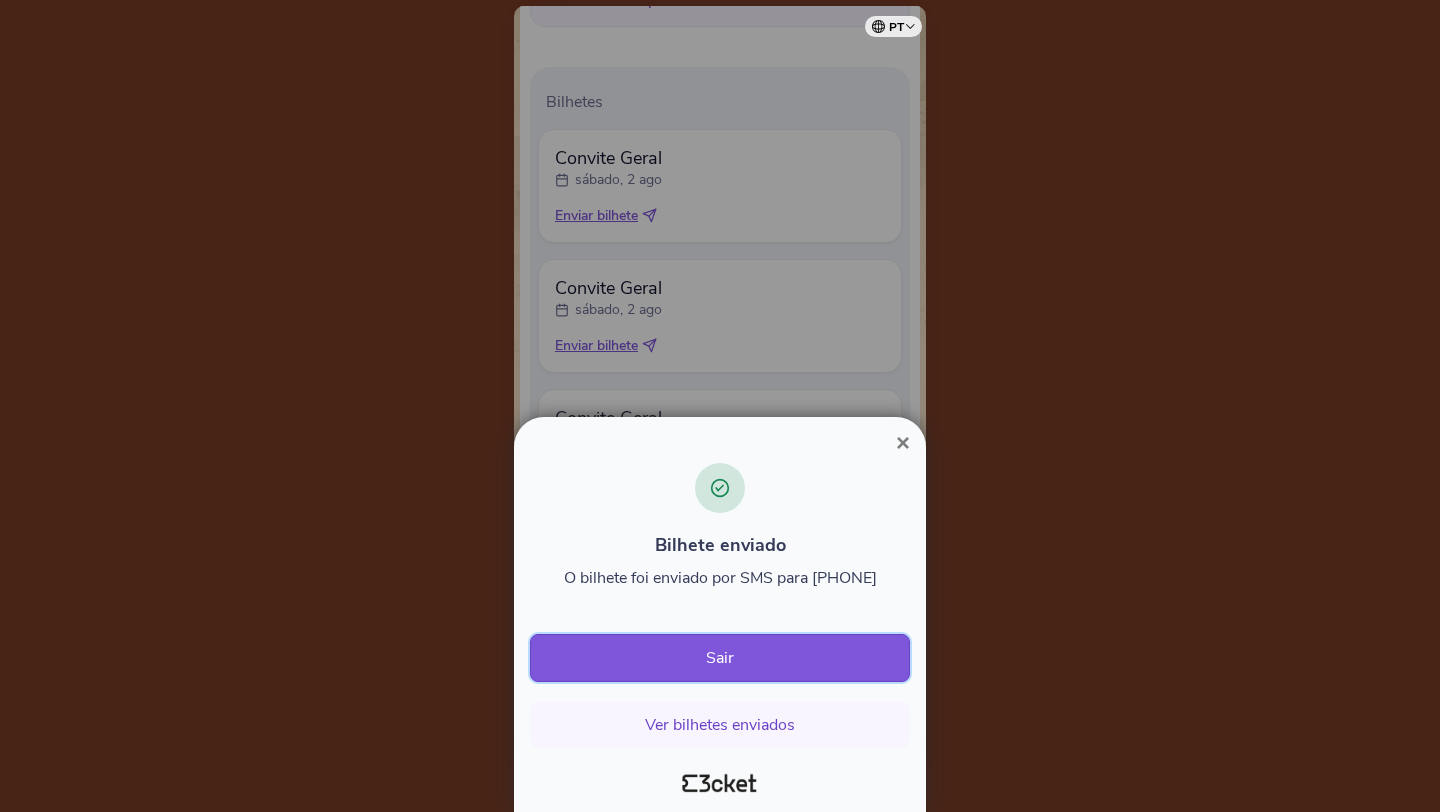 click on "Sair" at bounding box center (720, 658) 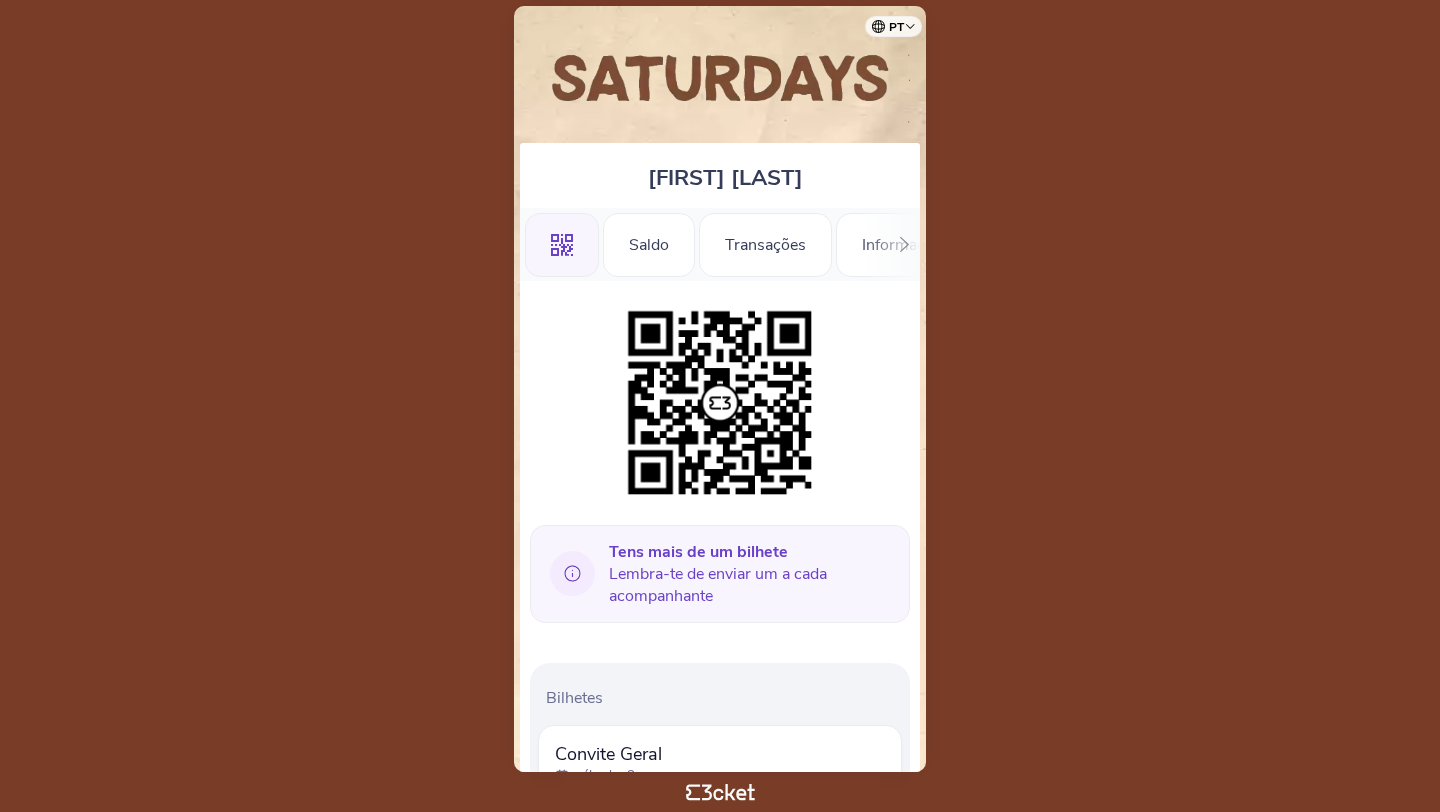 scroll, scrollTop: 0, scrollLeft: 0, axis: both 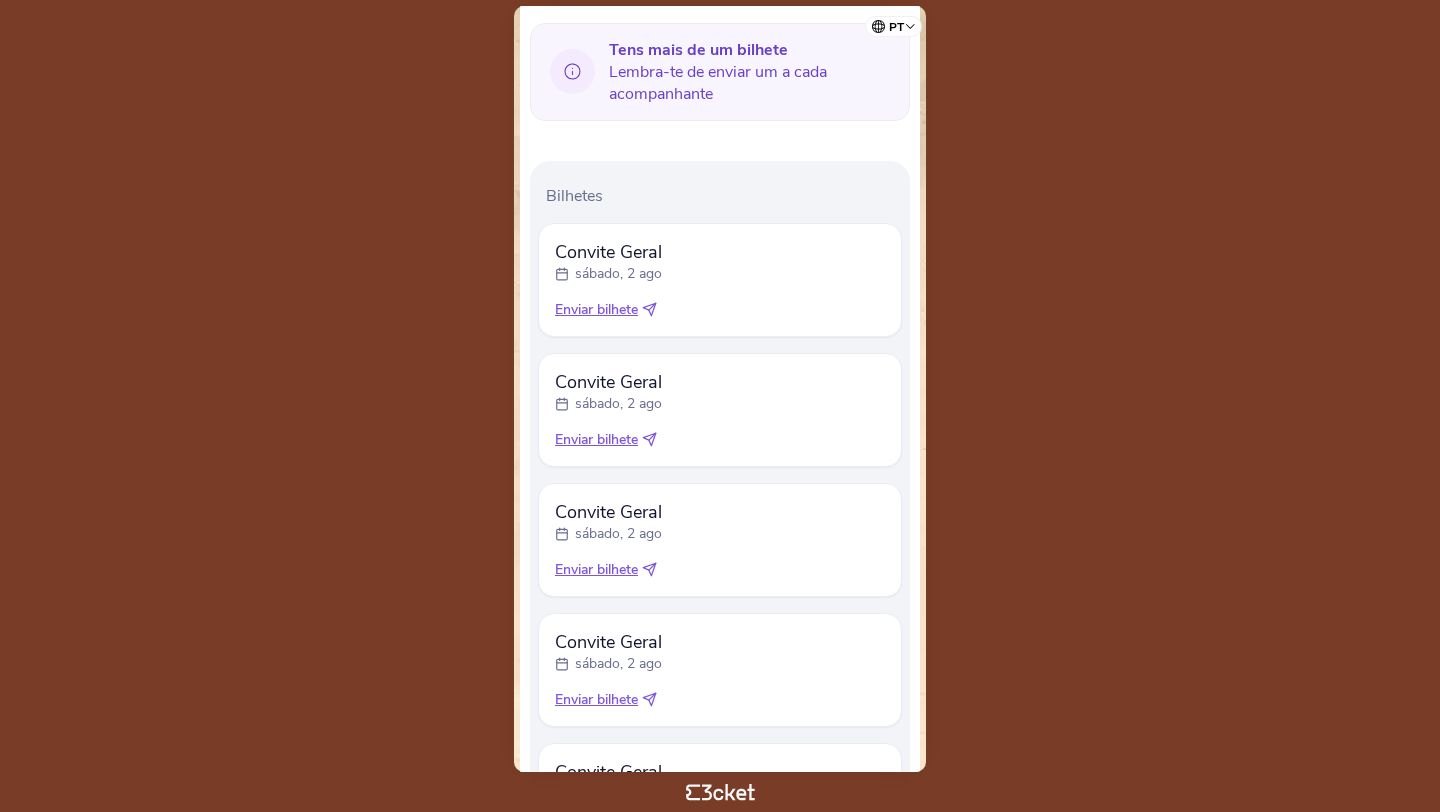 click on "Enviar bilhete" at bounding box center (596, 310) 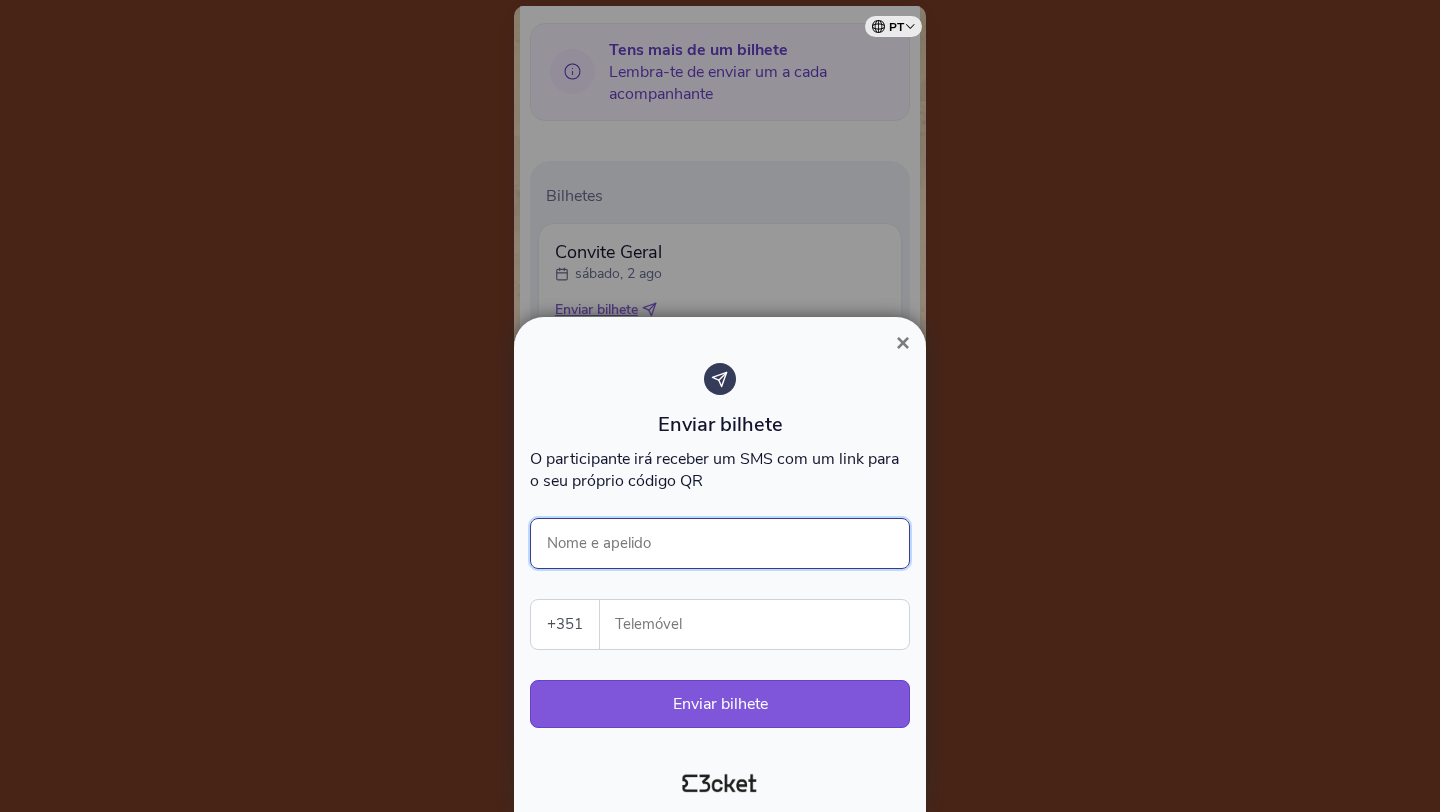 click on "Nome e apelido" at bounding box center (720, 543) 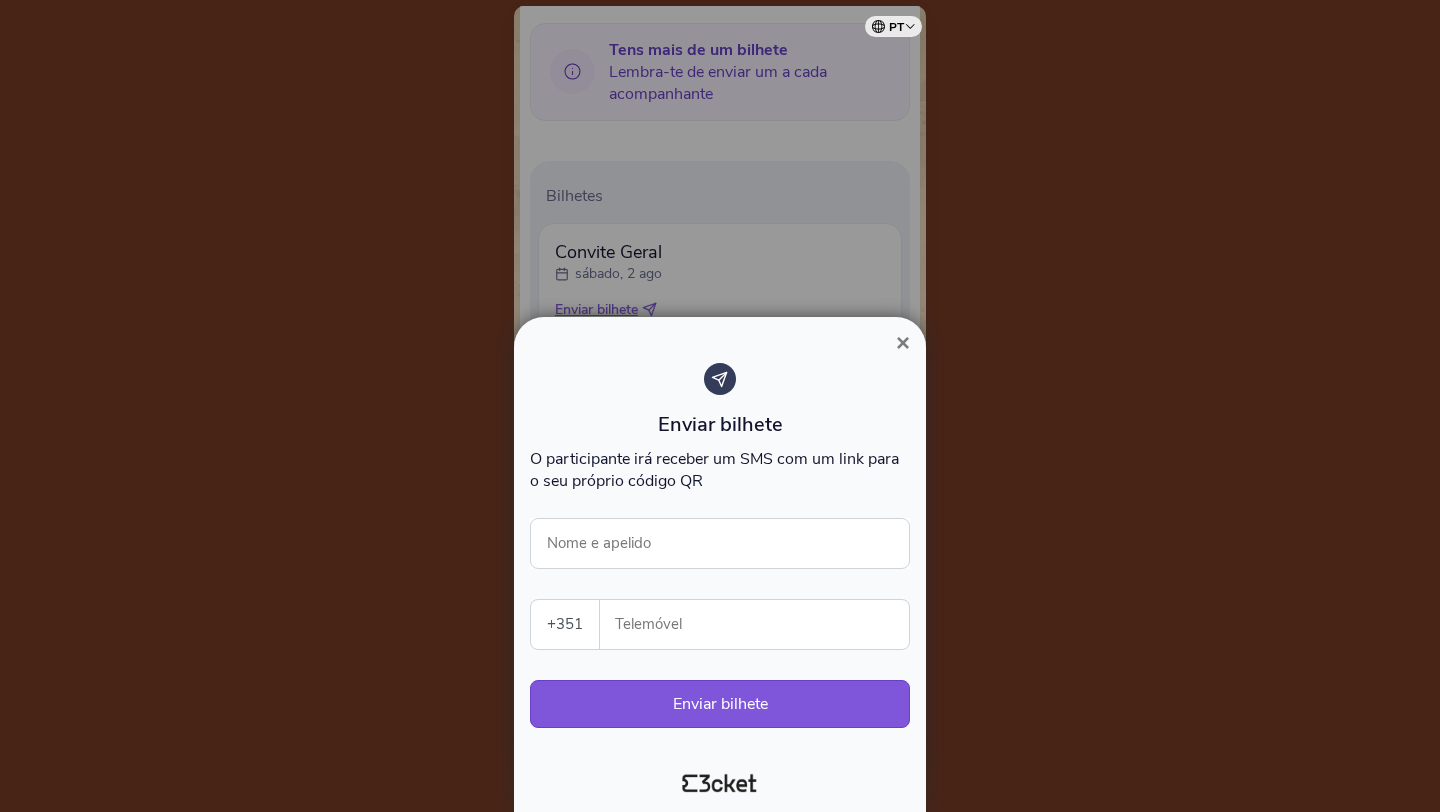 click on "Telemóvel" at bounding box center (762, 624) 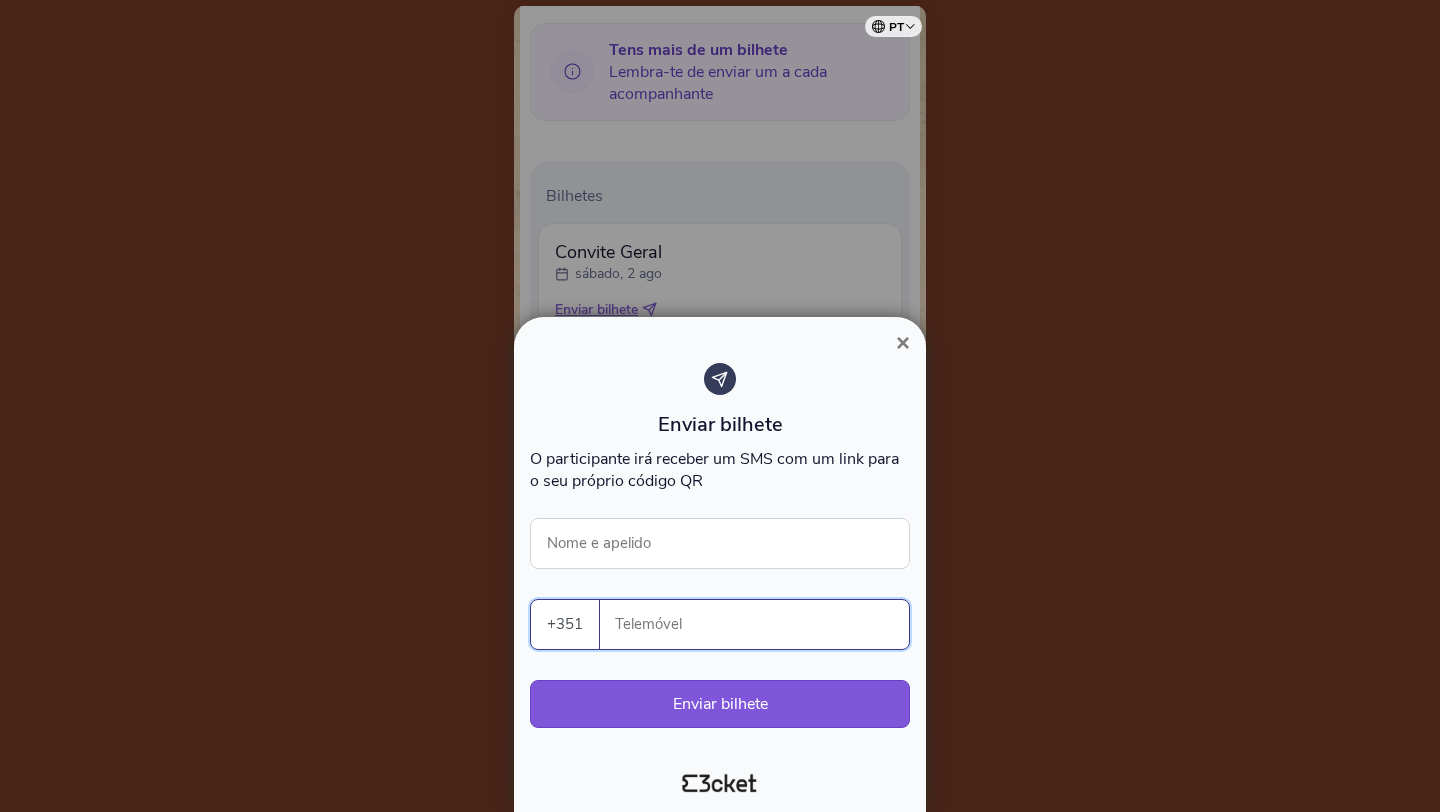 paste on "[PHONE]" 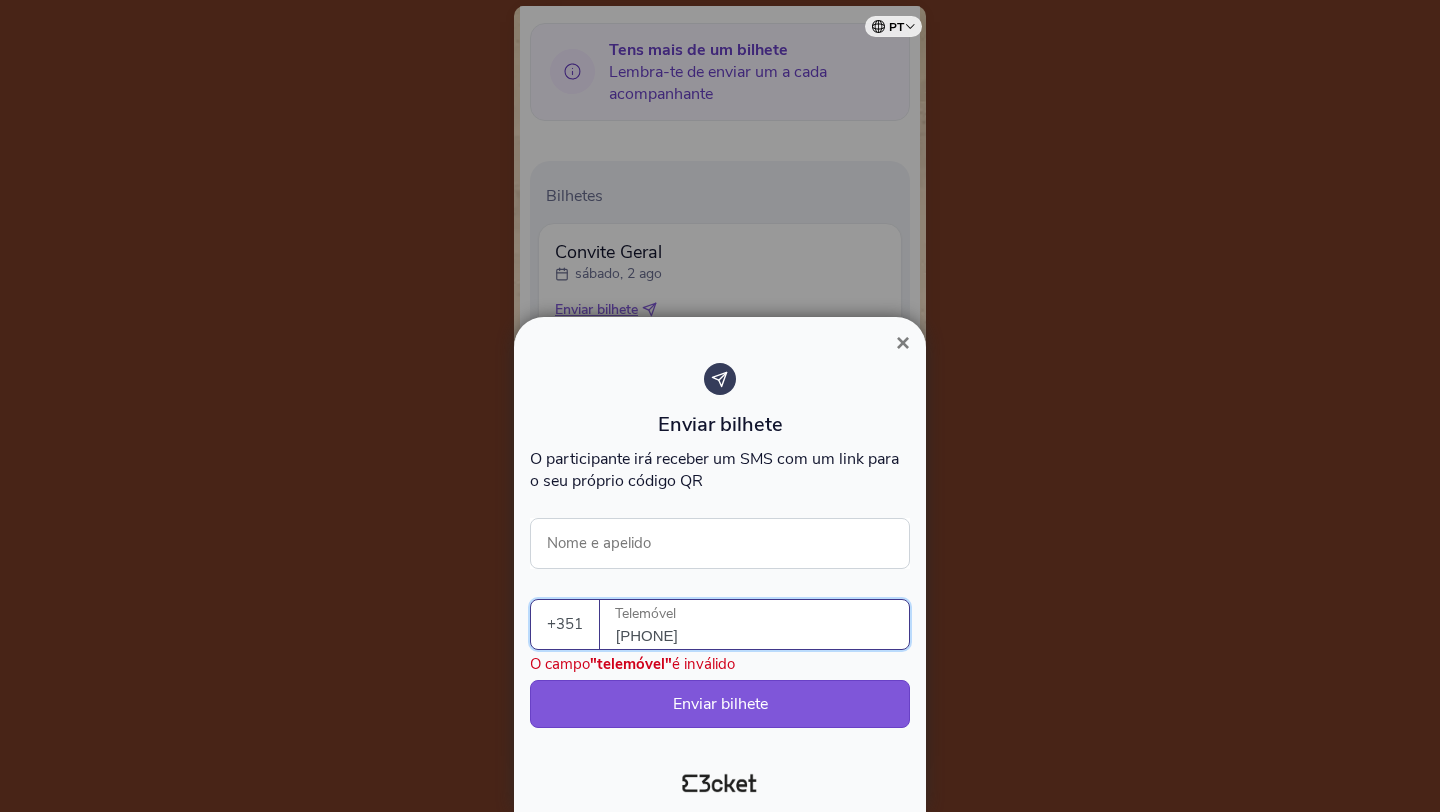 type on "[PHONE]" 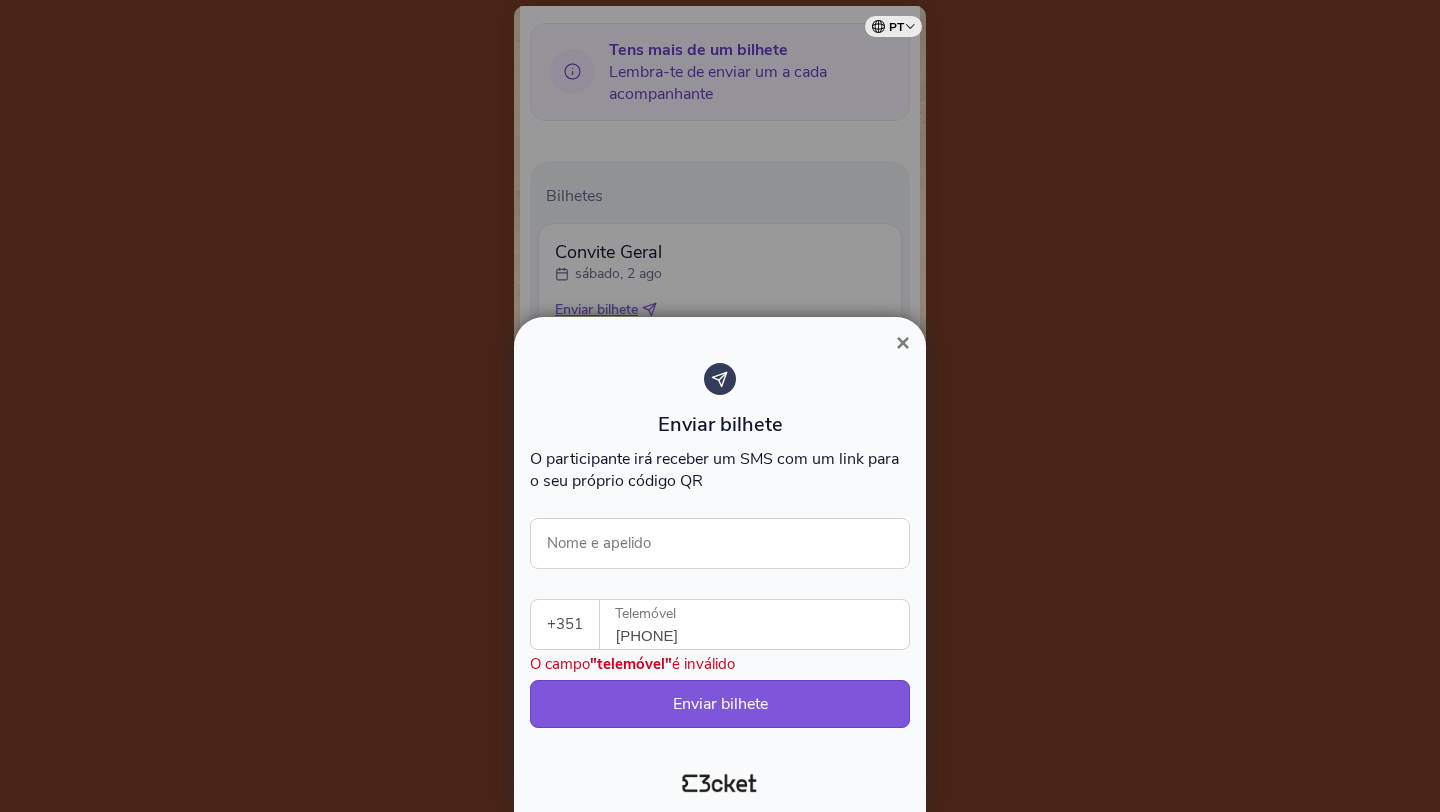 select on "34" 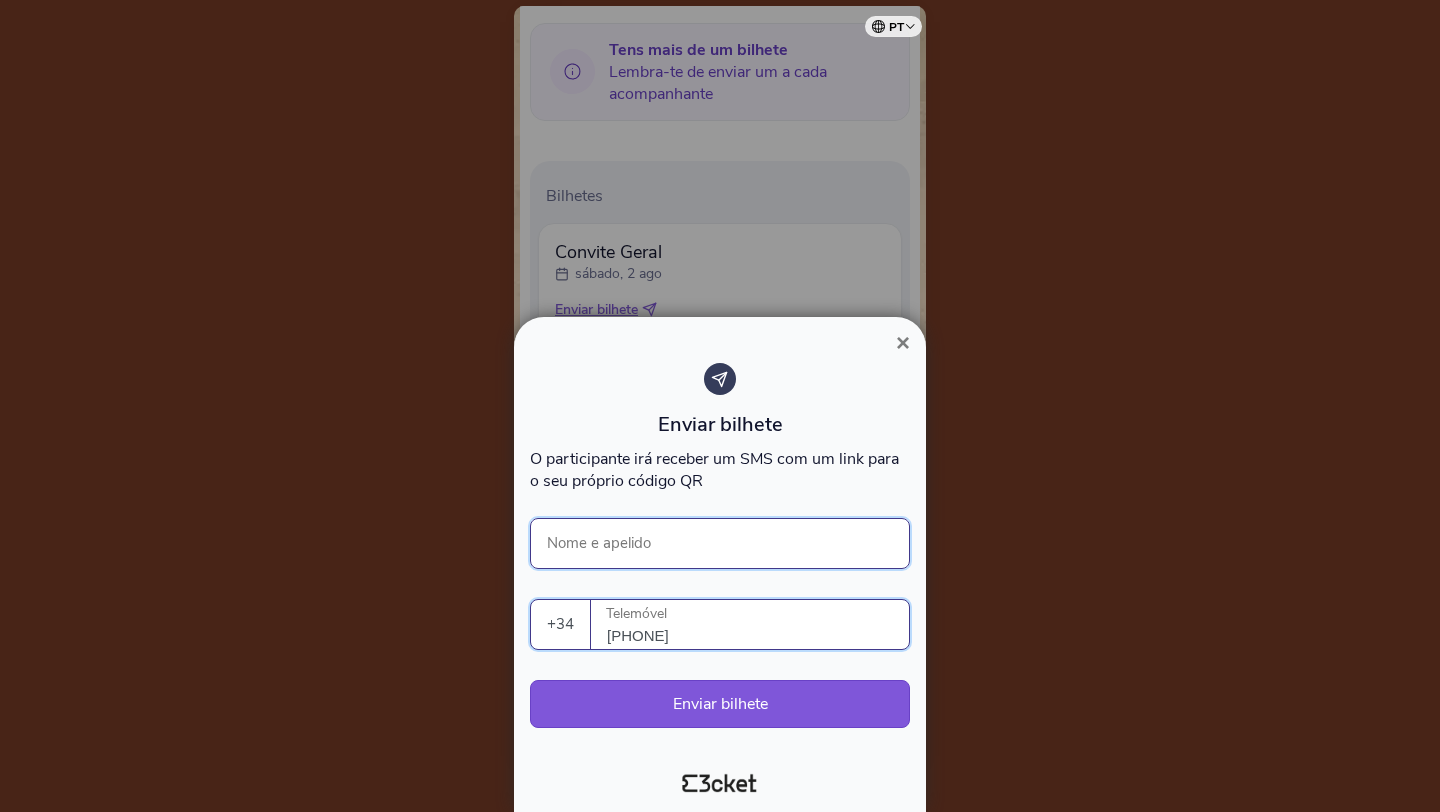 click on "Nome e apelido" at bounding box center [720, 543] 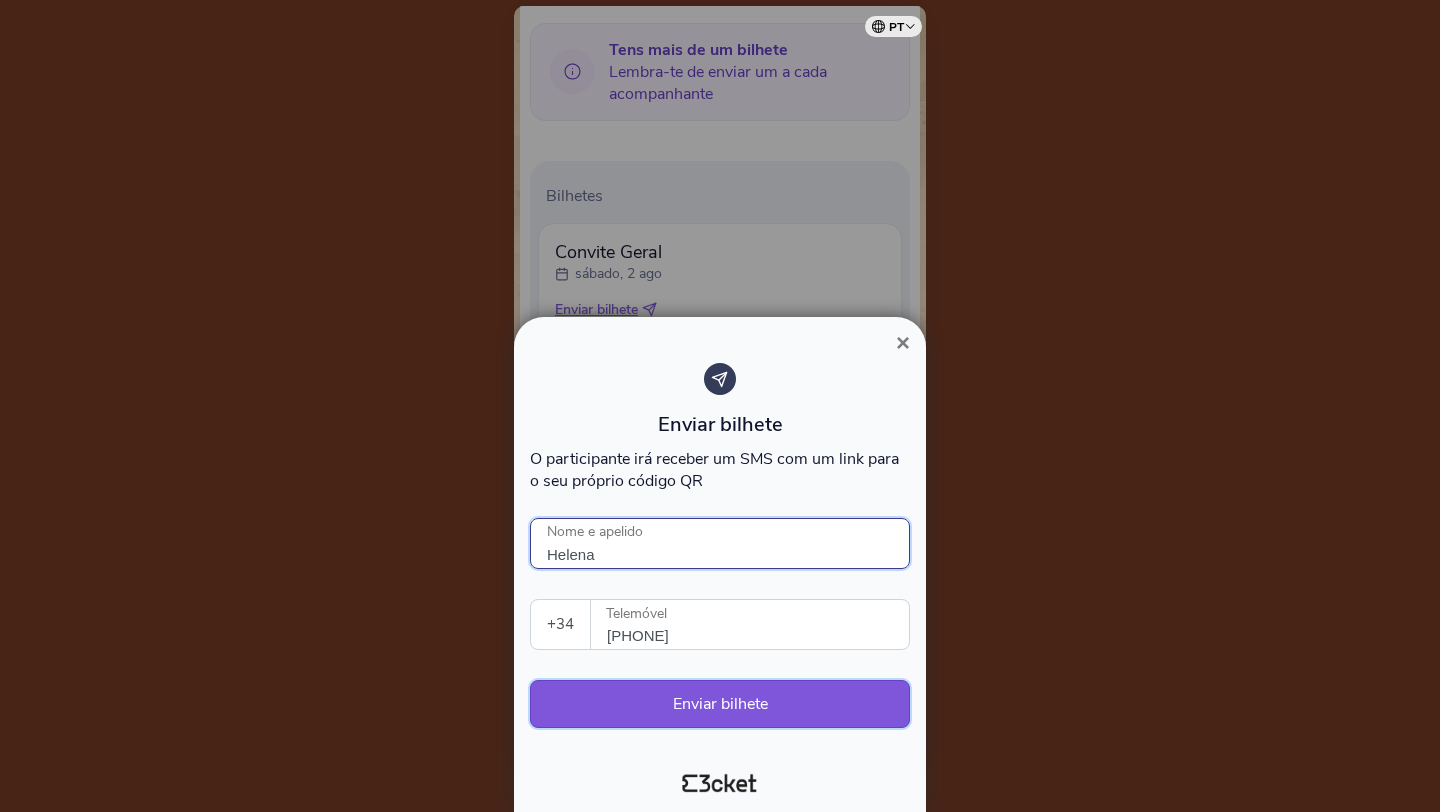 type on "Helena" 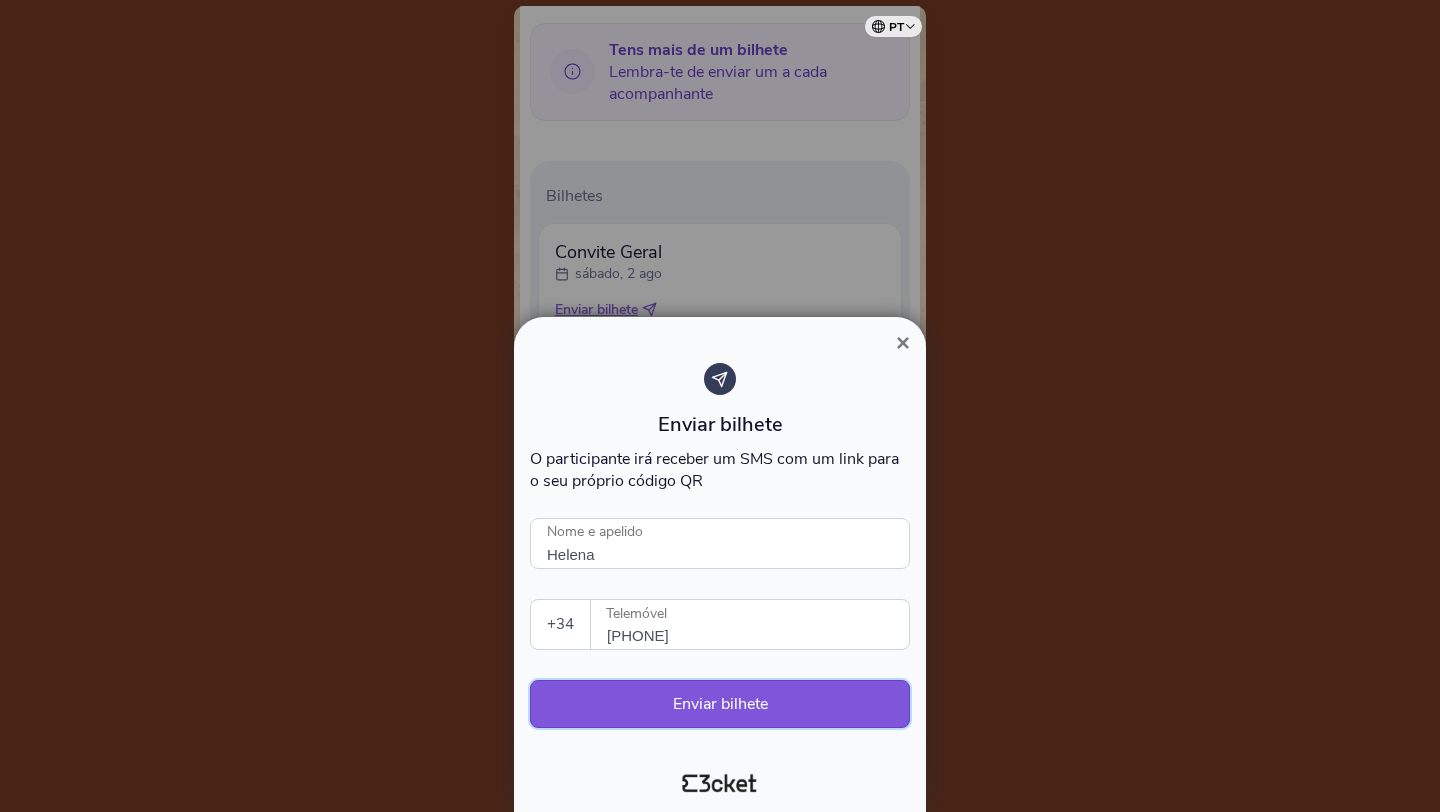 click on "Enviar bilhete" at bounding box center (720, 704) 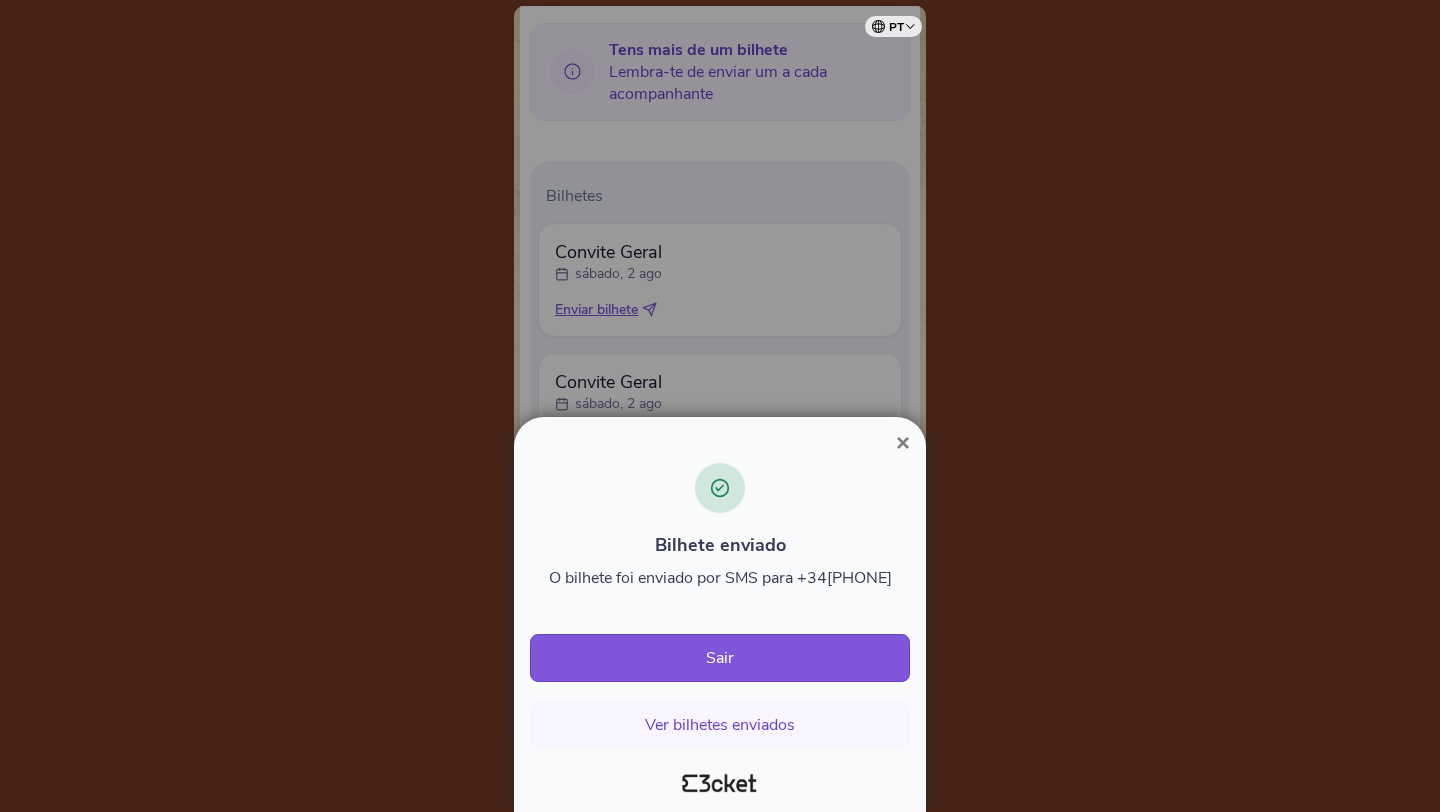 click on "×" at bounding box center (903, 442) 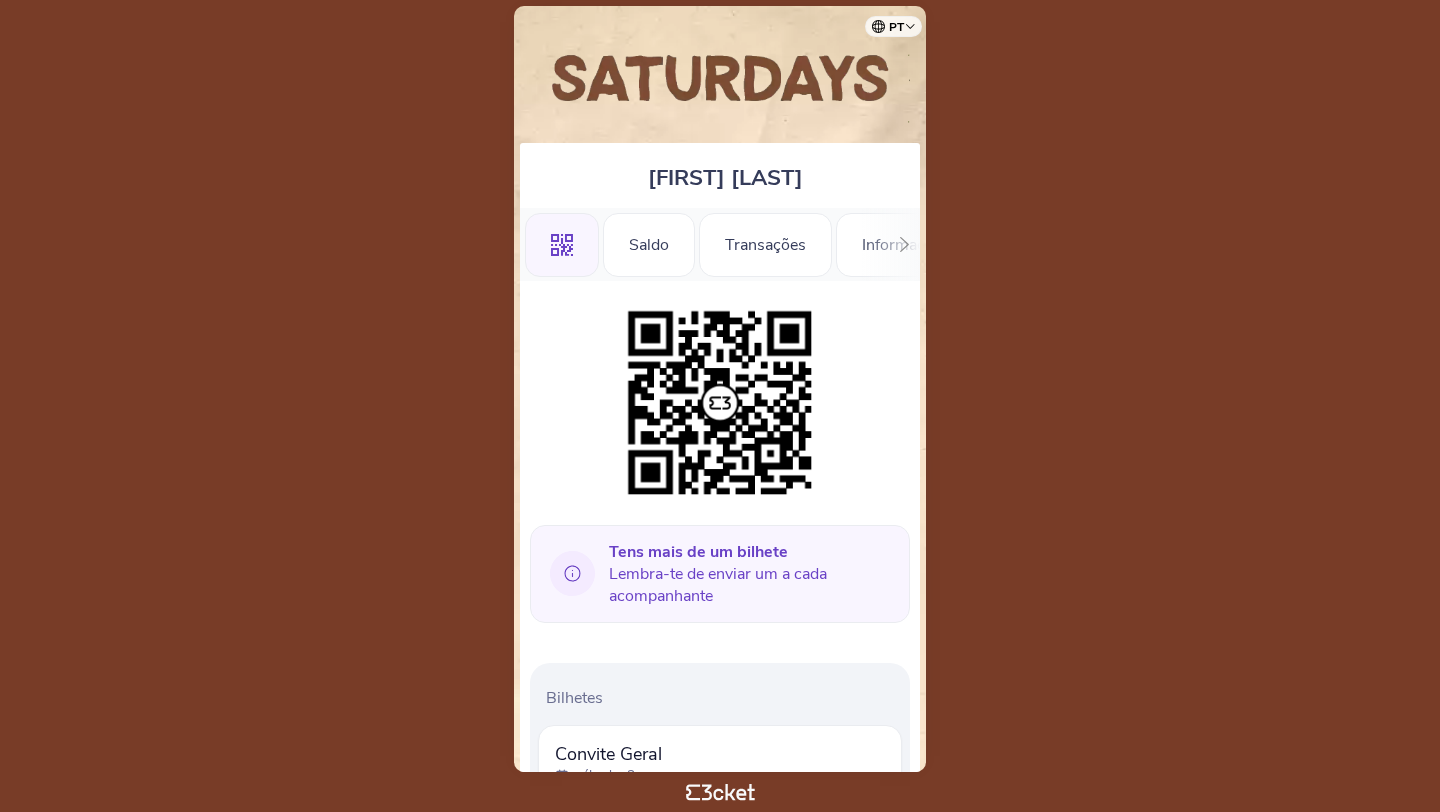 scroll, scrollTop: 0, scrollLeft: 0, axis: both 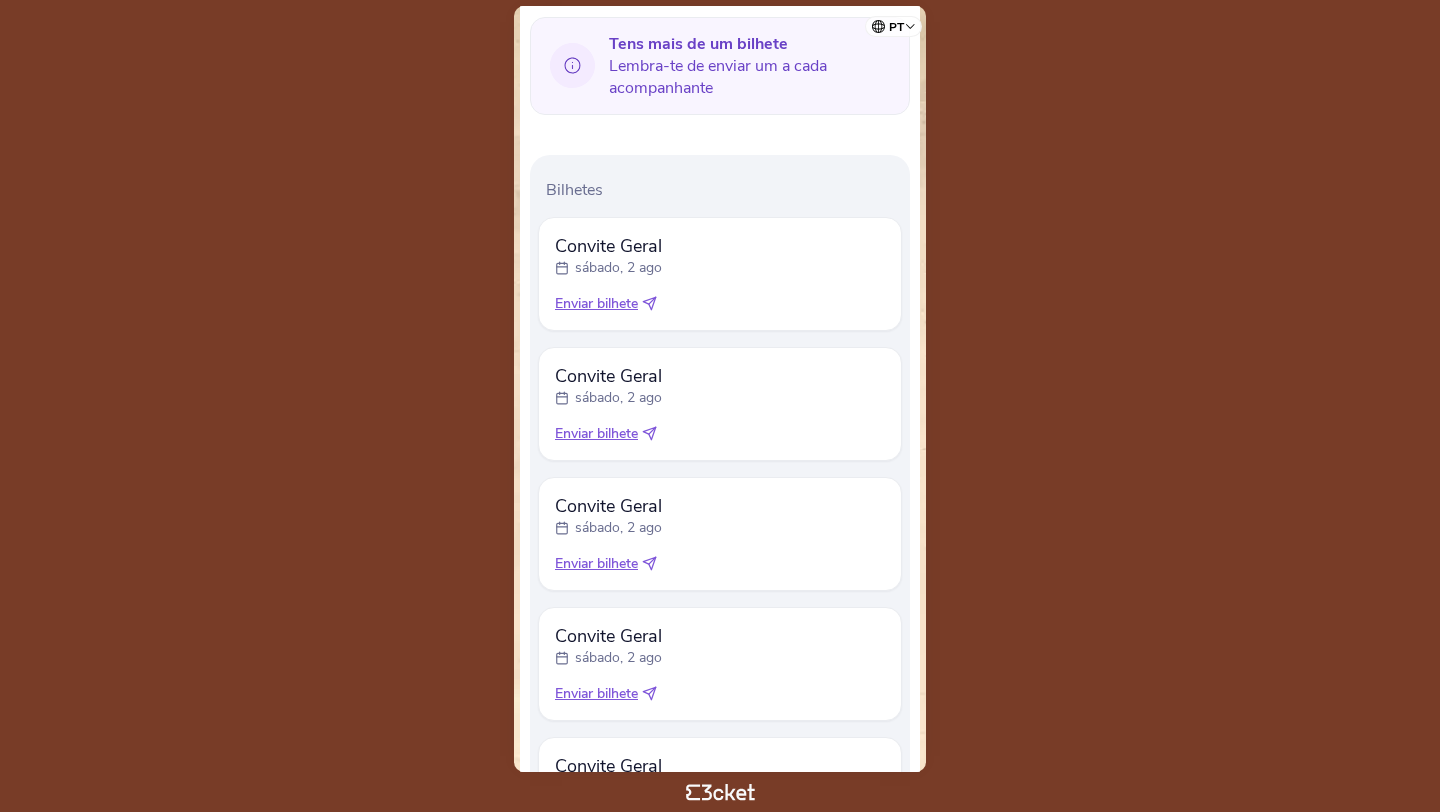 click on "Enviar bilhete" at bounding box center (596, 304) 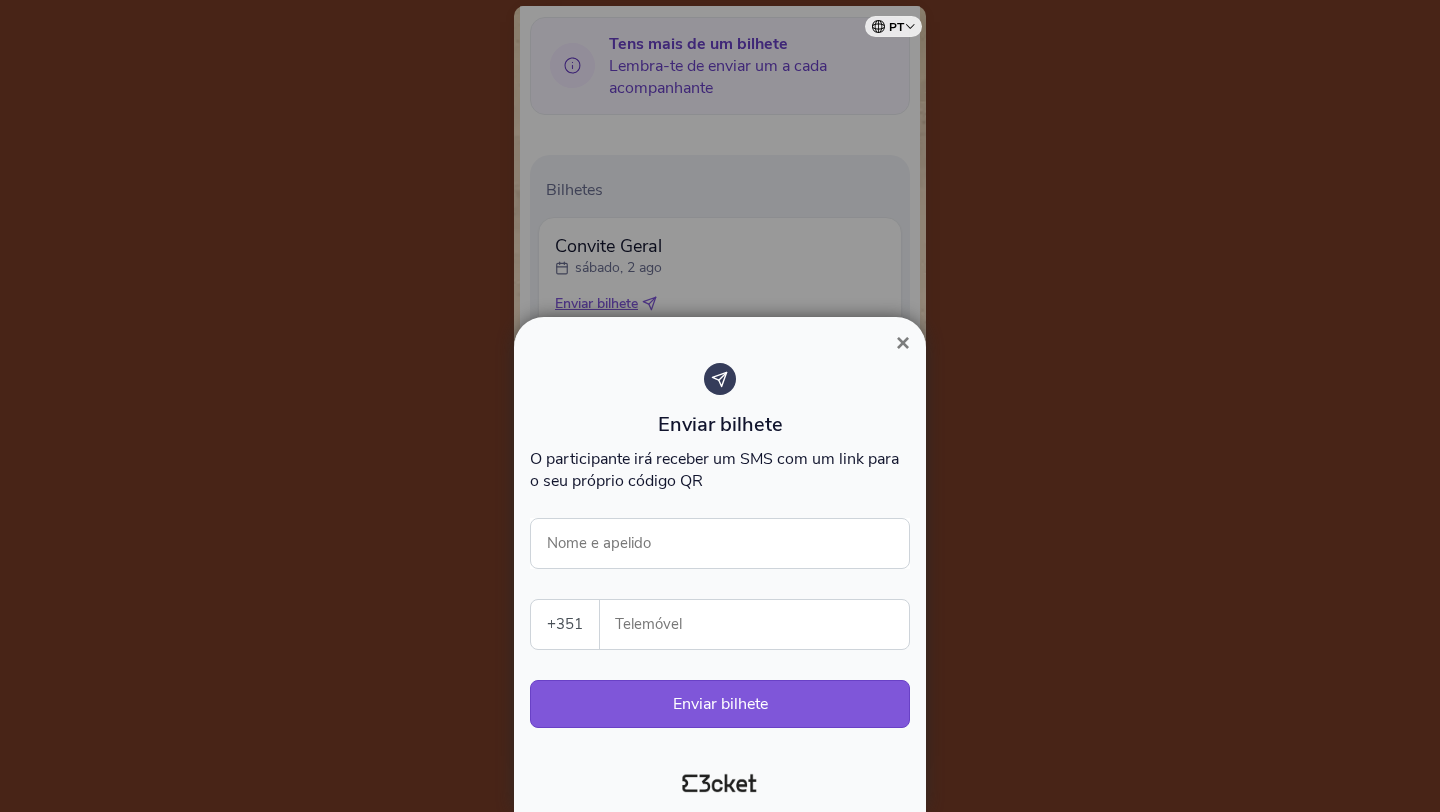 click on "Telemóvel" at bounding box center [762, 624] 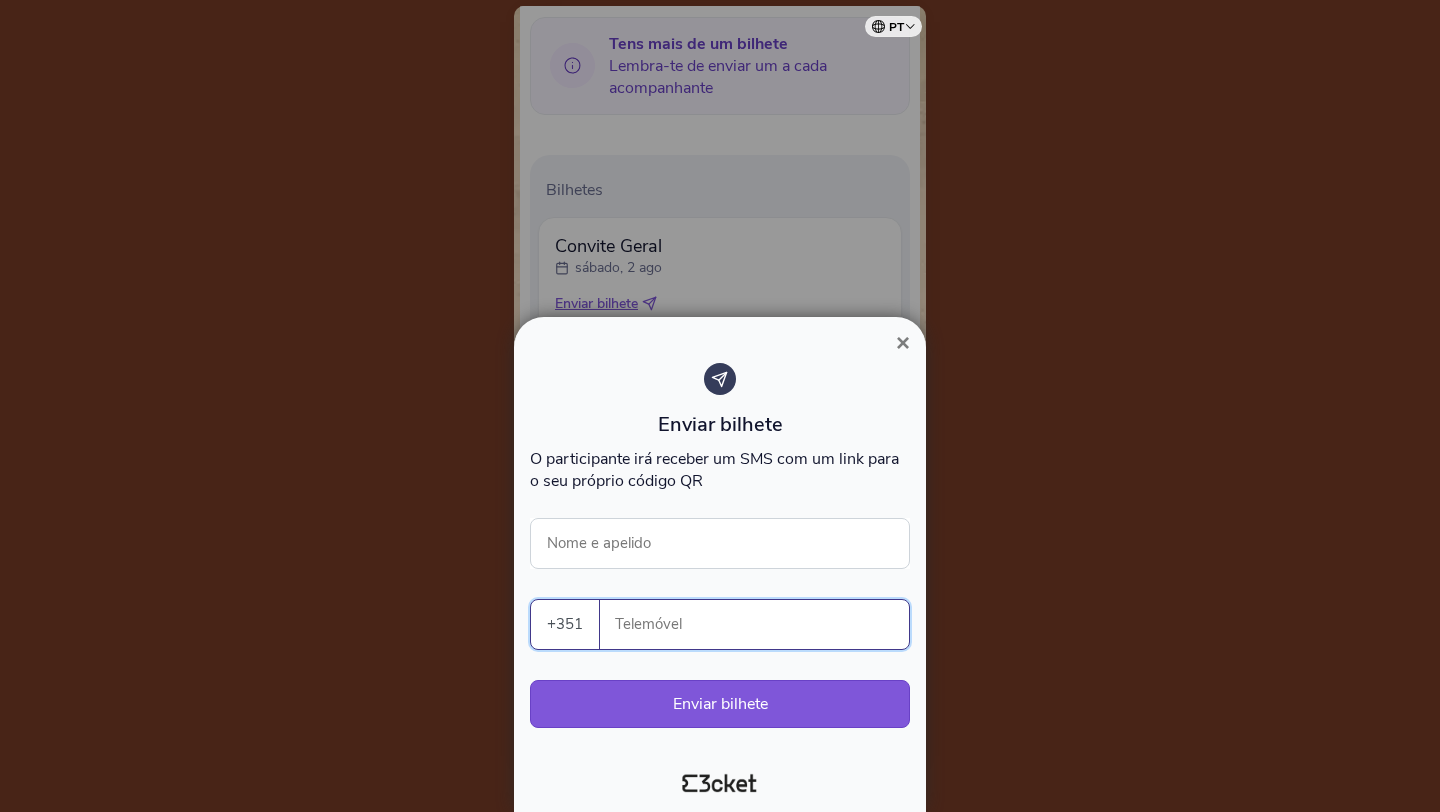paste on "[NUMBER]" 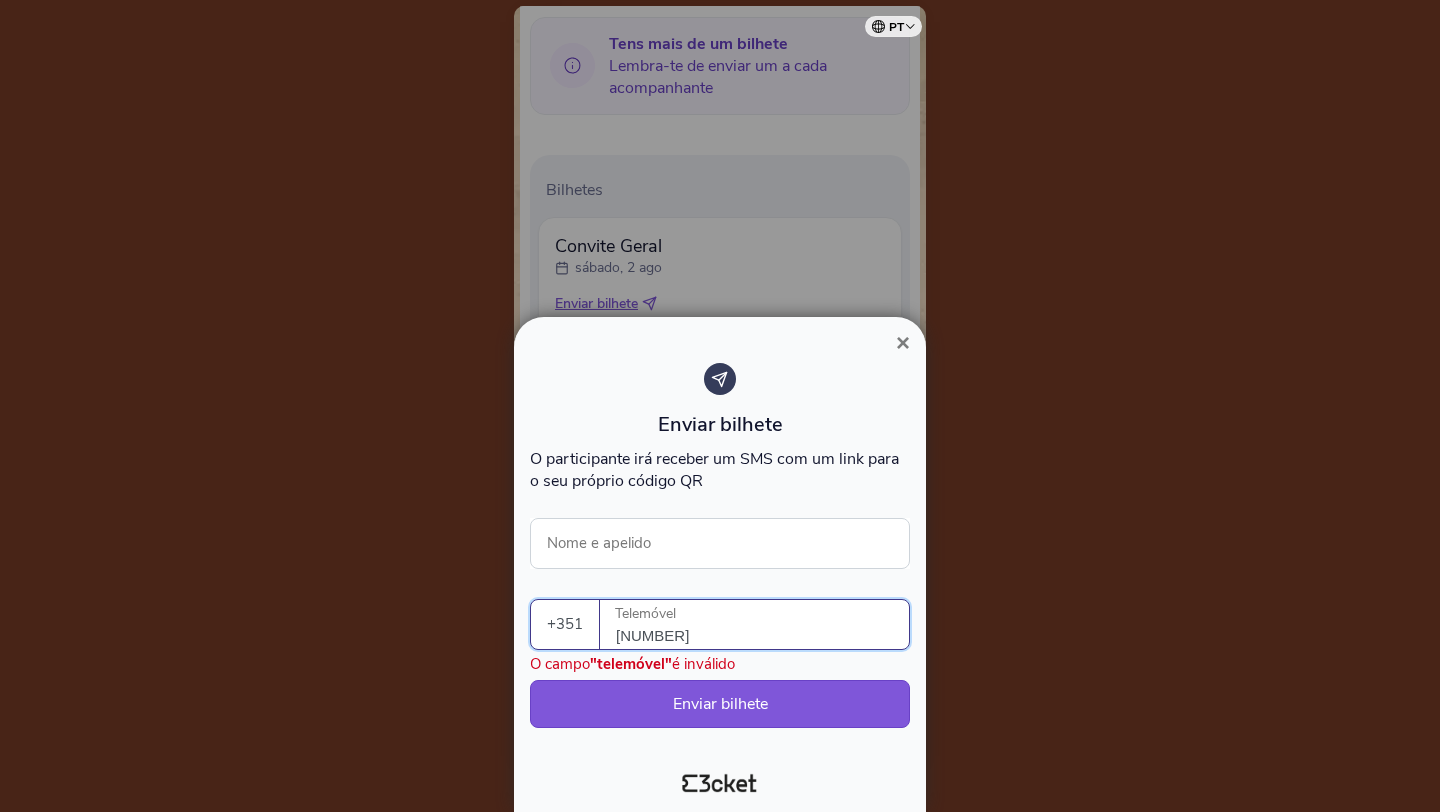 type on "[NUMBER]" 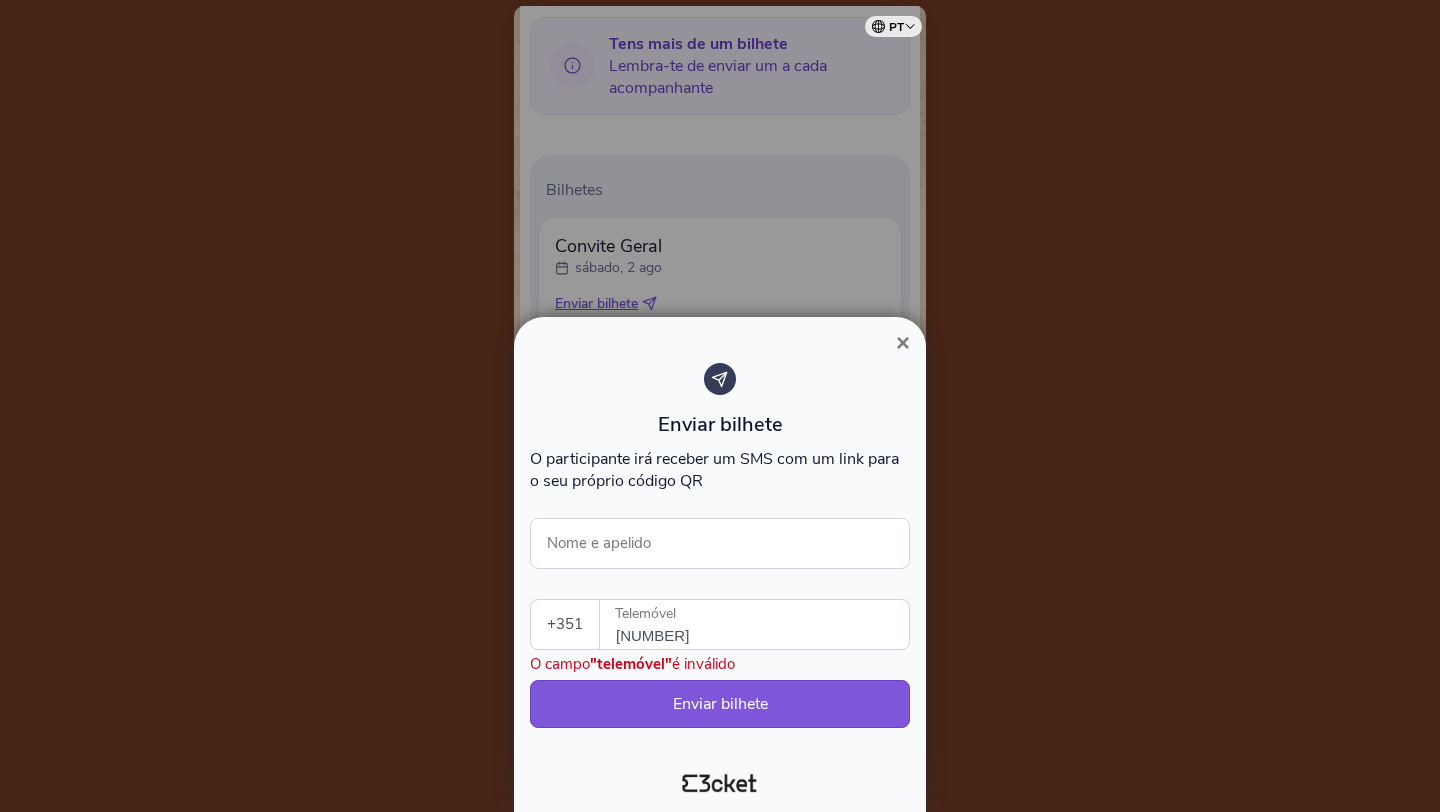 select on "34" 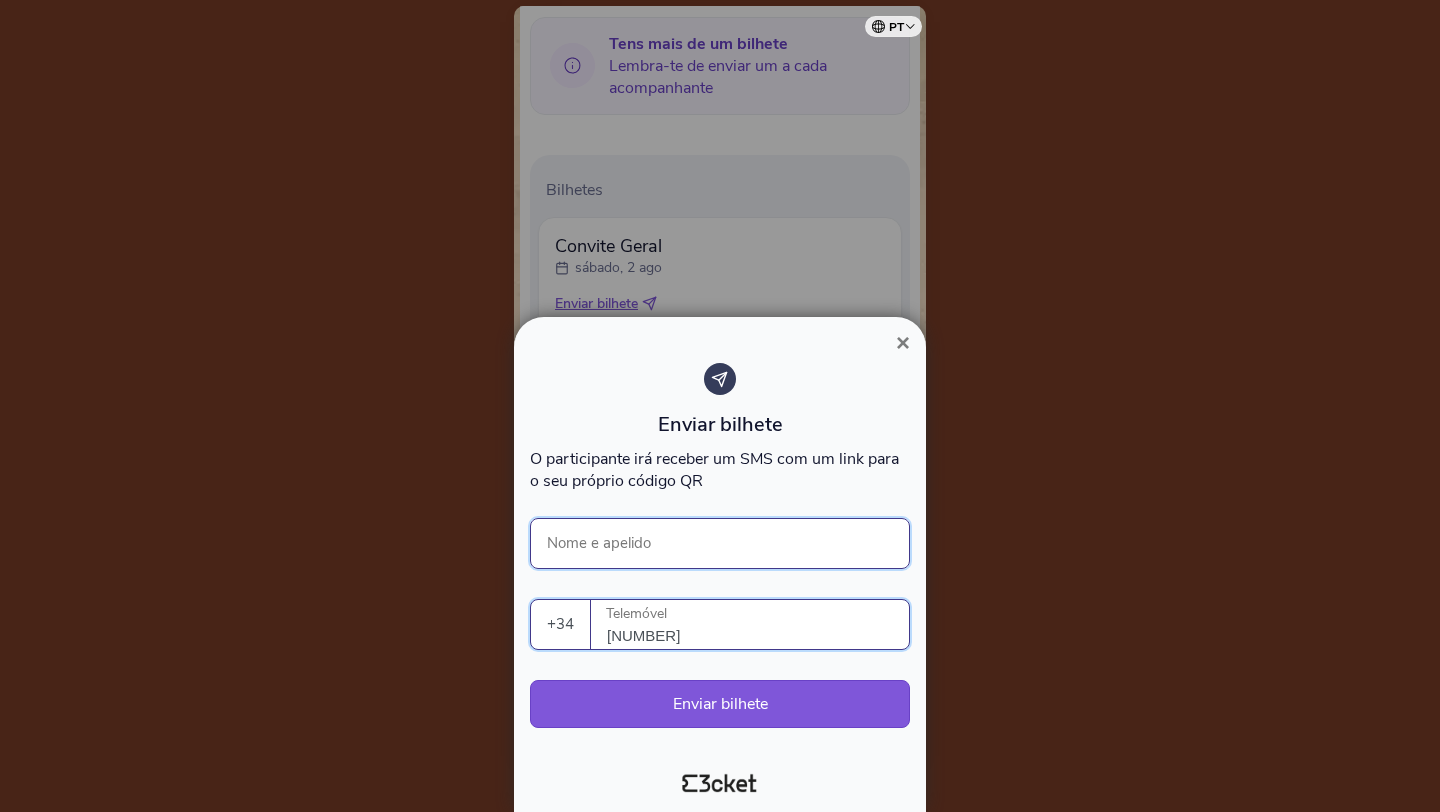 click on "Nome e apelido" at bounding box center [720, 543] 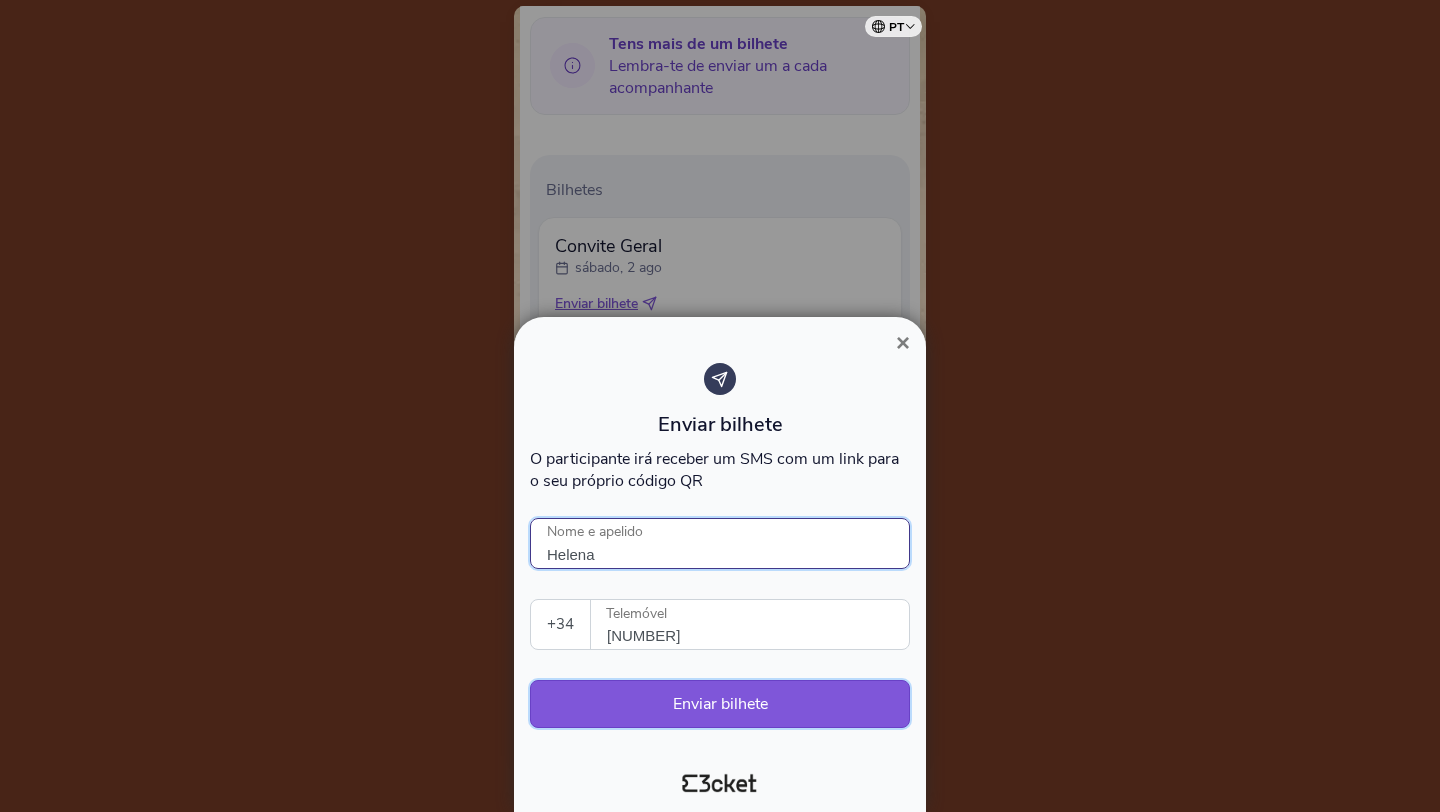 type on "Helena" 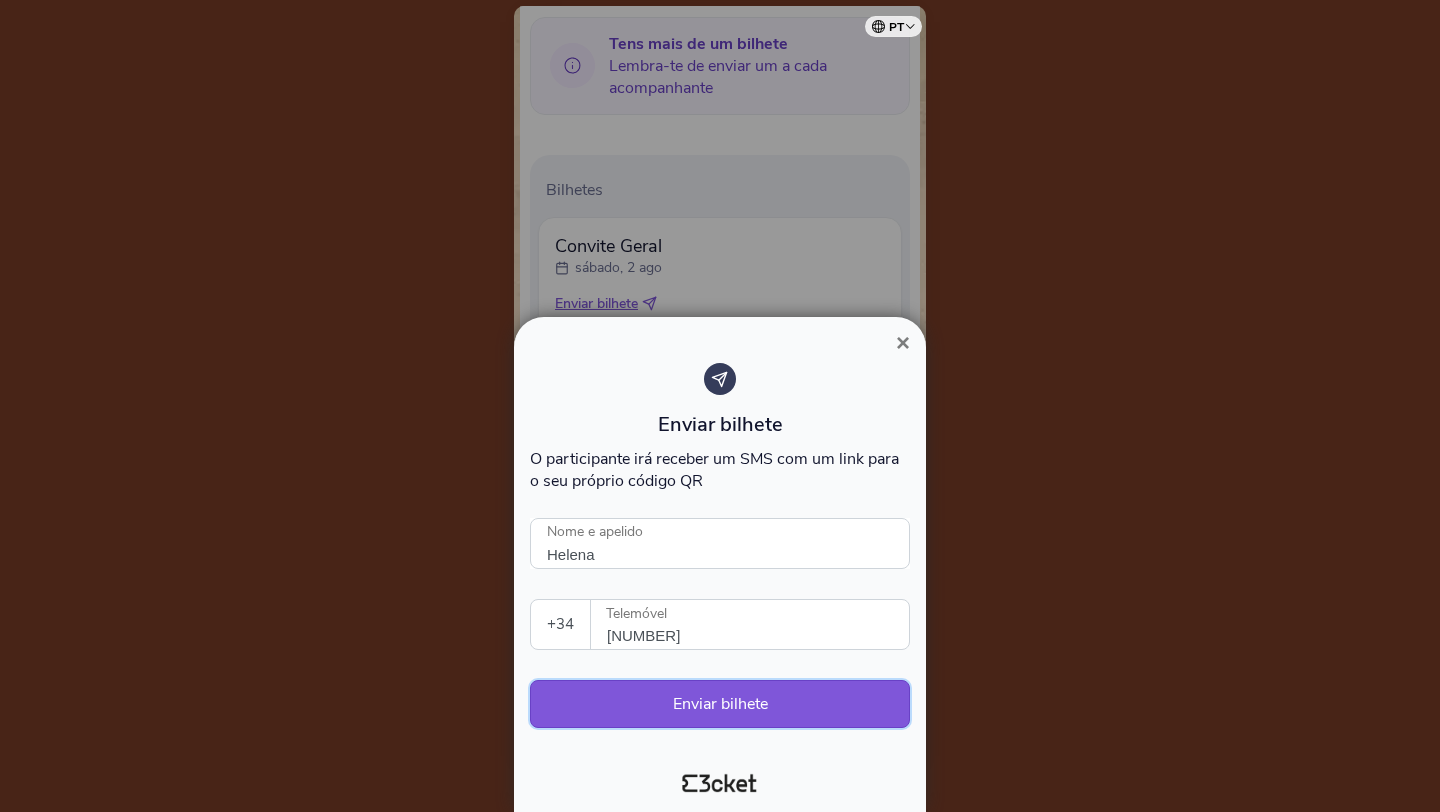 click on "Enviar bilhete" at bounding box center (720, 704) 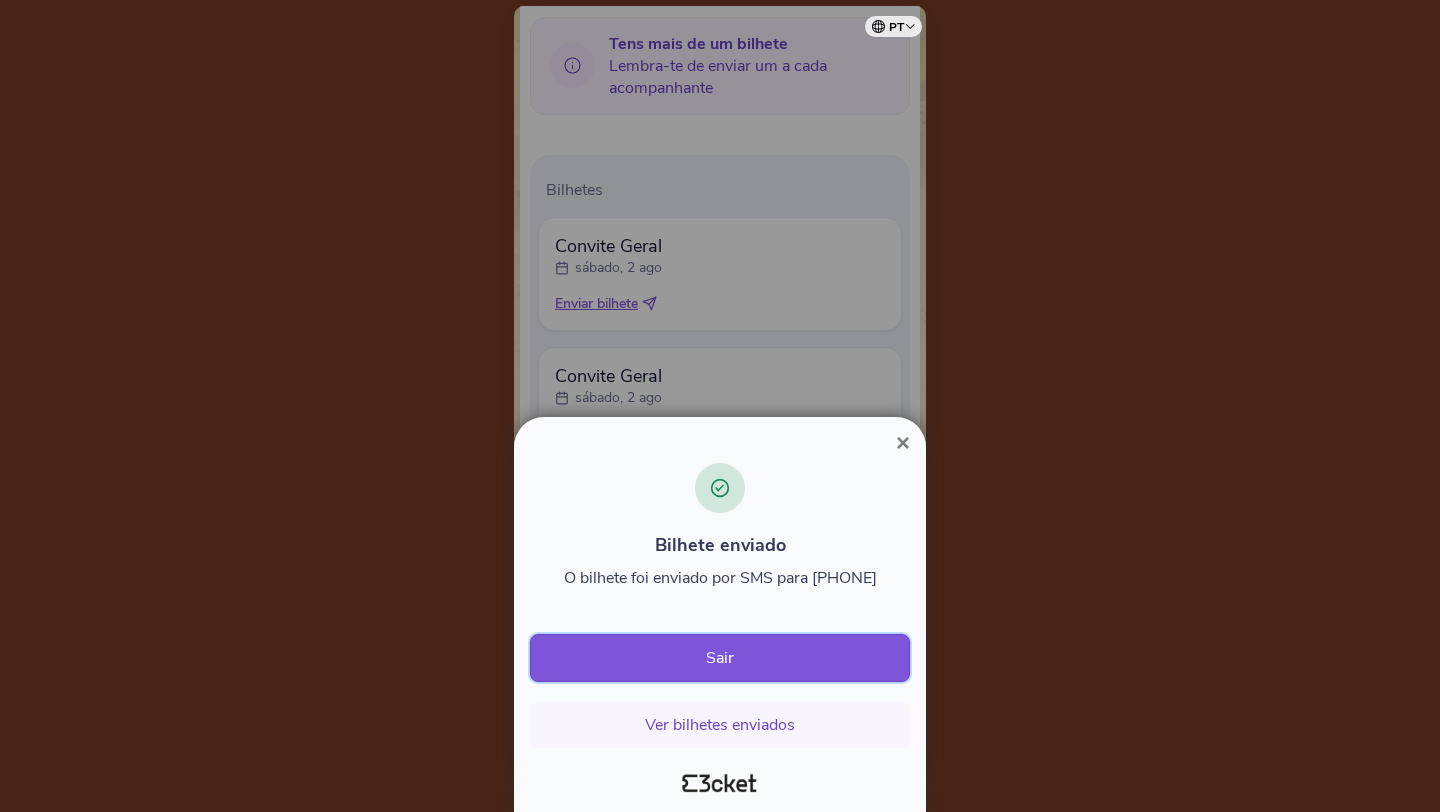 click on "Sair" at bounding box center (720, 658) 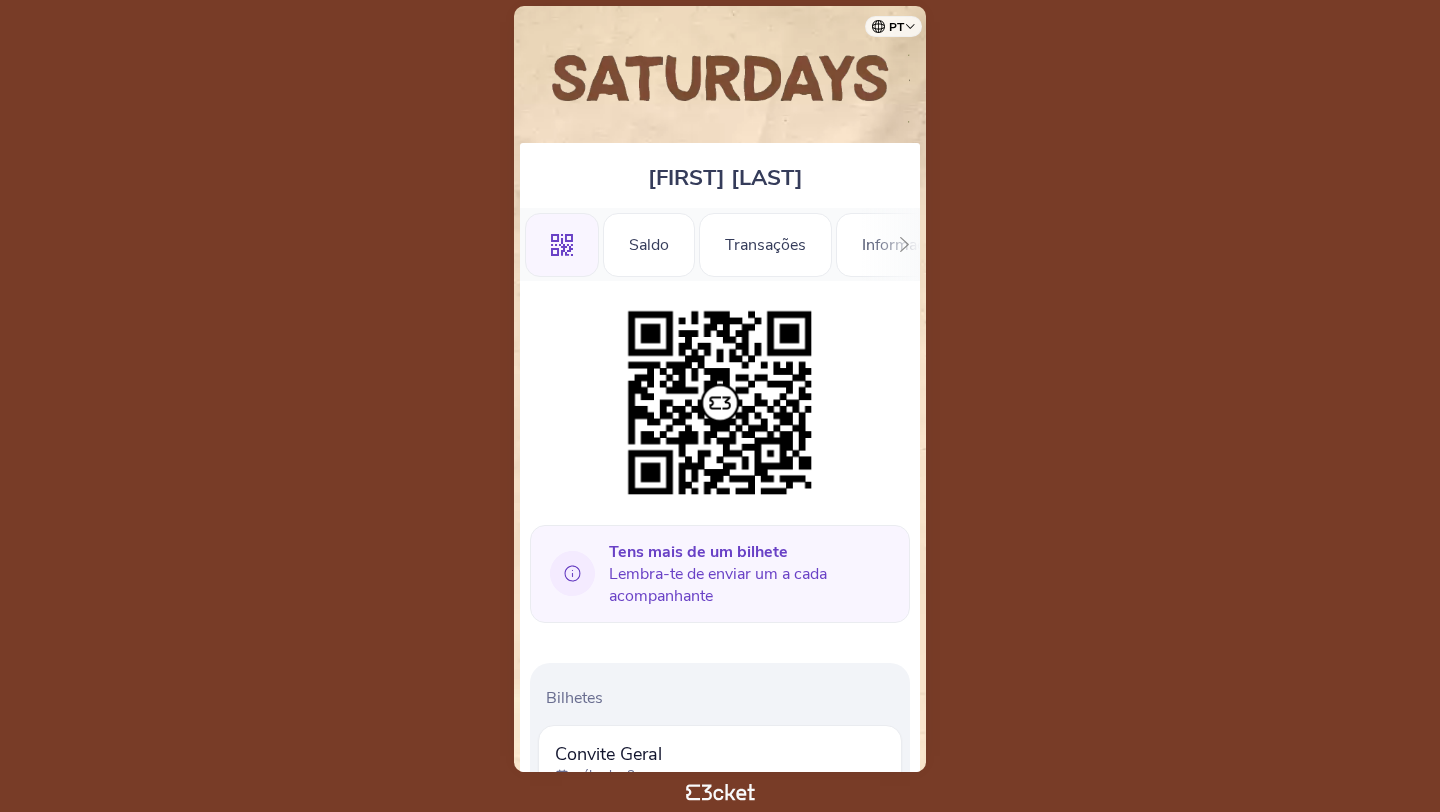 scroll, scrollTop: 0, scrollLeft: 0, axis: both 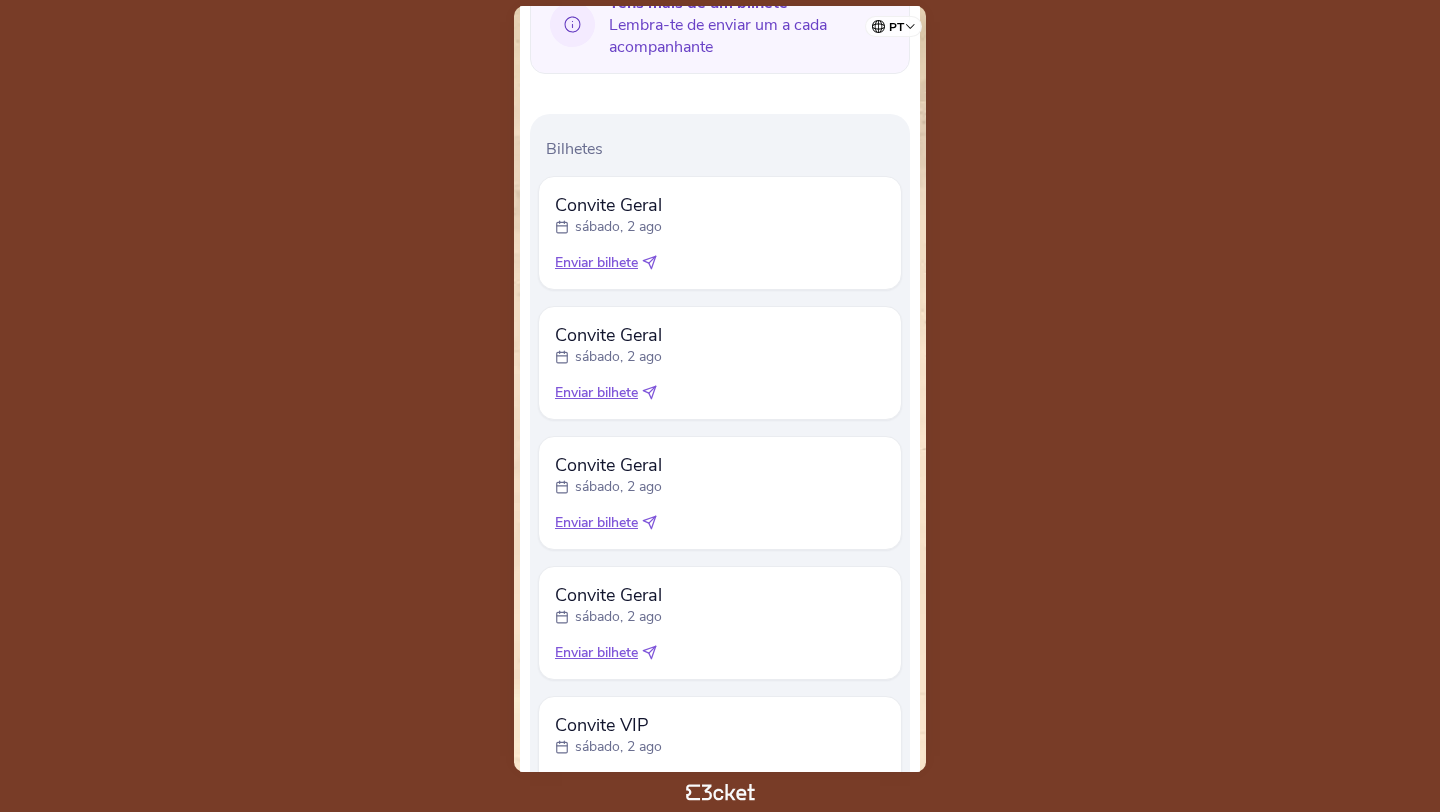 click on "Enviar bilhete" at bounding box center [596, 393] 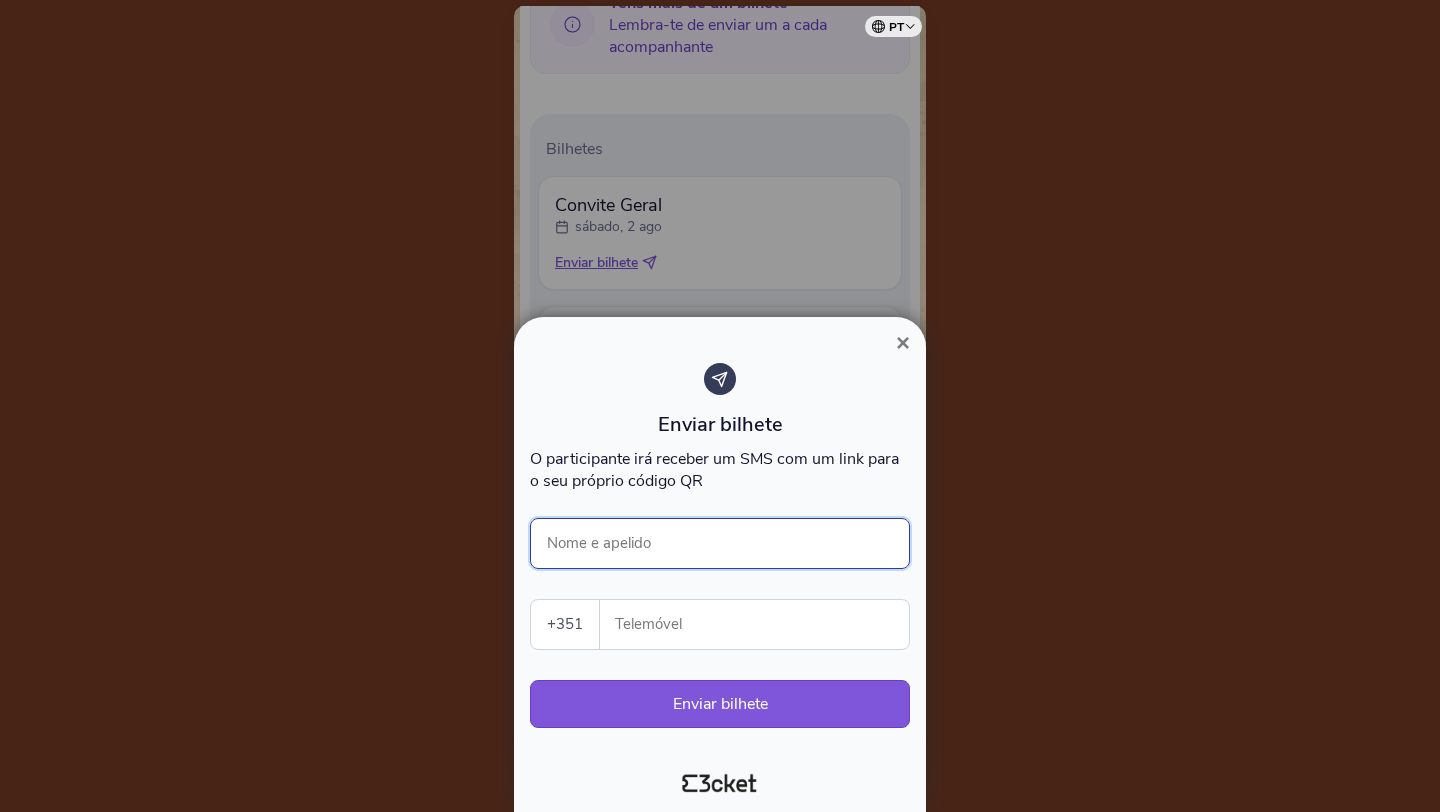 click on "Nome e apelido" at bounding box center (720, 543) 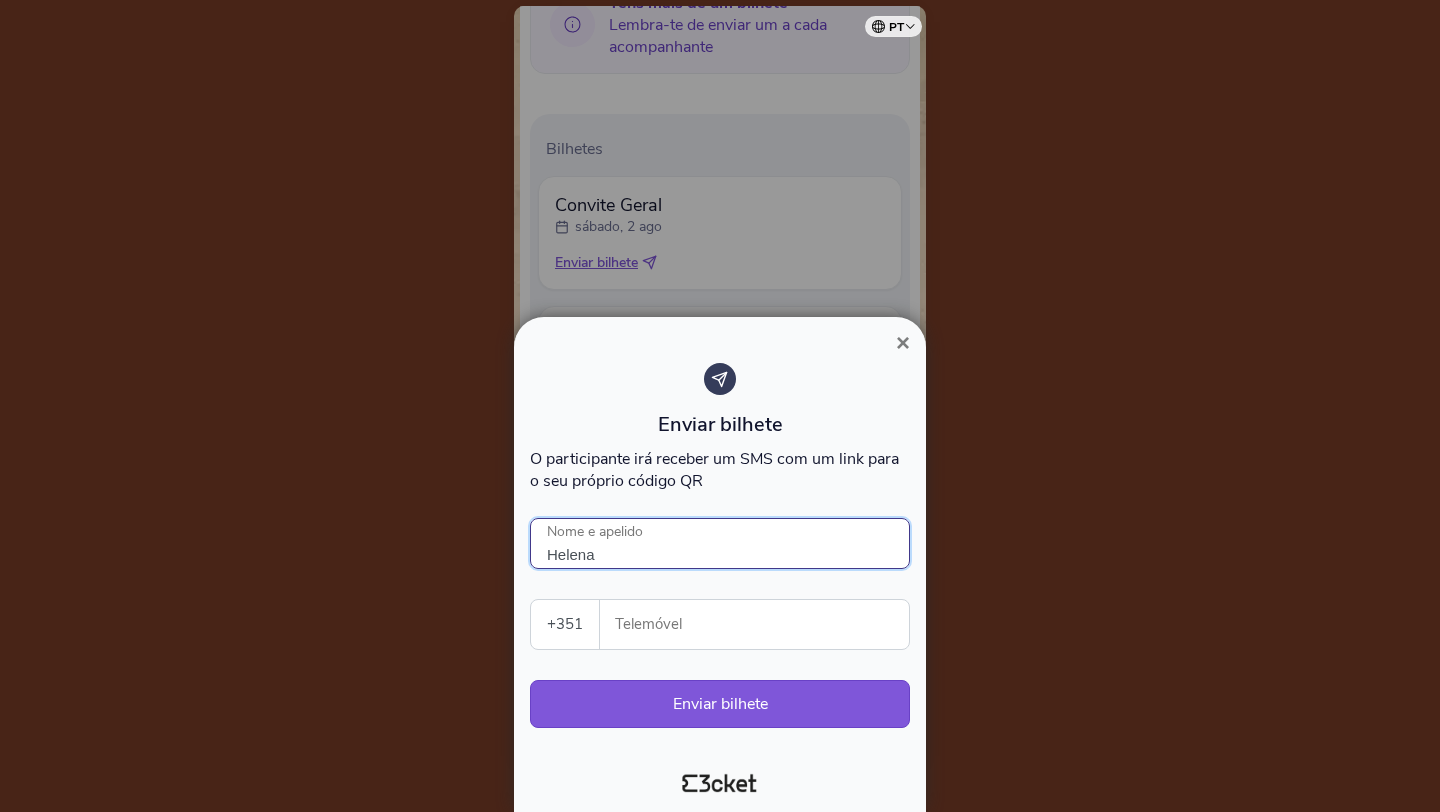 type on "Helena" 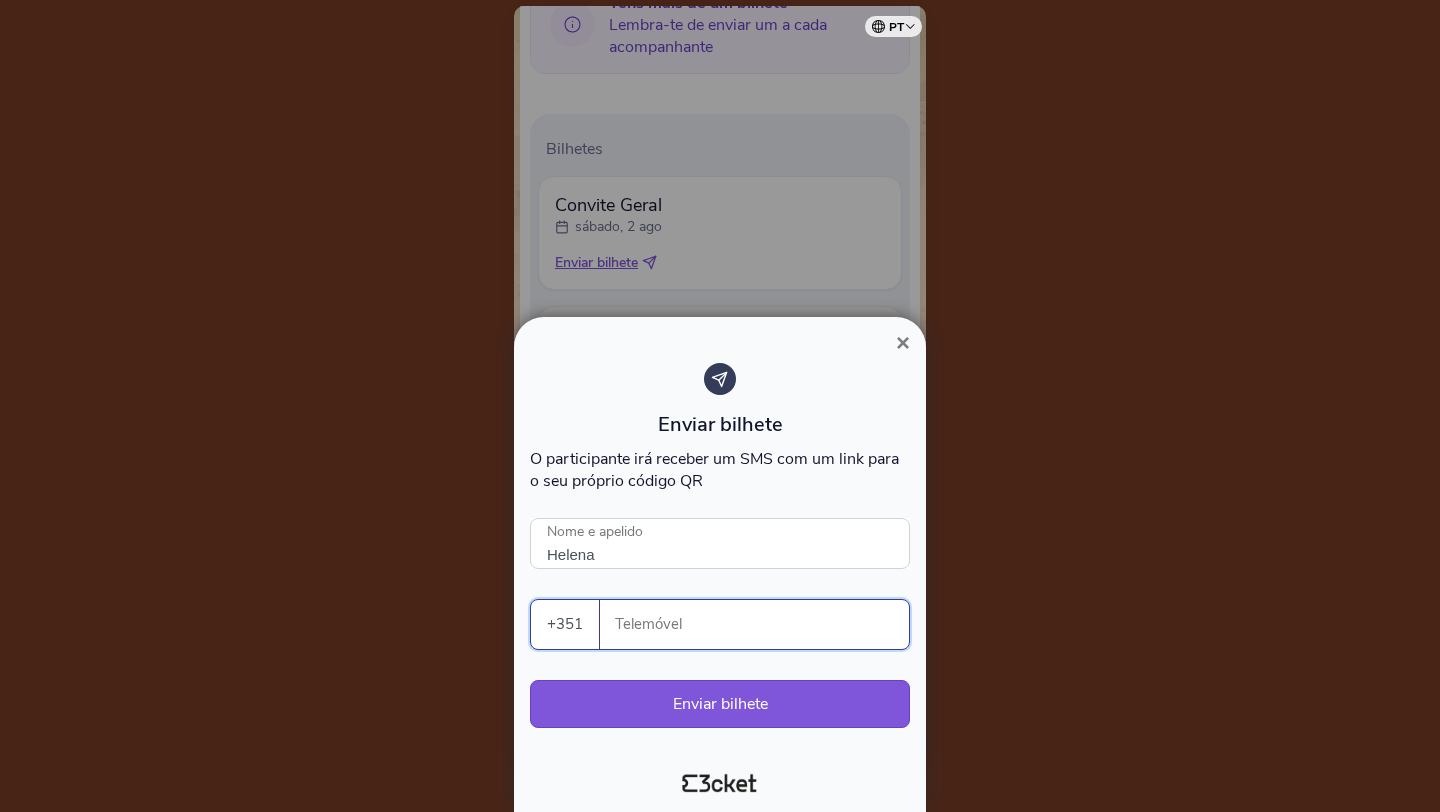 click on "Telemóvel" at bounding box center [762, 624] 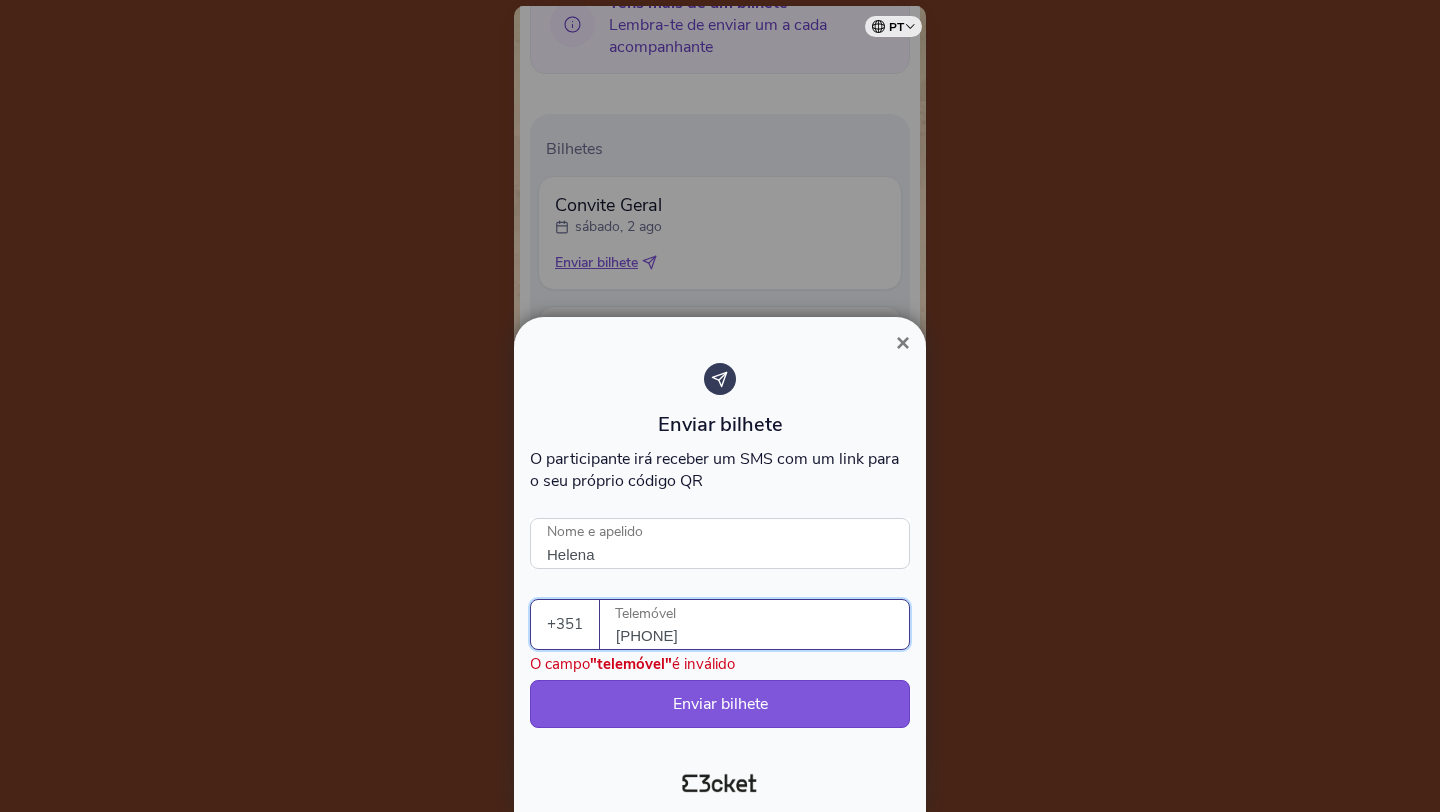 type on "[PHONE]" 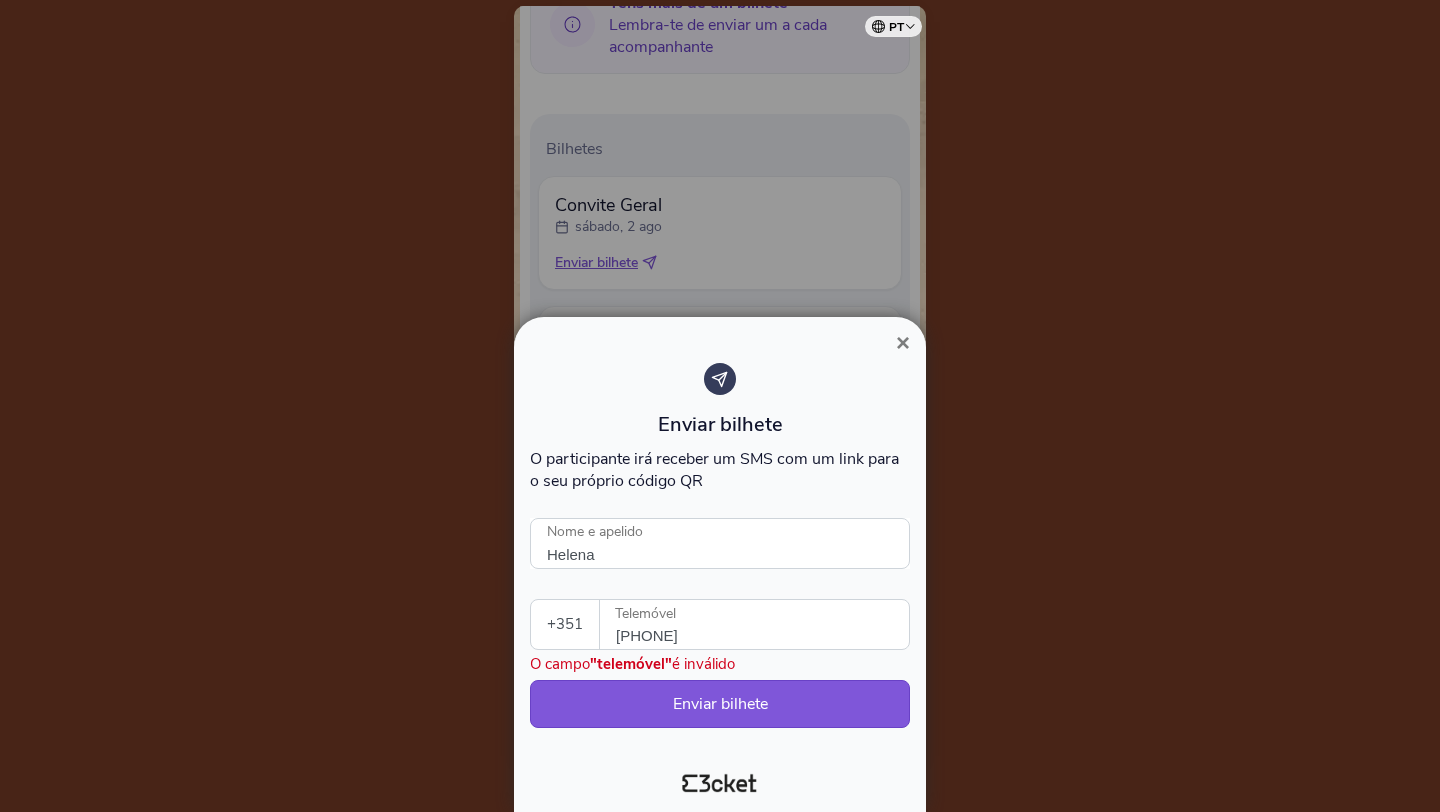 select on "34" 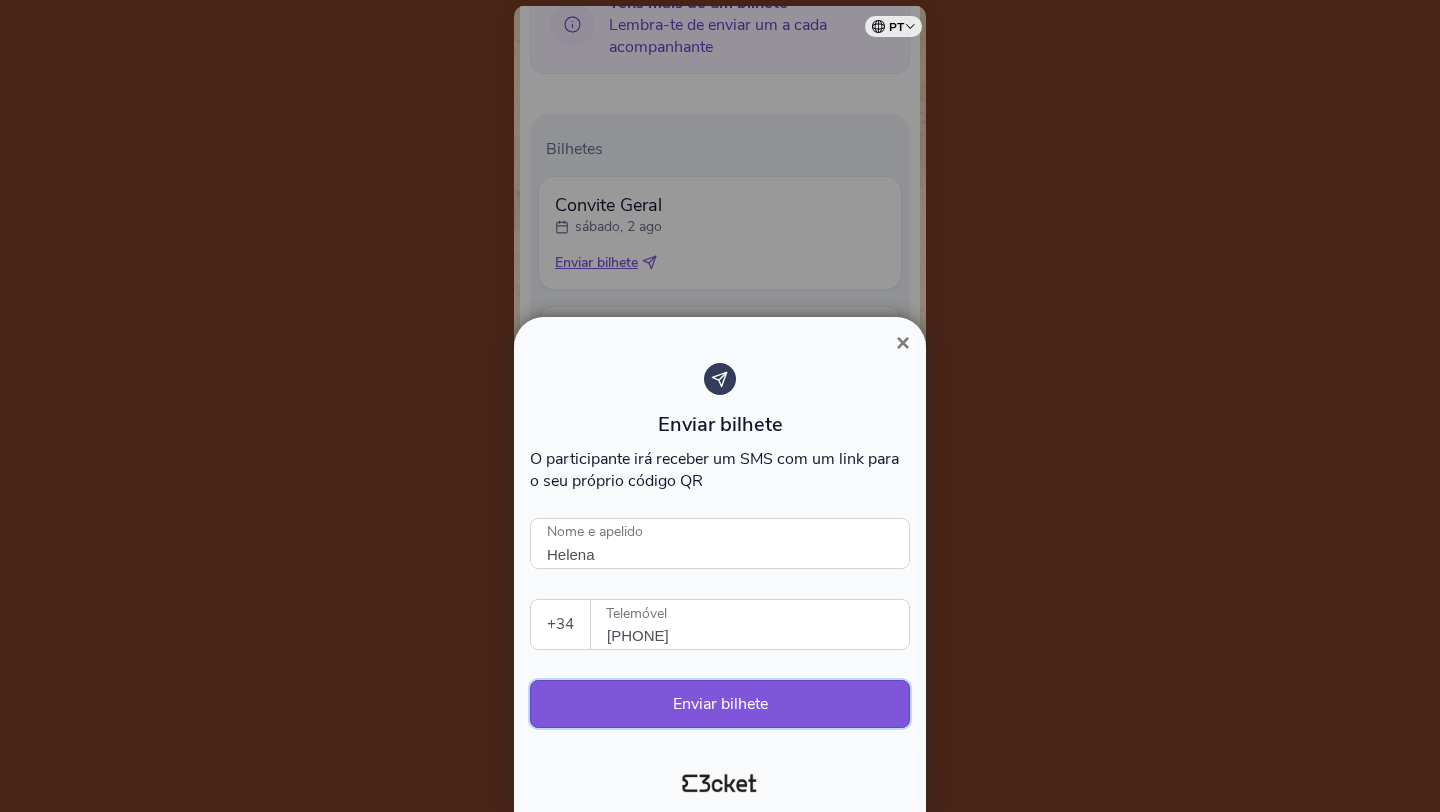 click on "Enviar bilhete" at bounding box center (720, 704) 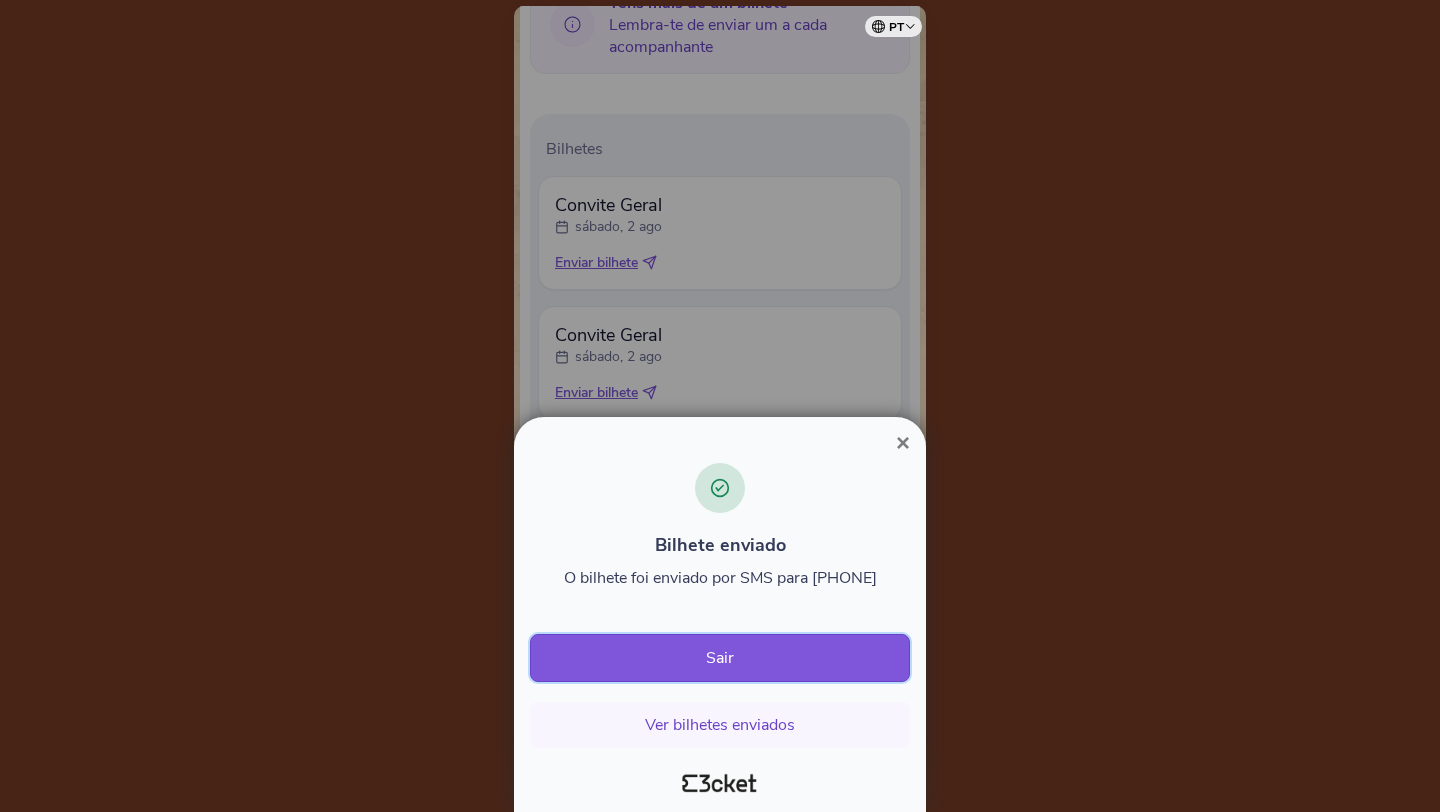 click on "Sair" at bounding box center [720, 658] 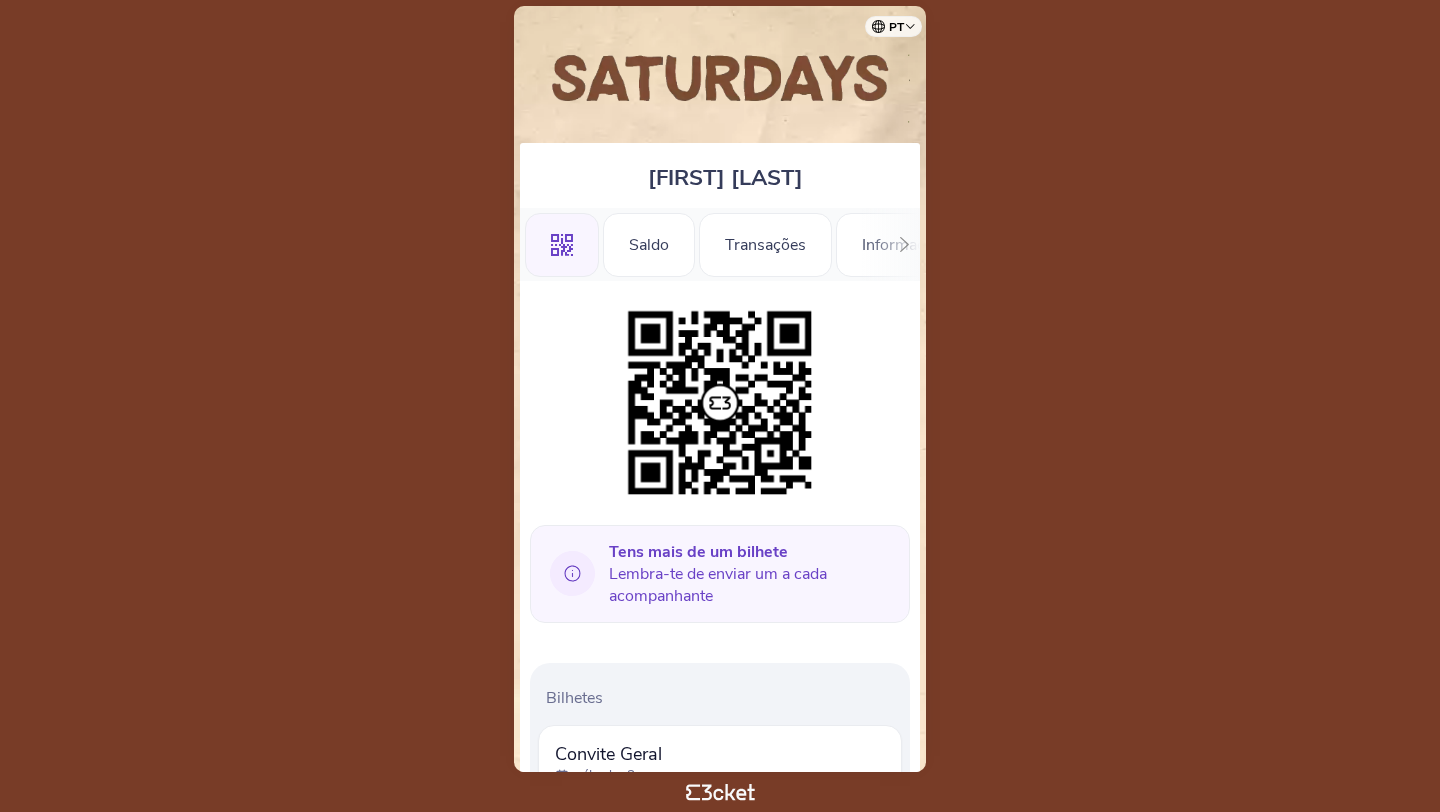 scroll, scrollTop: 0, scrollLeft: 0, axis: both 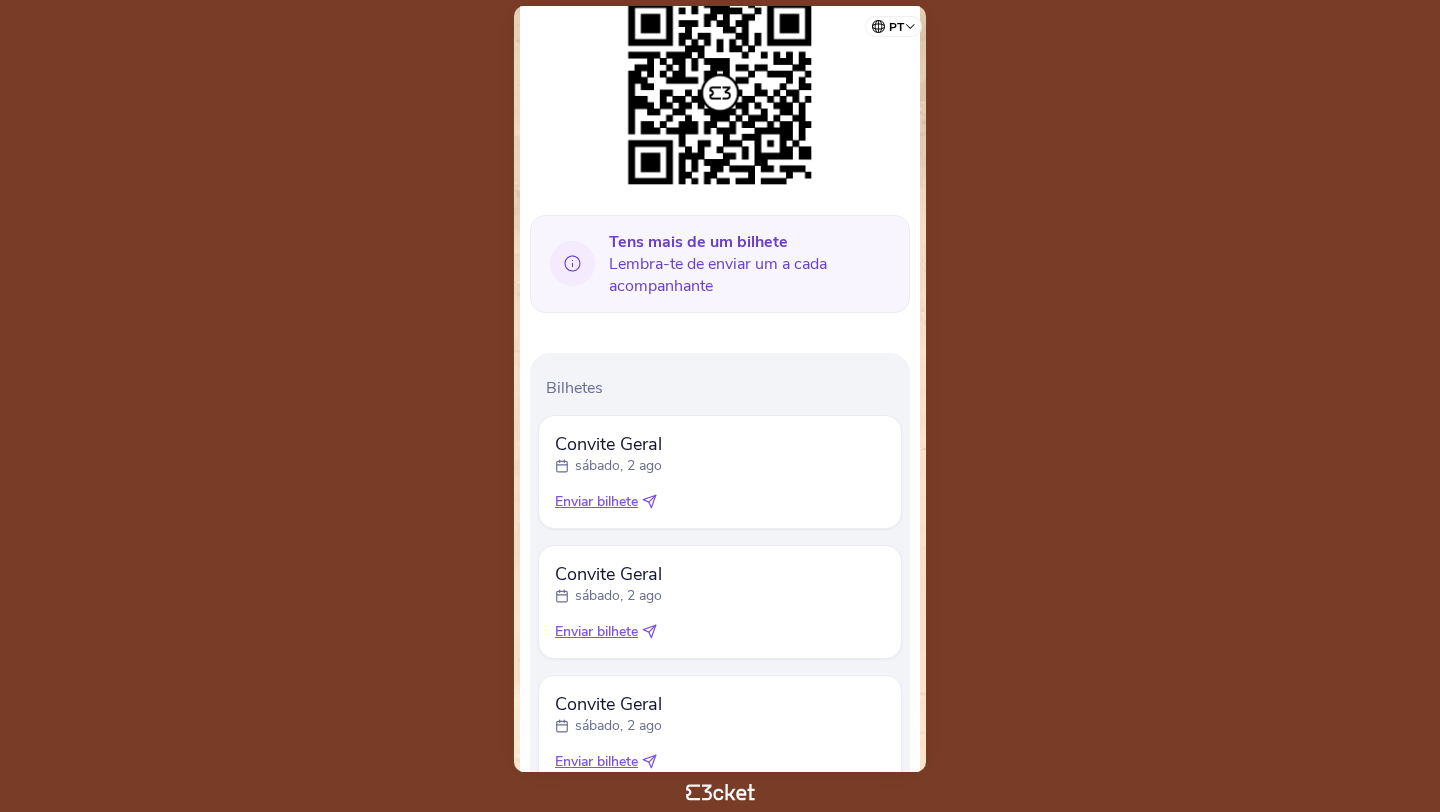 click on "Enviar bilhete" at bounding box center [596, 502] 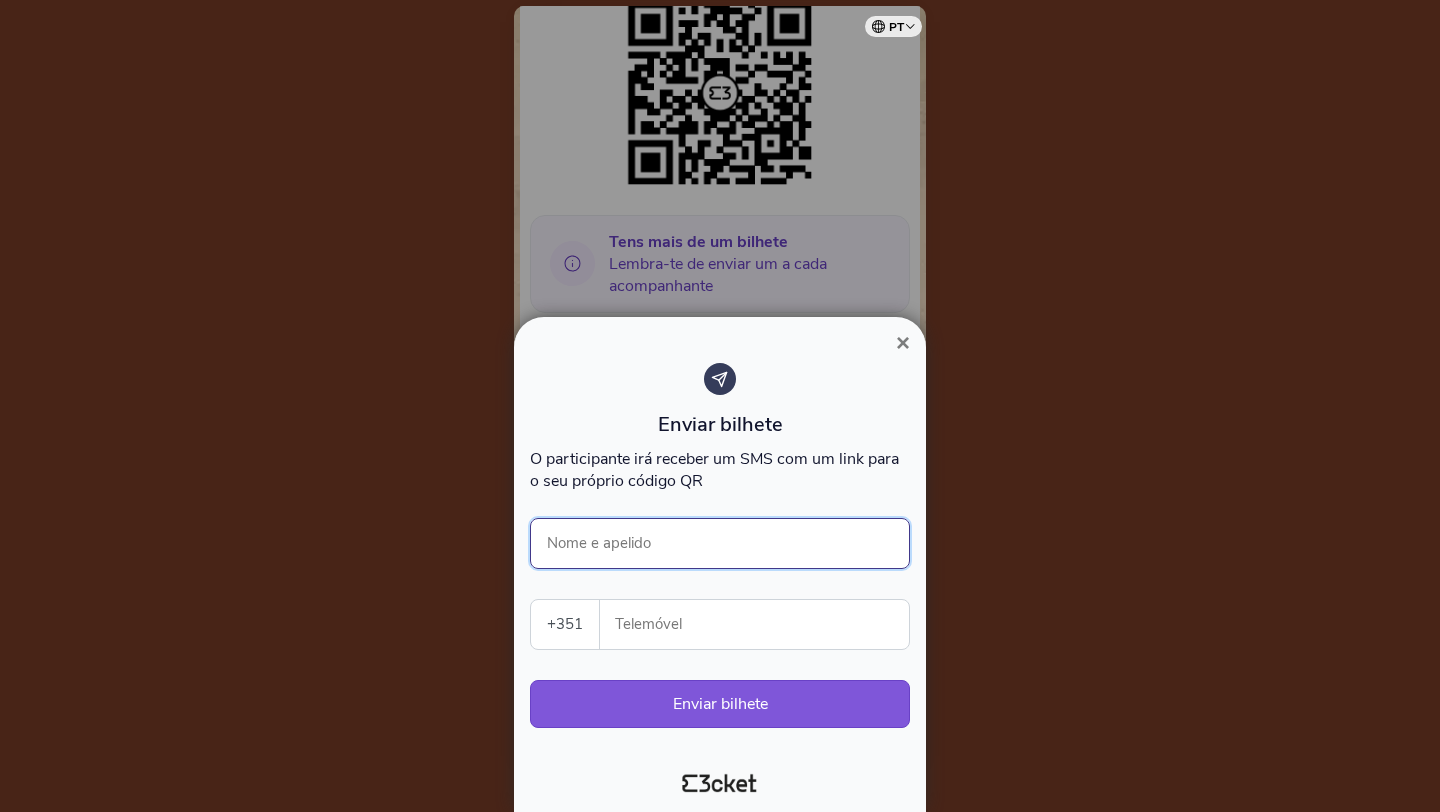 click on "Nome e apelido" at bounding box center [720, 543] 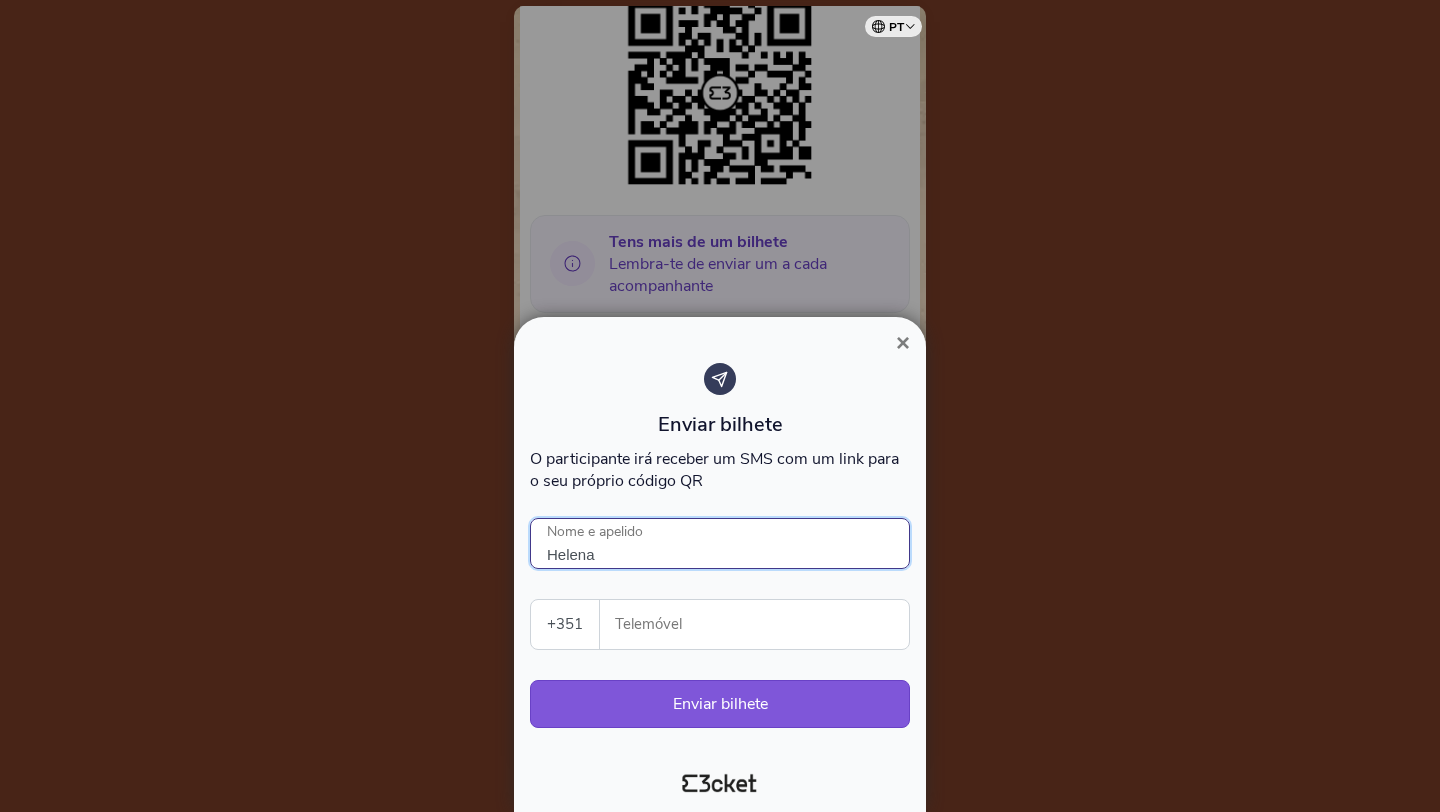 type on "Helena" 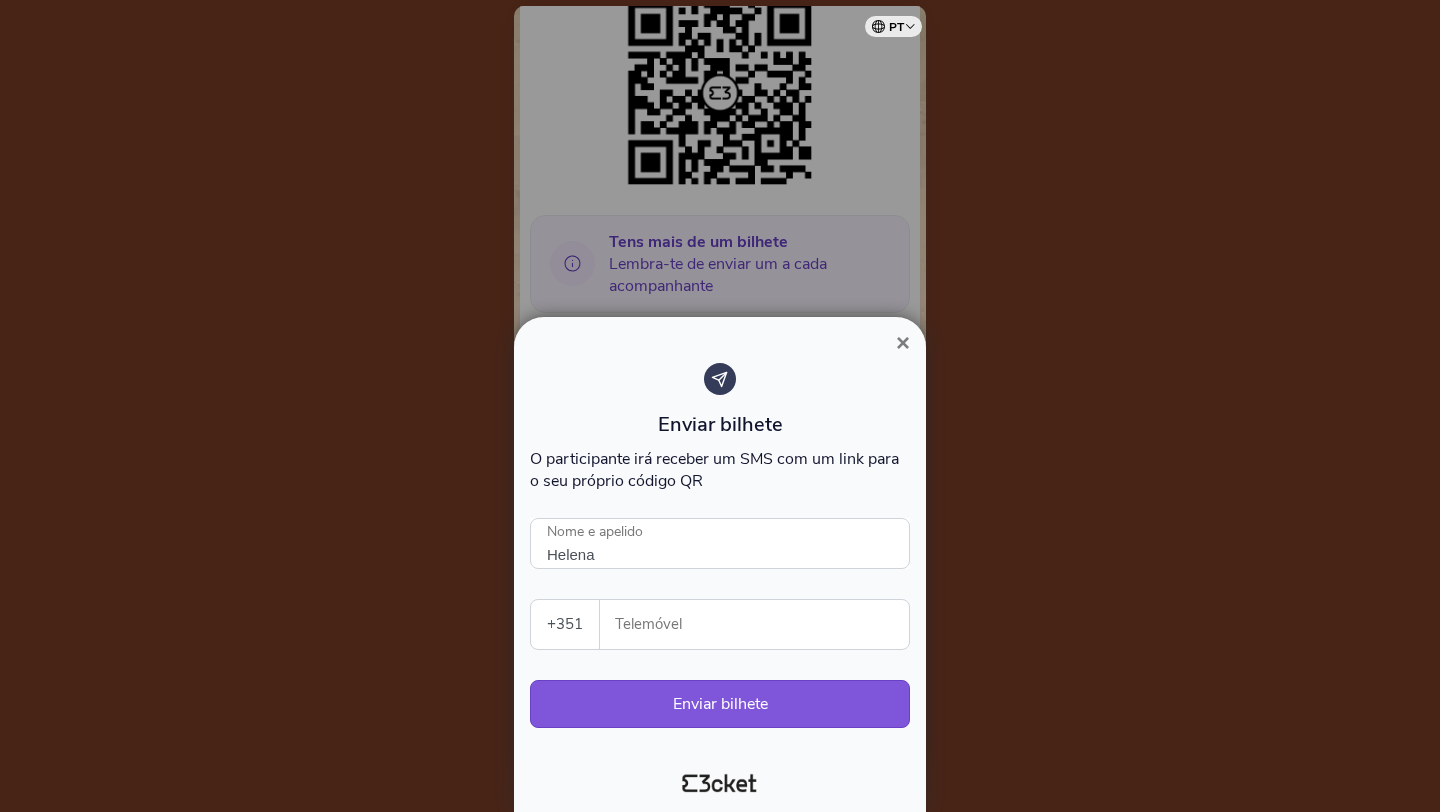 click on "Telemóvel" at bounding box center [762, 624] 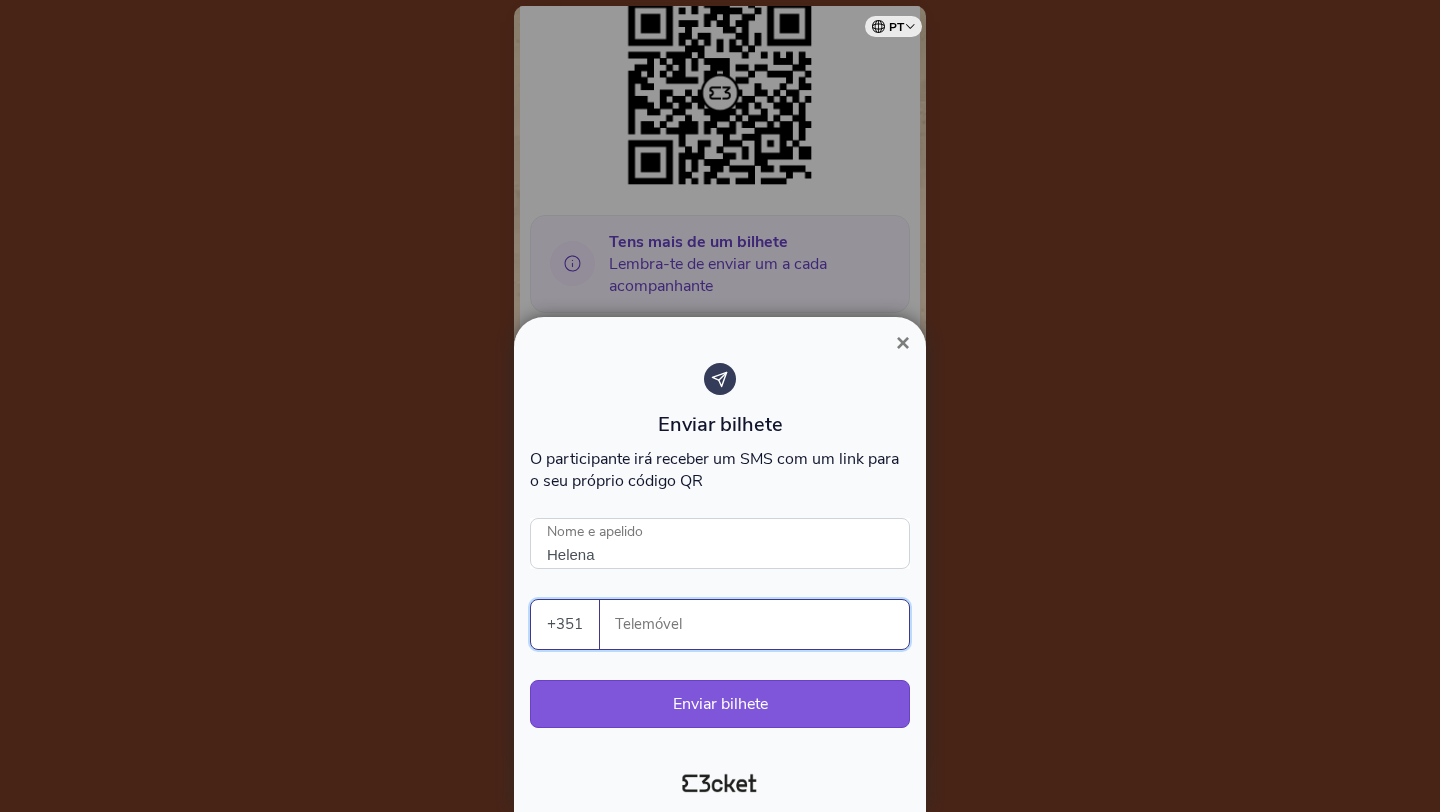 paste on "[PHONE]" 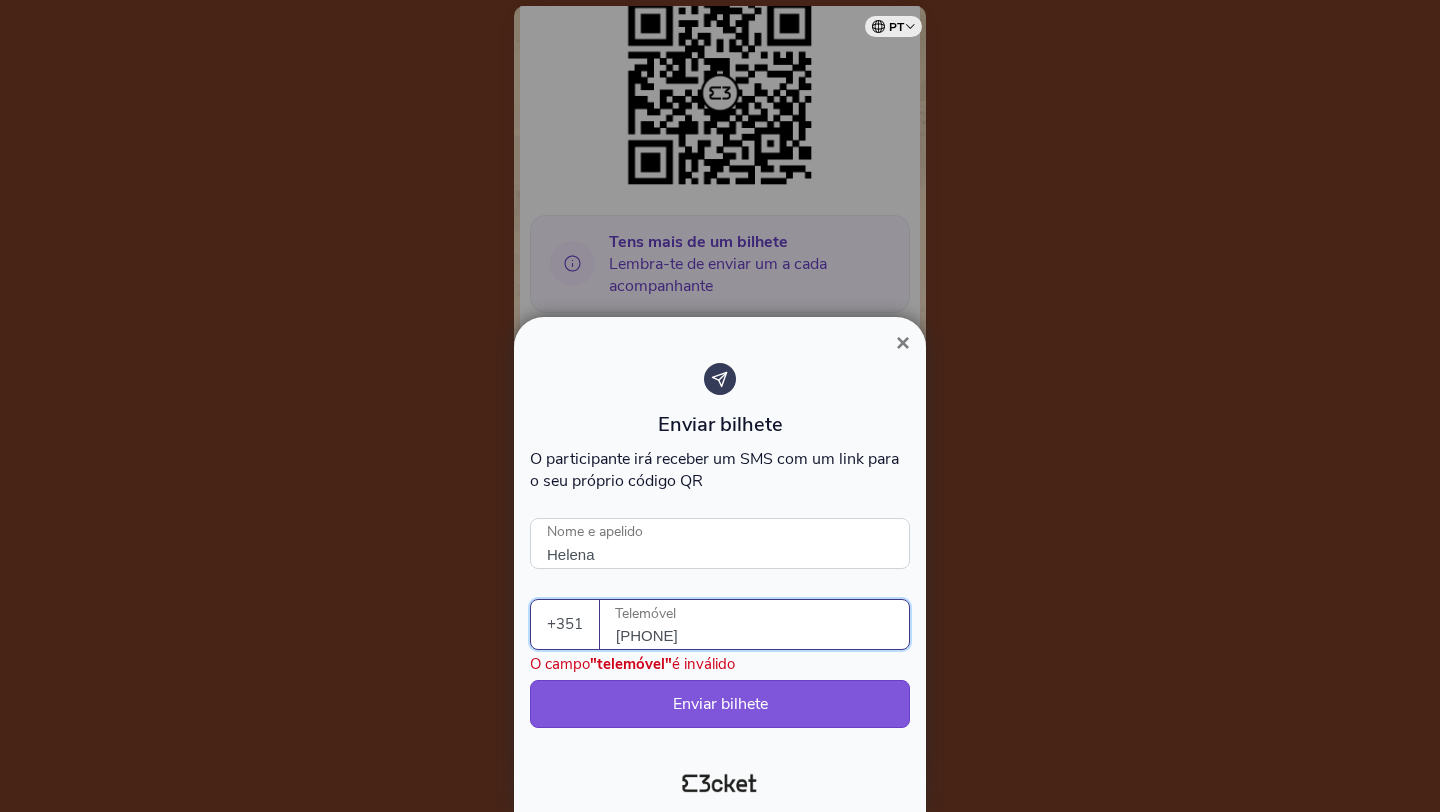type on "[PHONE]" 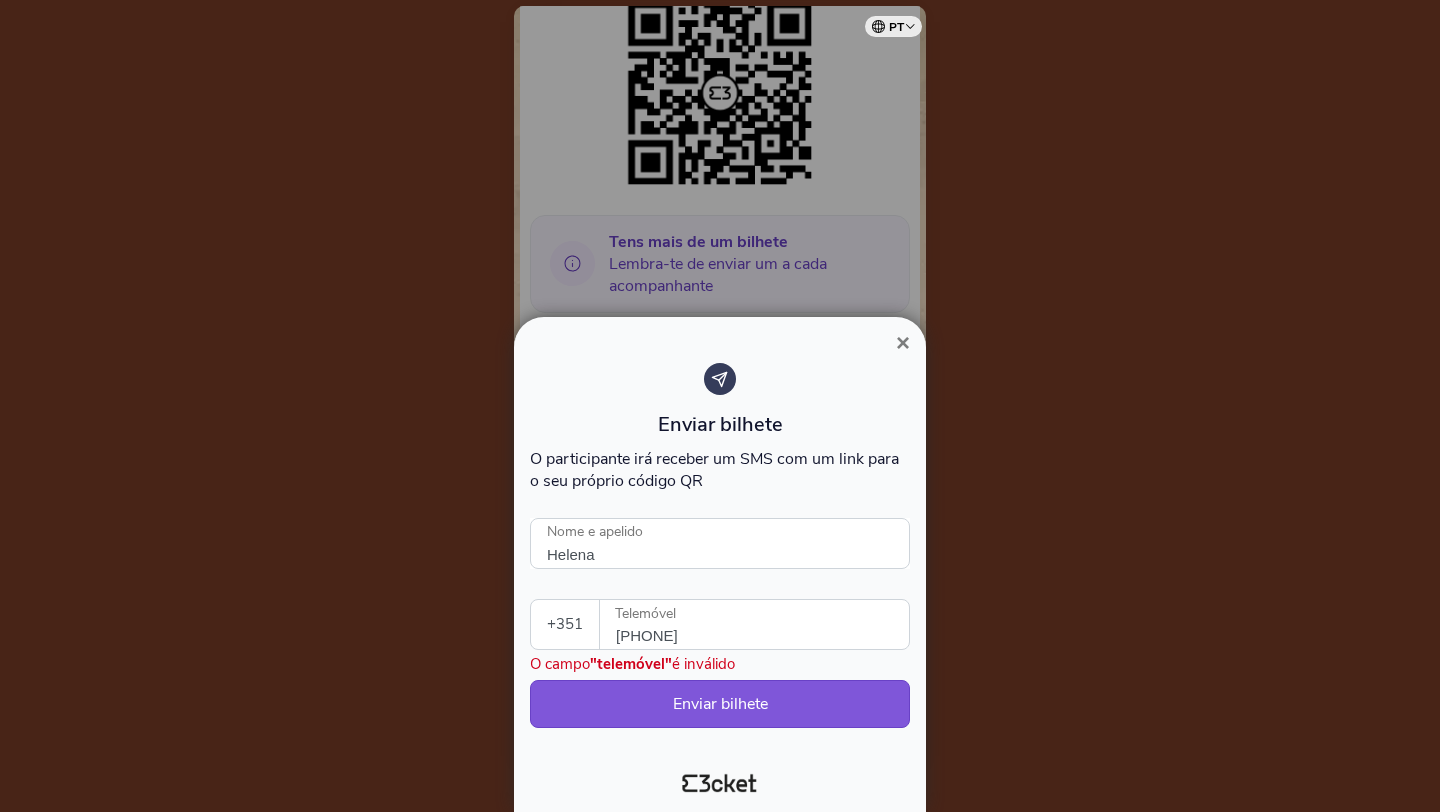 select on "34" 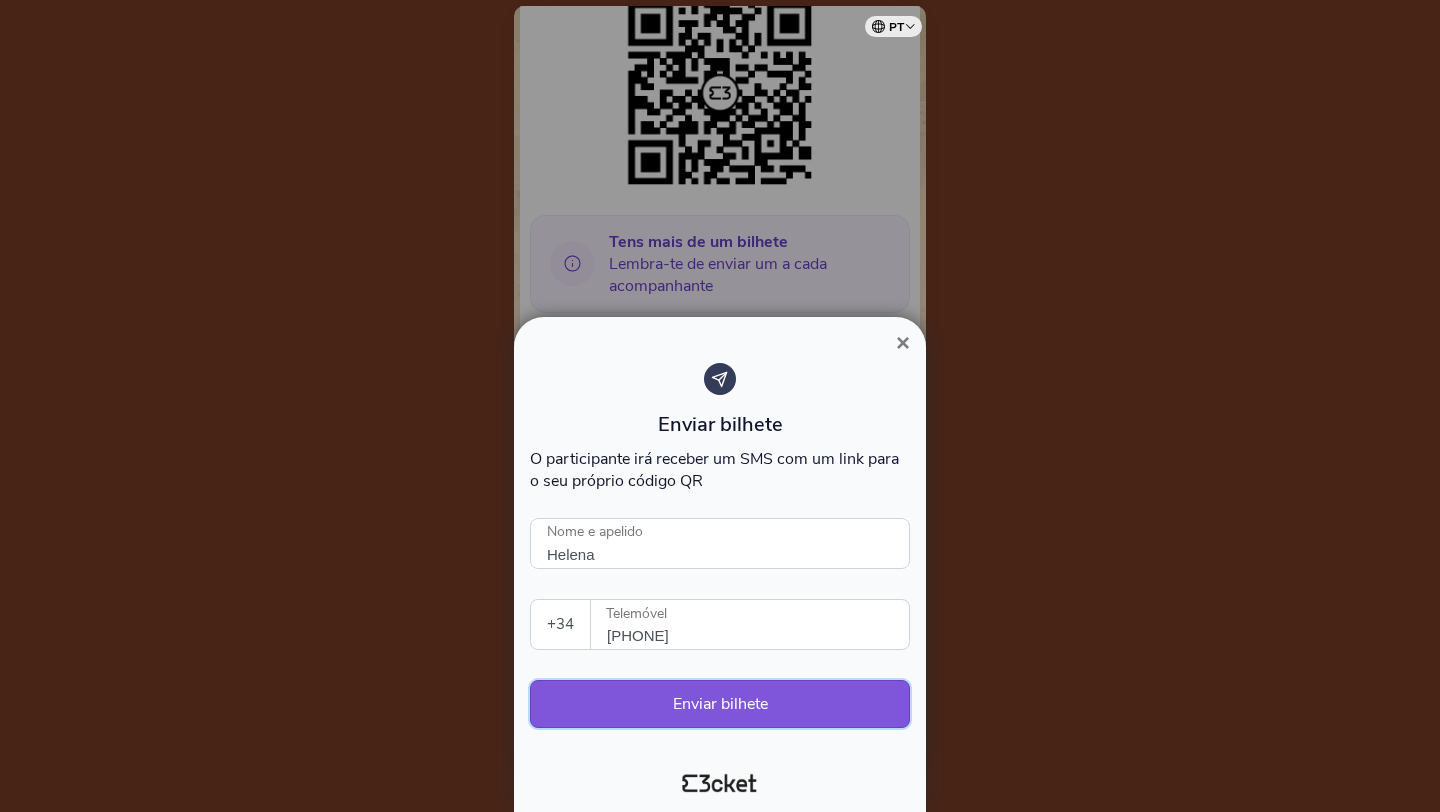 click on "Enviar bilhete" at bounding box center [720, 704] 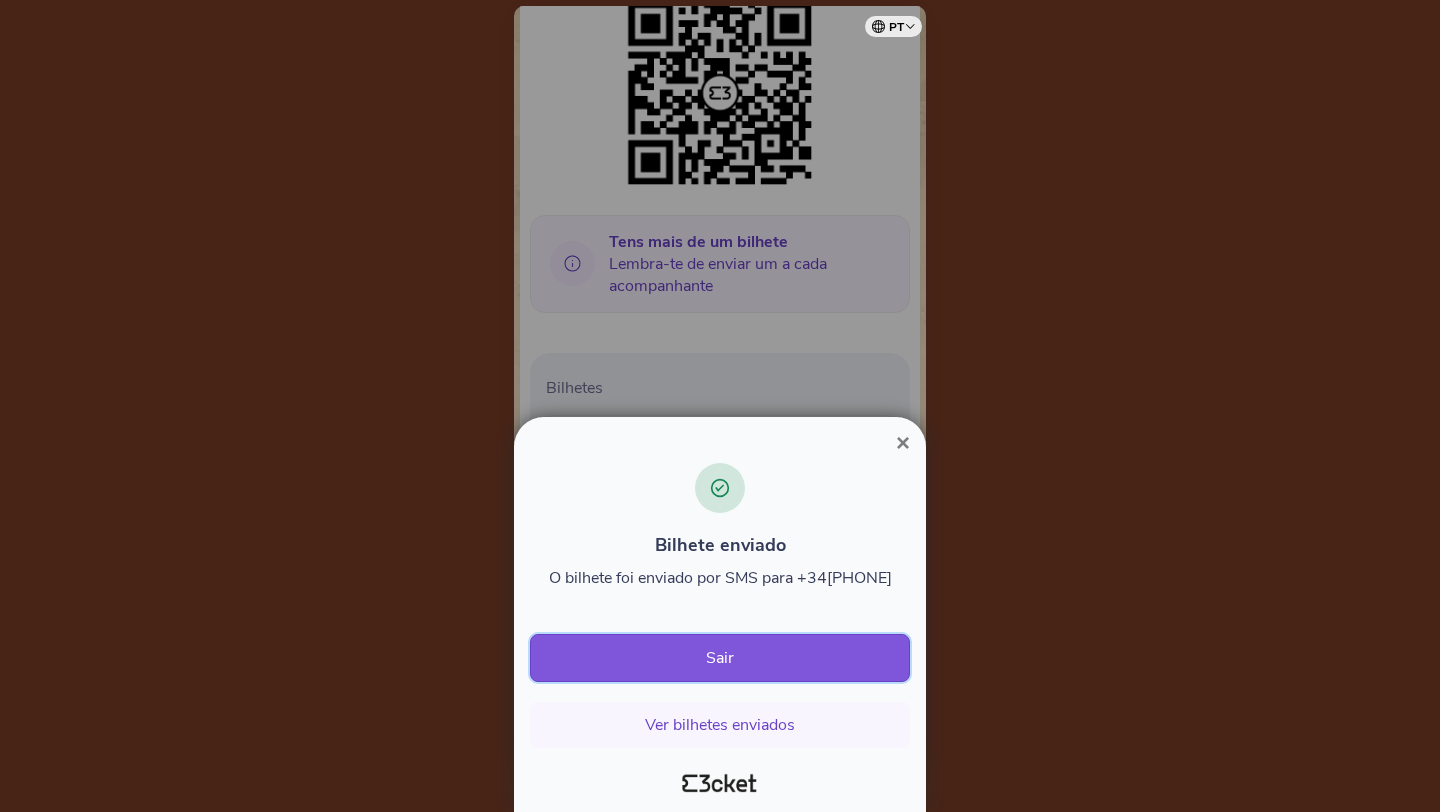 click on "Sair" at bounding box center (720, 658) 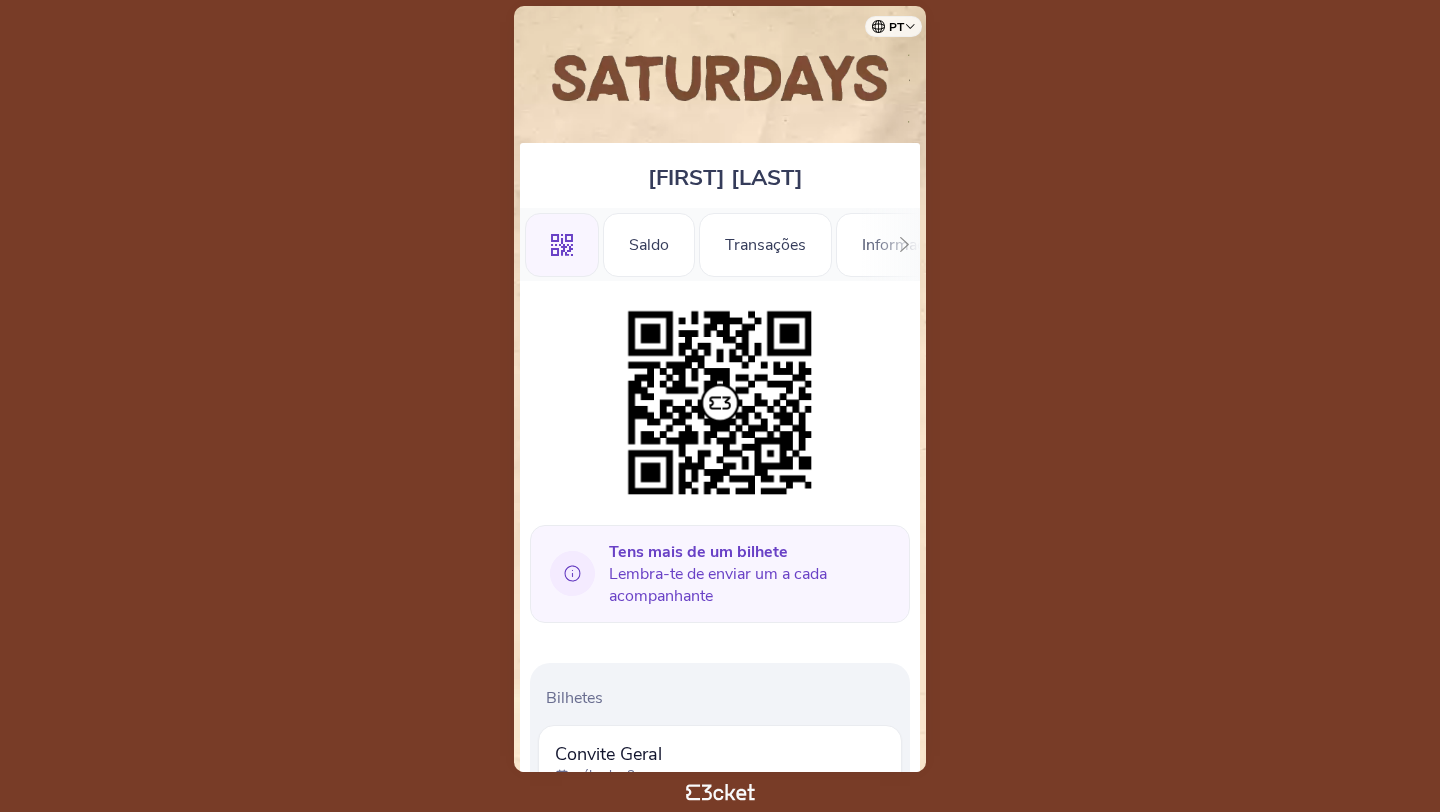 scroll, scrollTop: 0, scrollLeft: 0, axis: both 